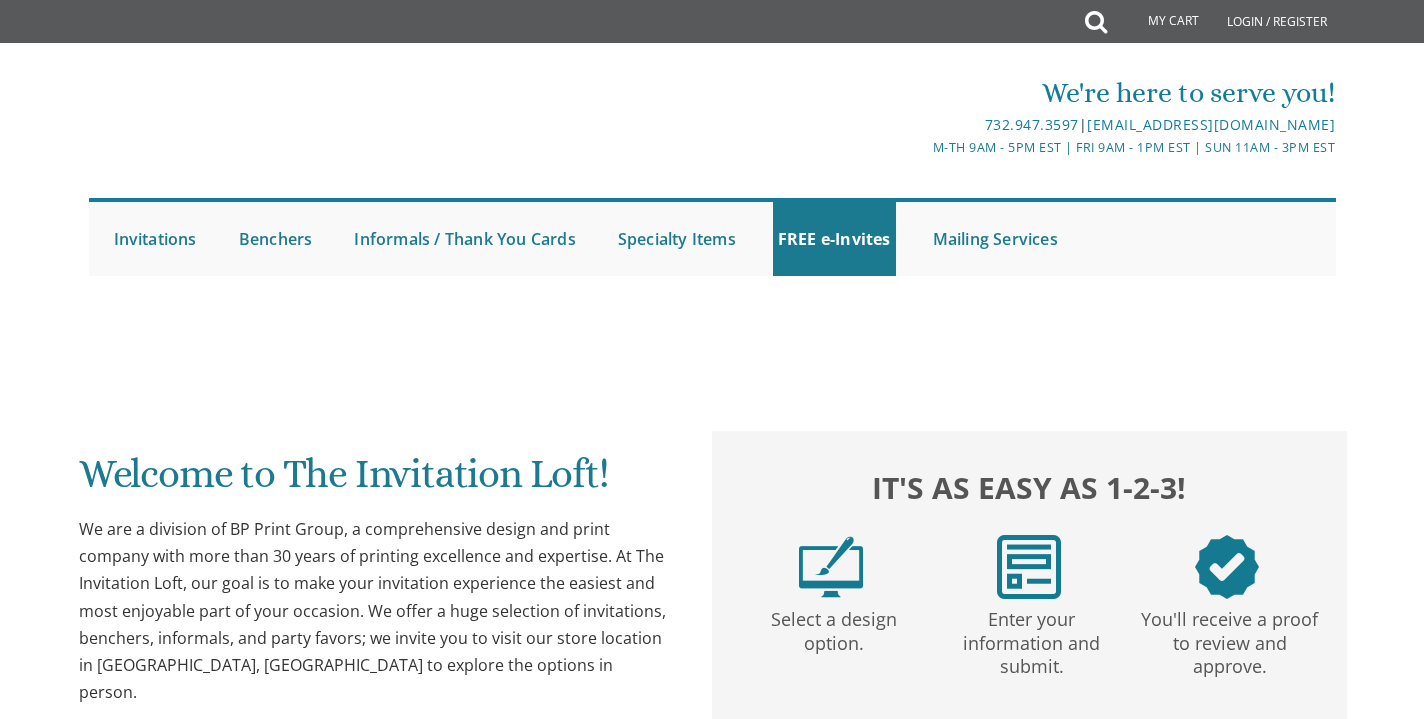scroll, scrollTop: 0, scrollLeft: 0, axis: both 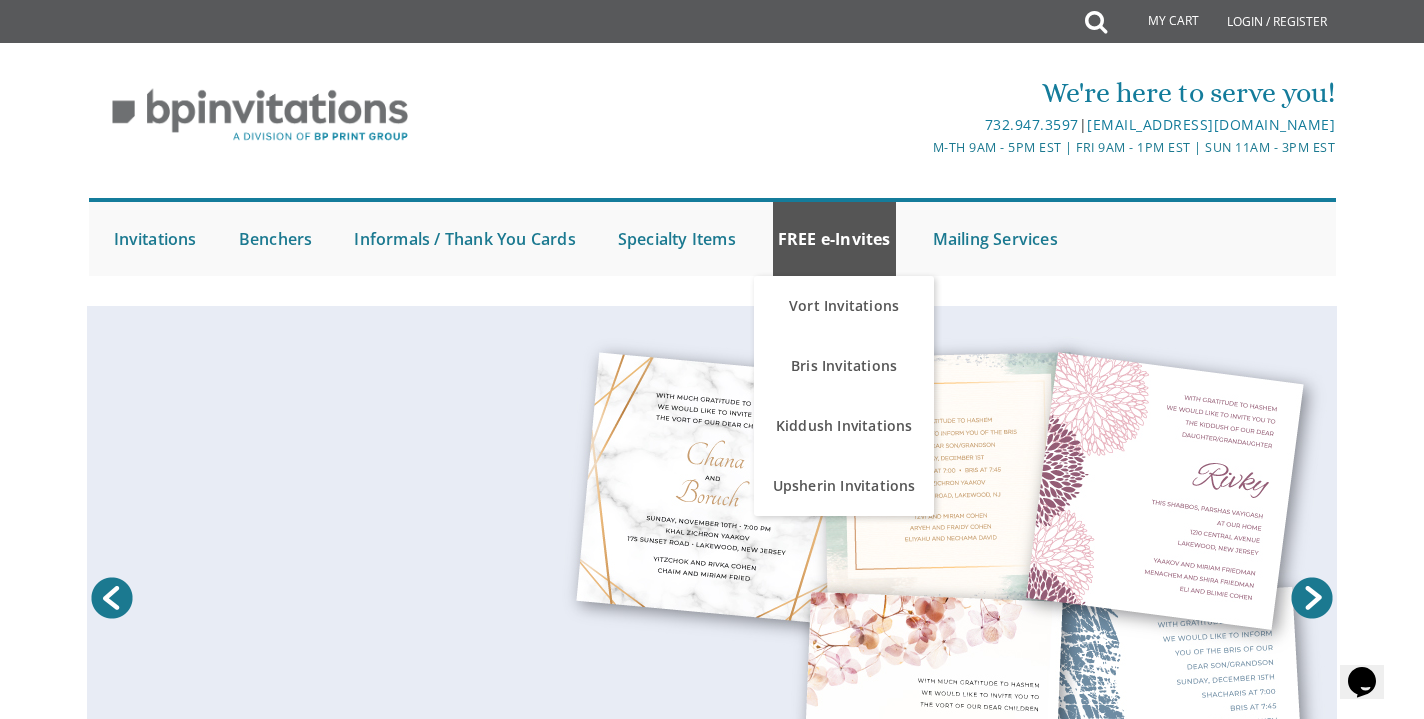 click on "FREE e-Invites" at bounding box center (834, 239) 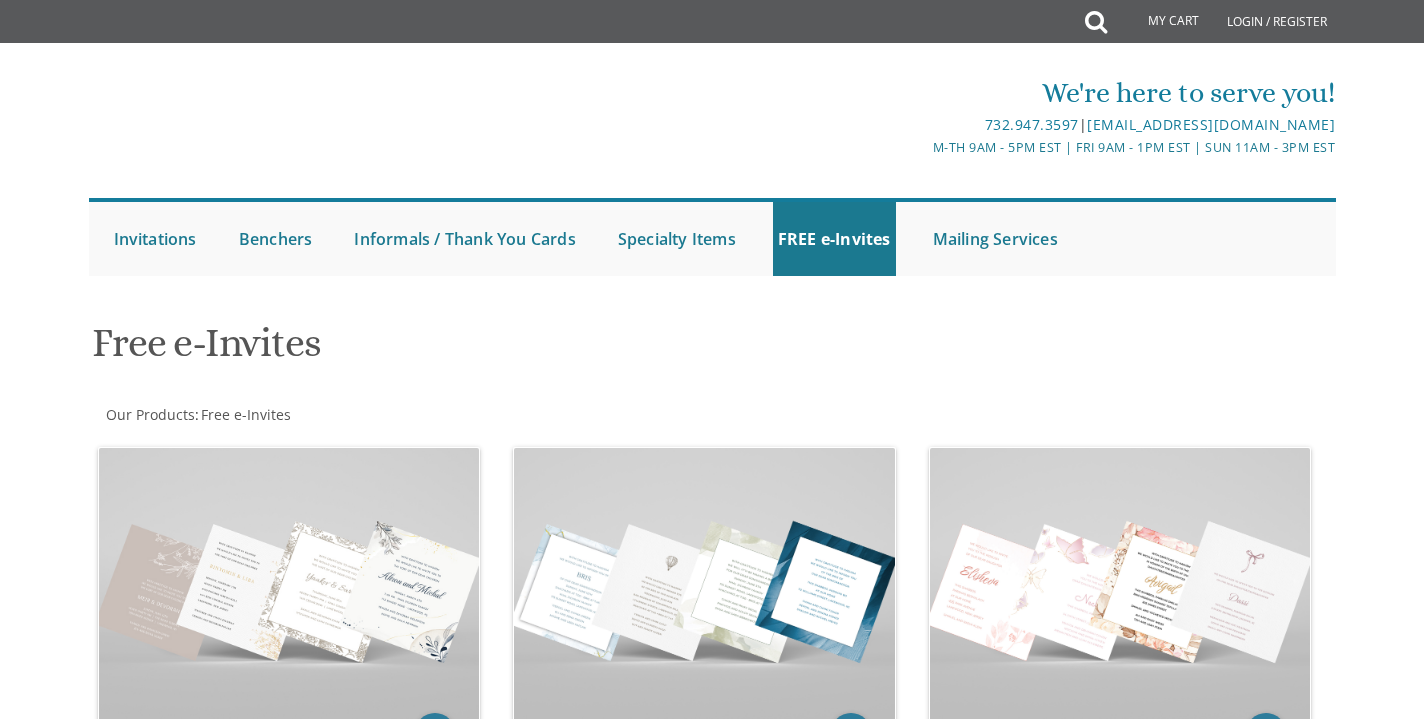 scroll, scrollTop: 0, scrollLeft: 0, axis: both 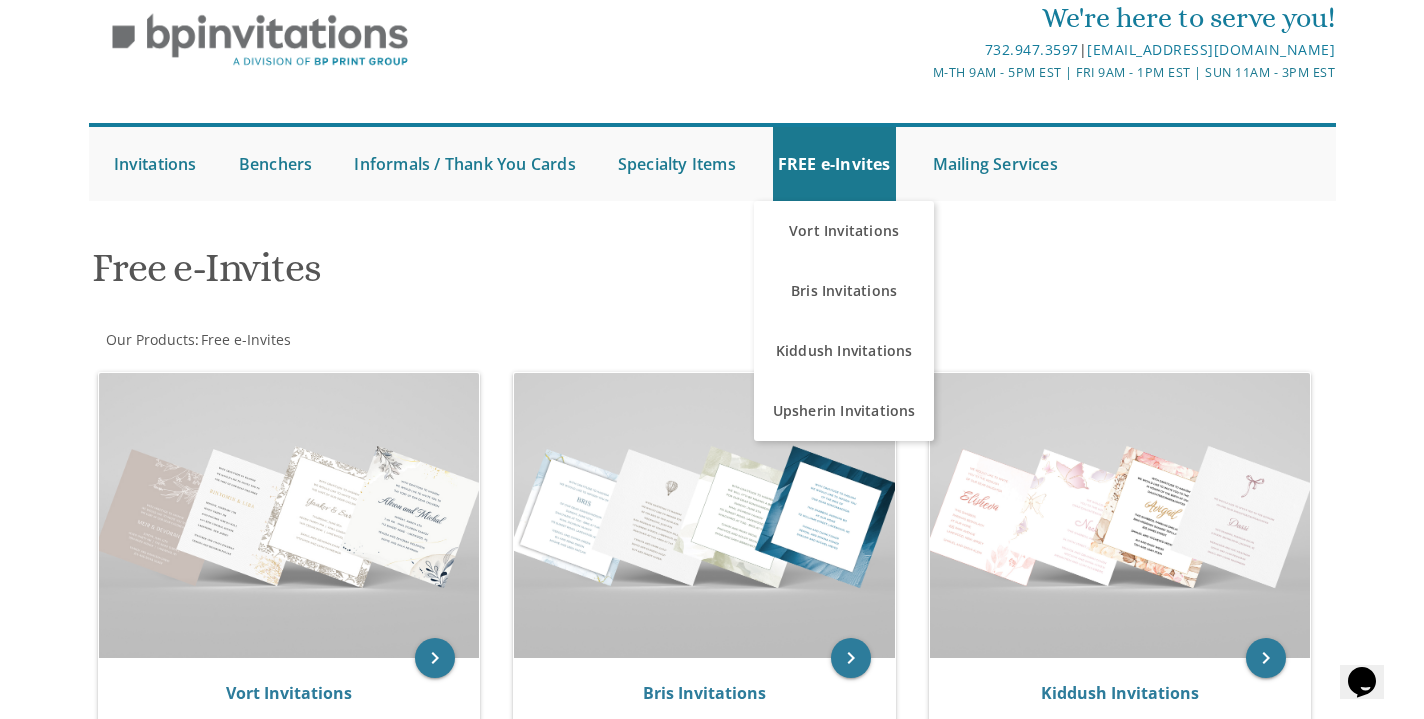 click on "Free e-Invites" at bounding box center (712, 270) 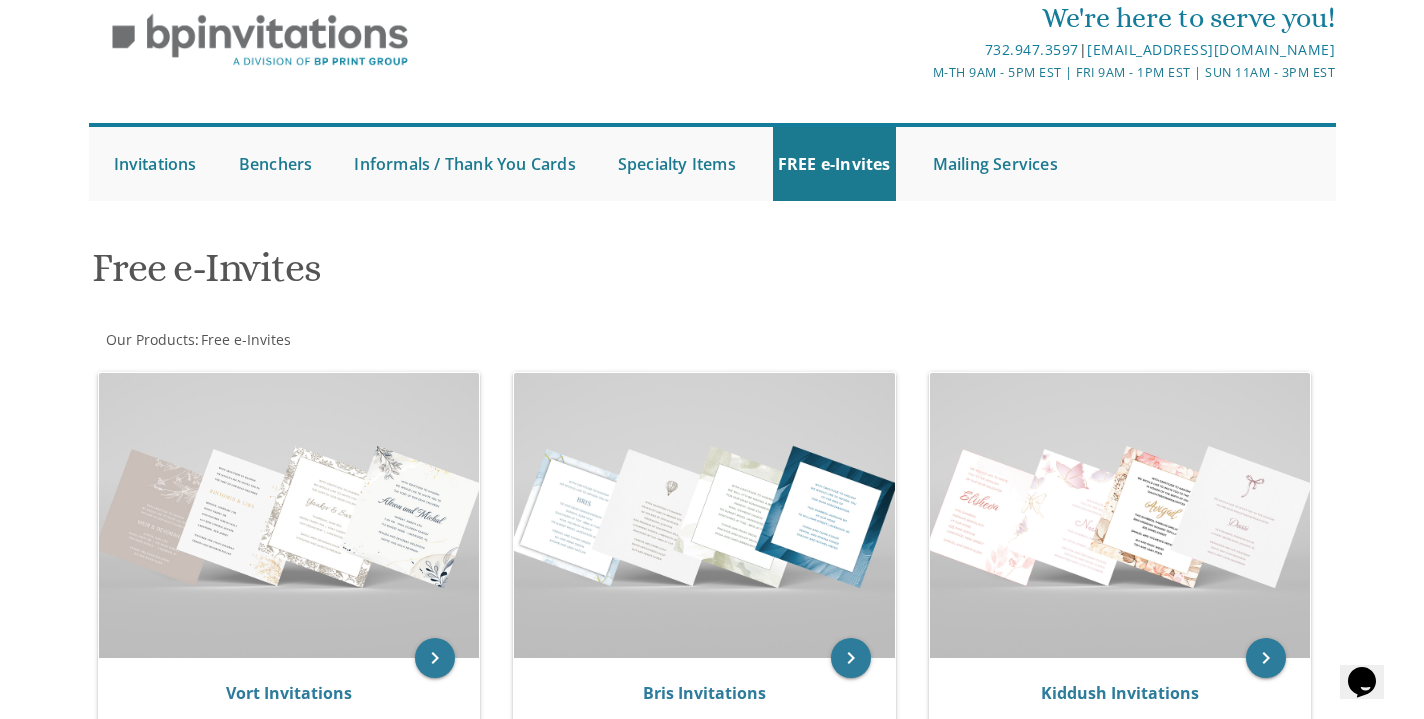 click on "Free e-Invites" at bounding box center [712, 270] 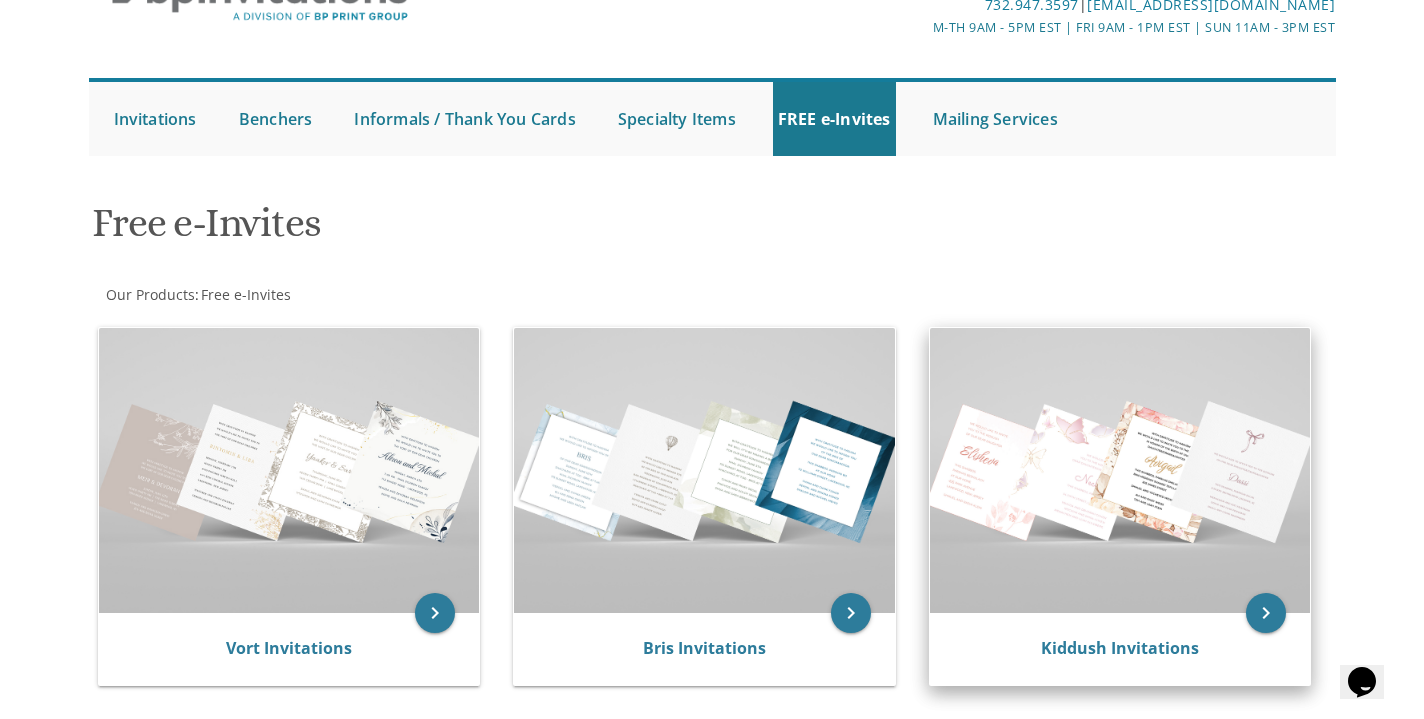 scroll, scrollTop: 108, scrollLeft: 0, axis: vertical 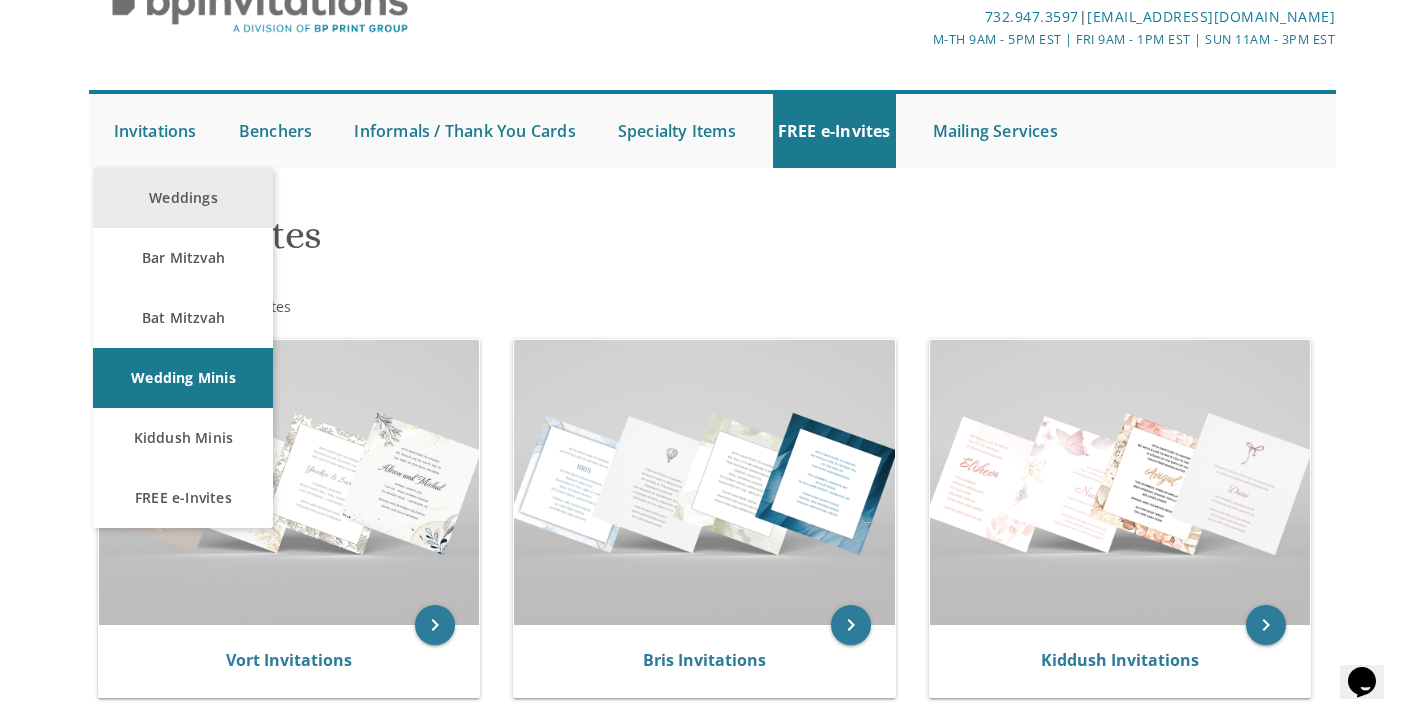 click on "Weddings" at bounding box center (183, 198) 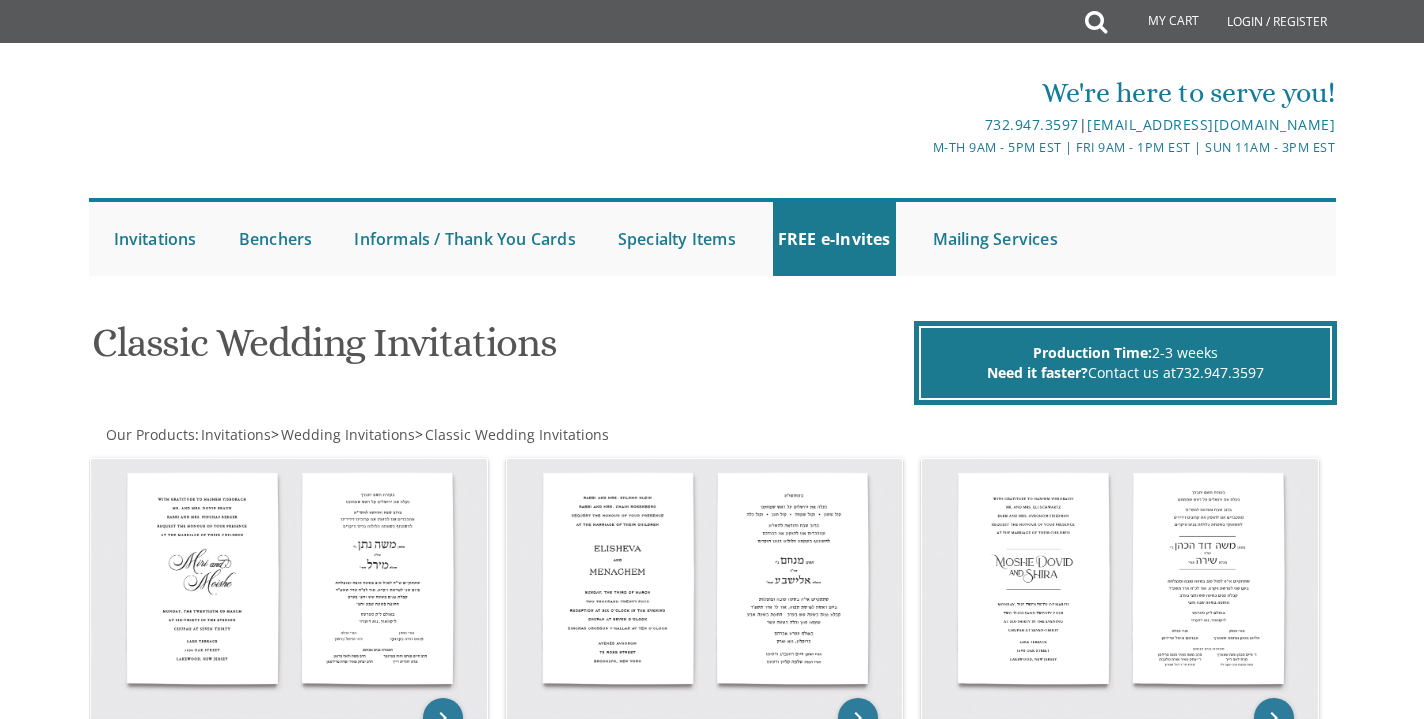 scroll, scrollTop: 0, scrollLeft: 0, axis: both 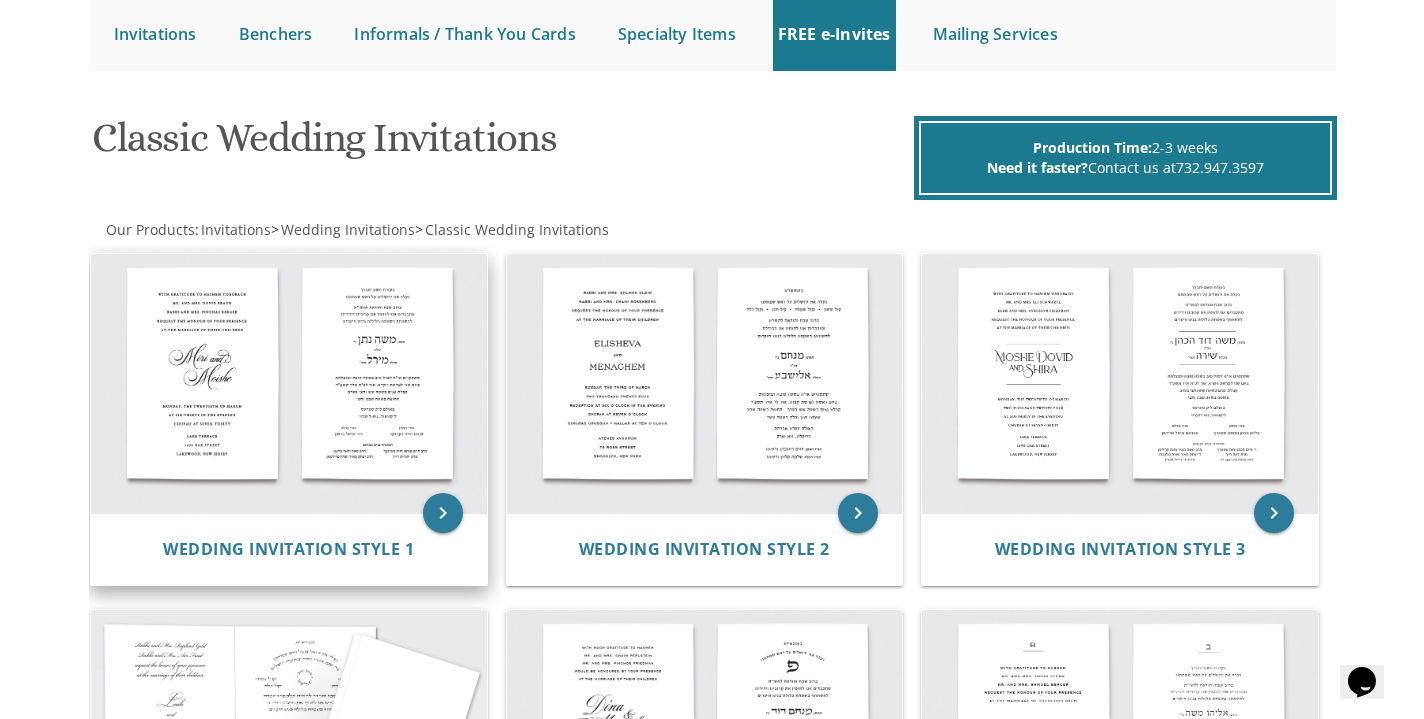 click at bounding box center (289, 384) 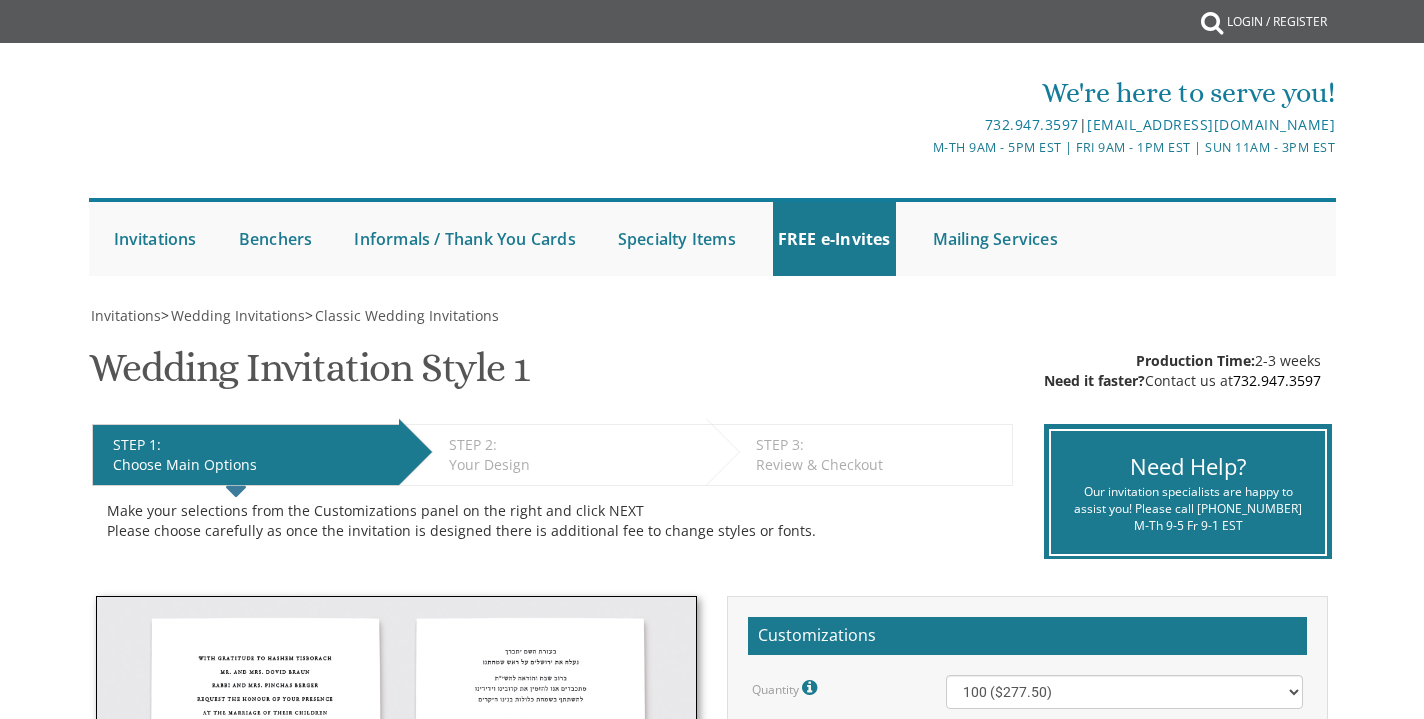scroll, scrollTop: 0, scrollLeft: 0, axis: both 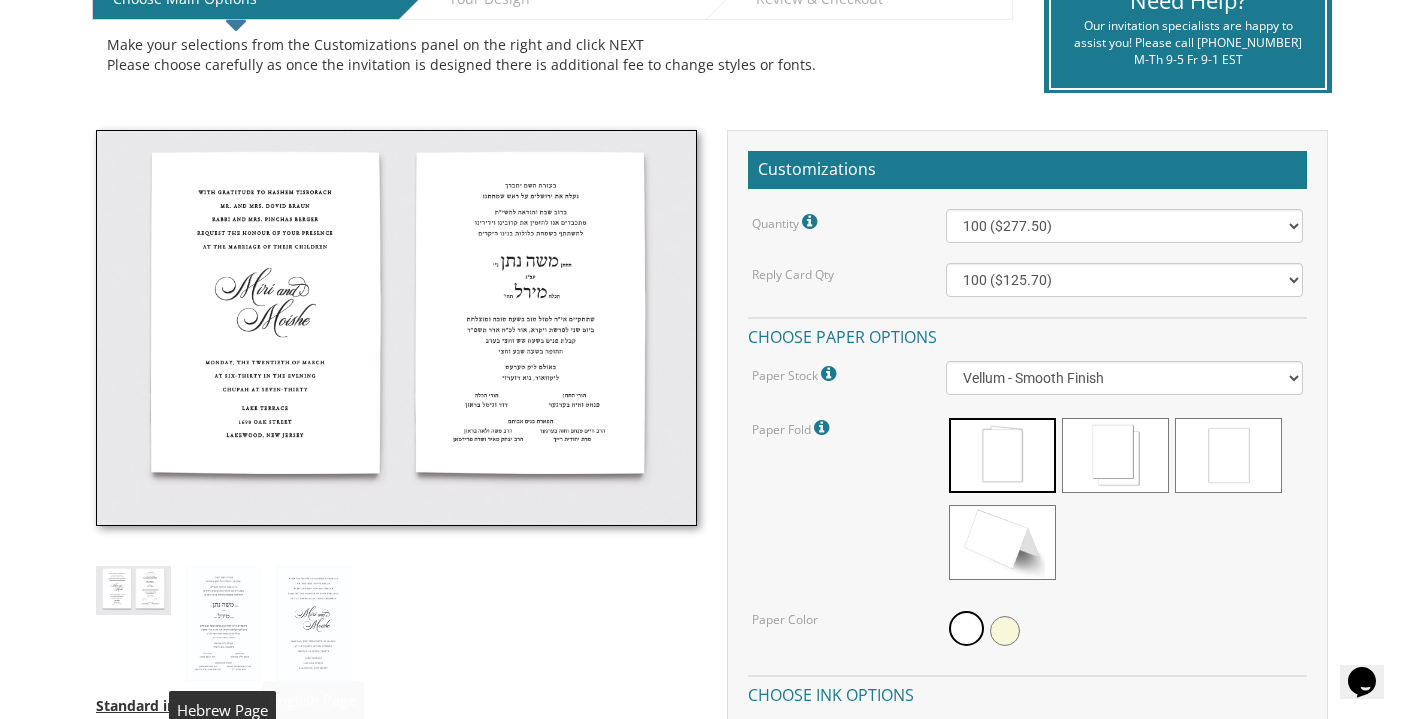 click at bounding box center (223, 624) 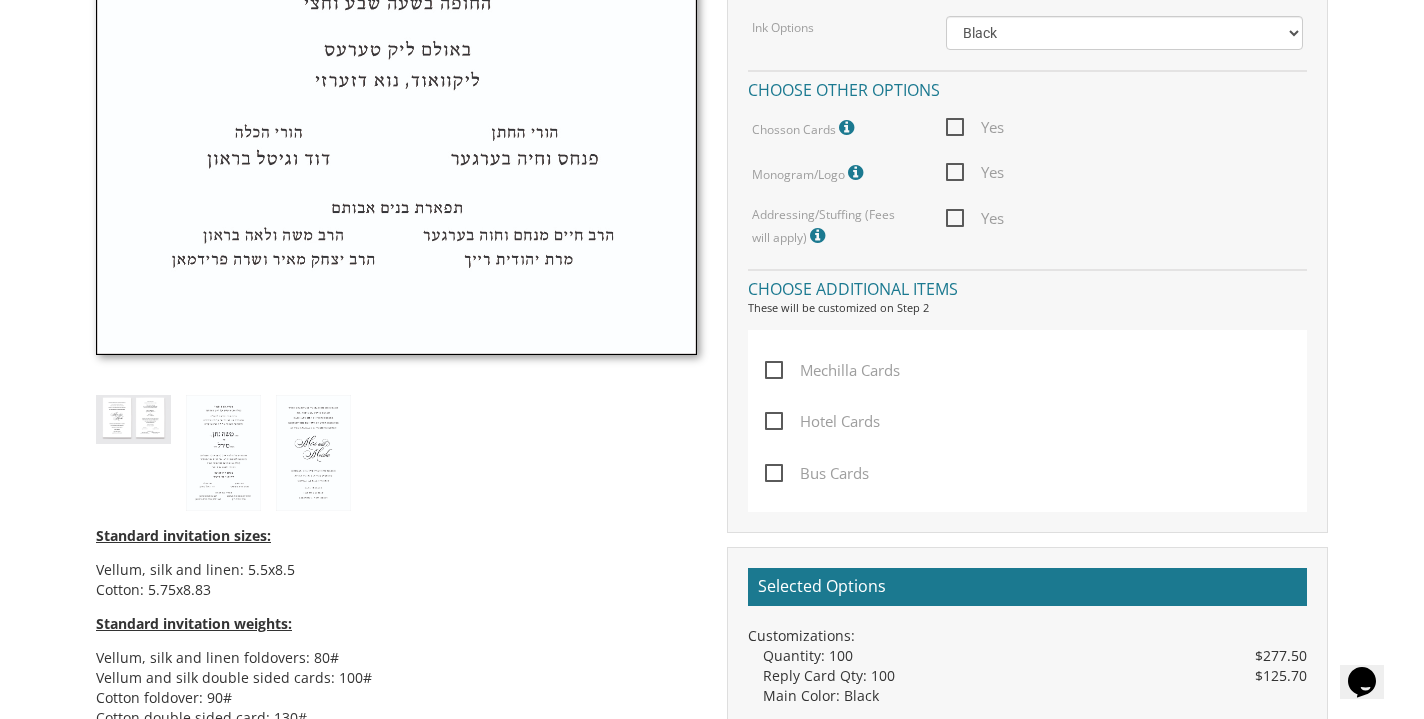 scroll, scrollTop: 1171, scrollLeft: 0, axis: vertical 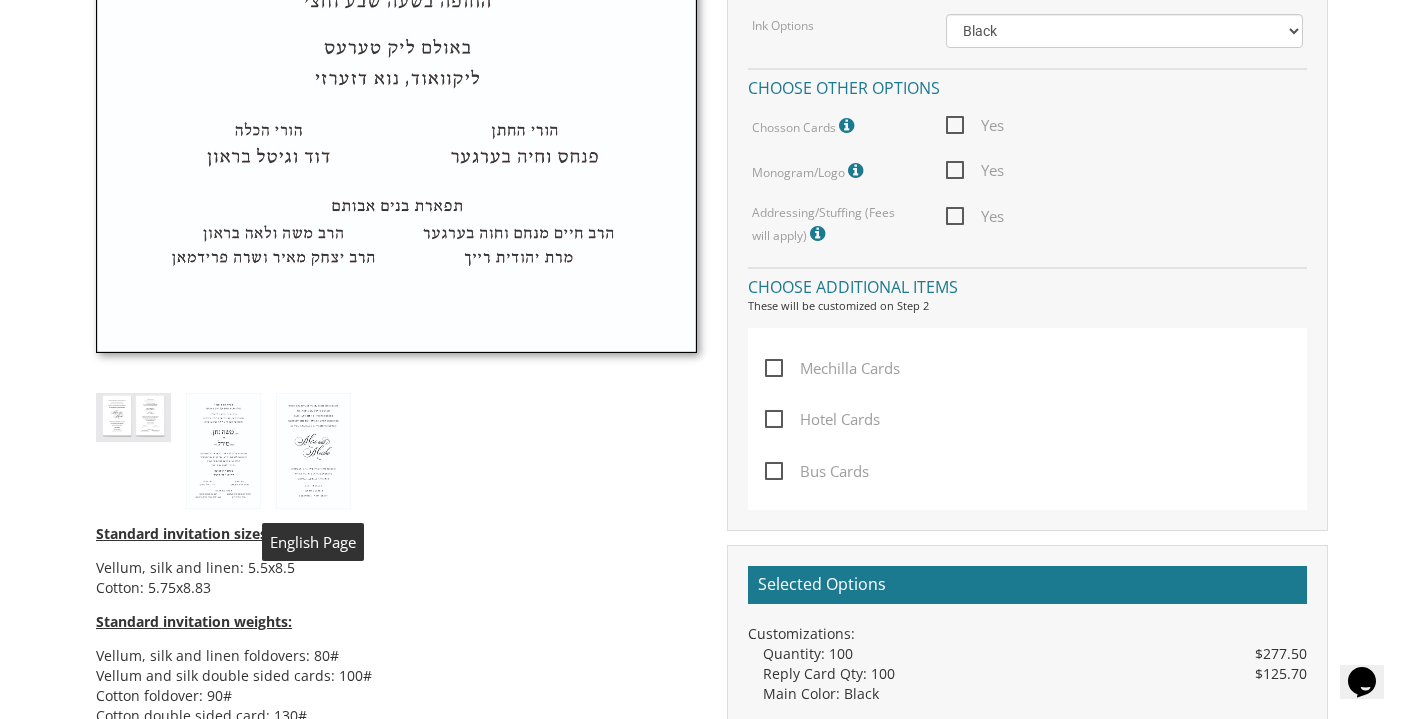 click at bounding box center [313, 451] 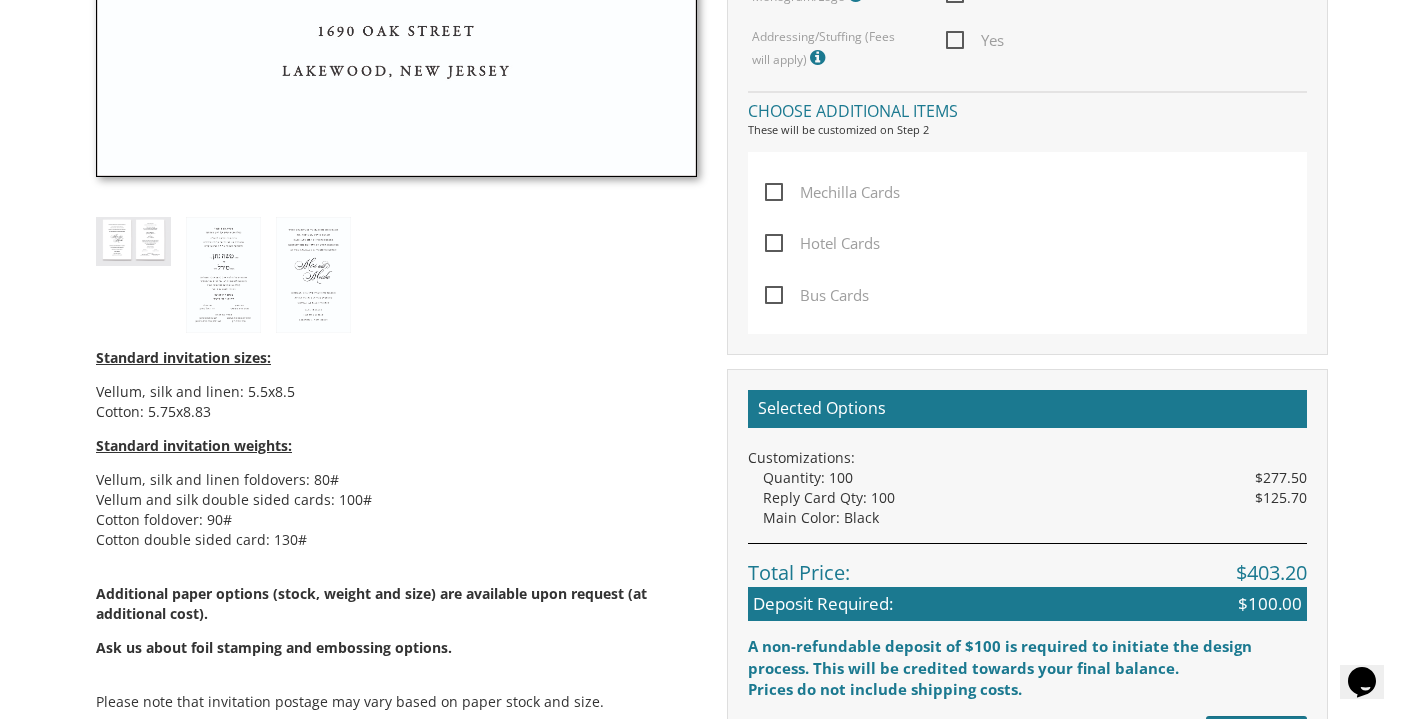 scroll, scrollTop: 1345, scrollLeft: 0, axis: vertical 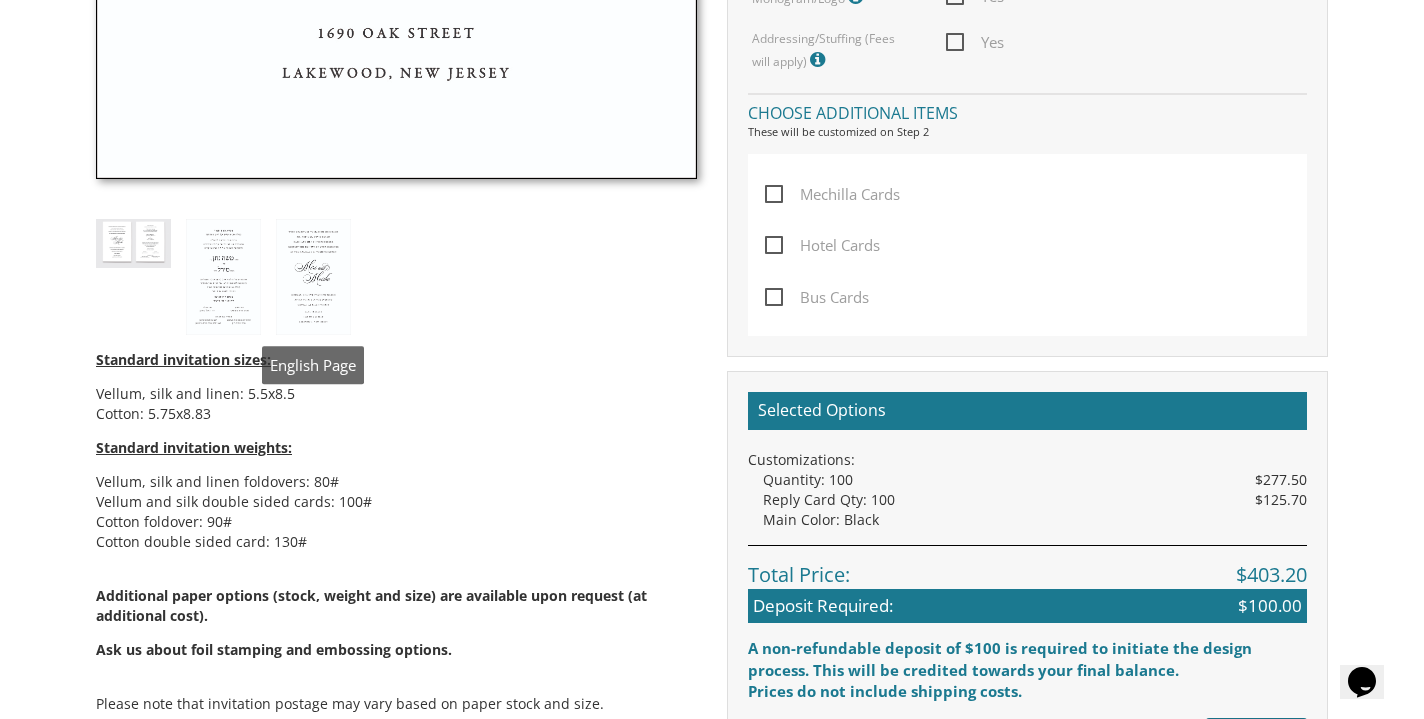 click at bounding box center [313, 277] 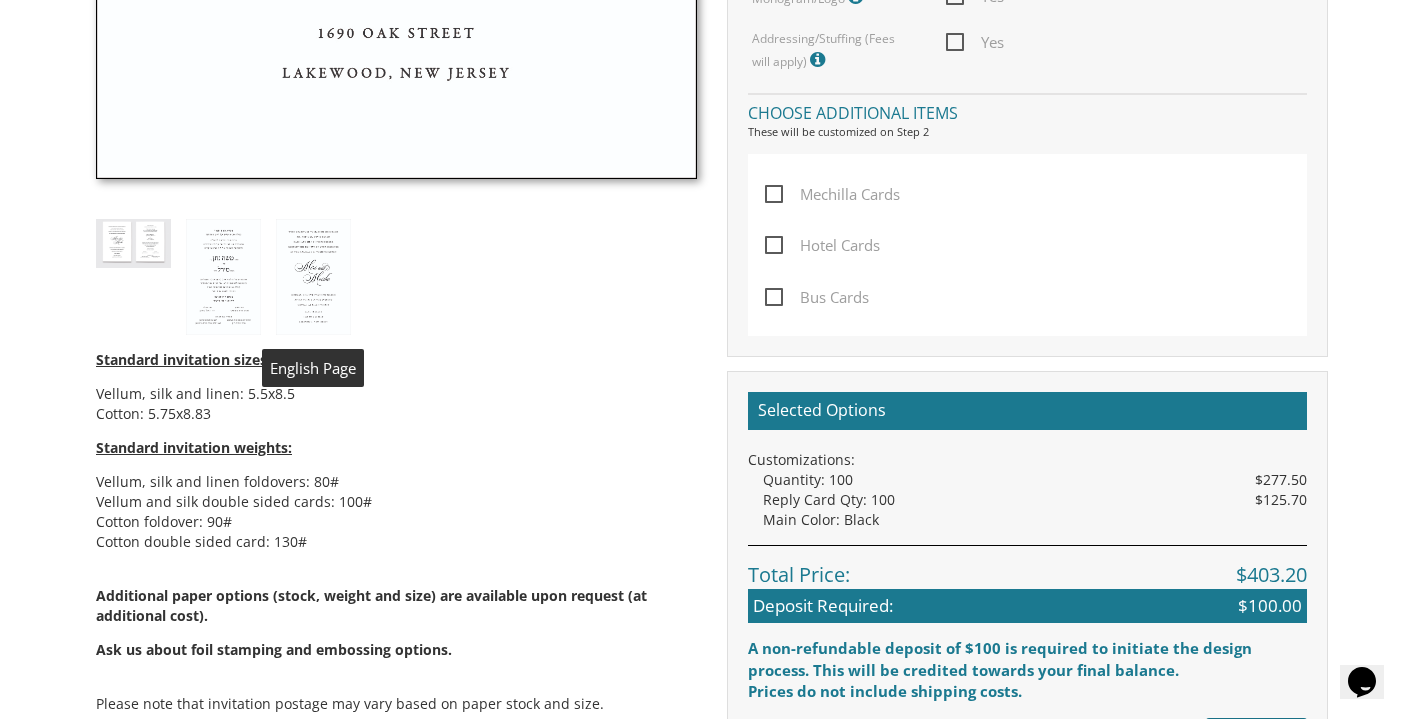 click at bounding box center [313, 277] 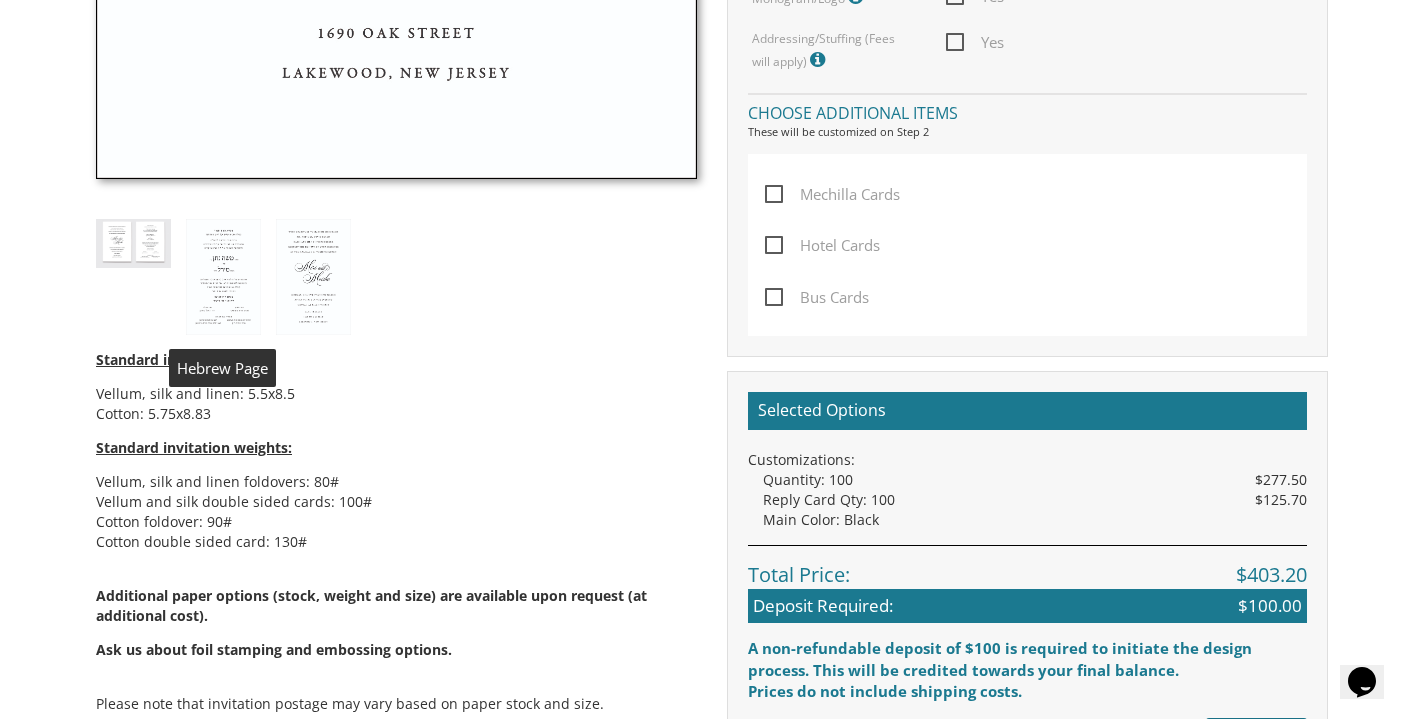 click at bounding box center (223, 277) 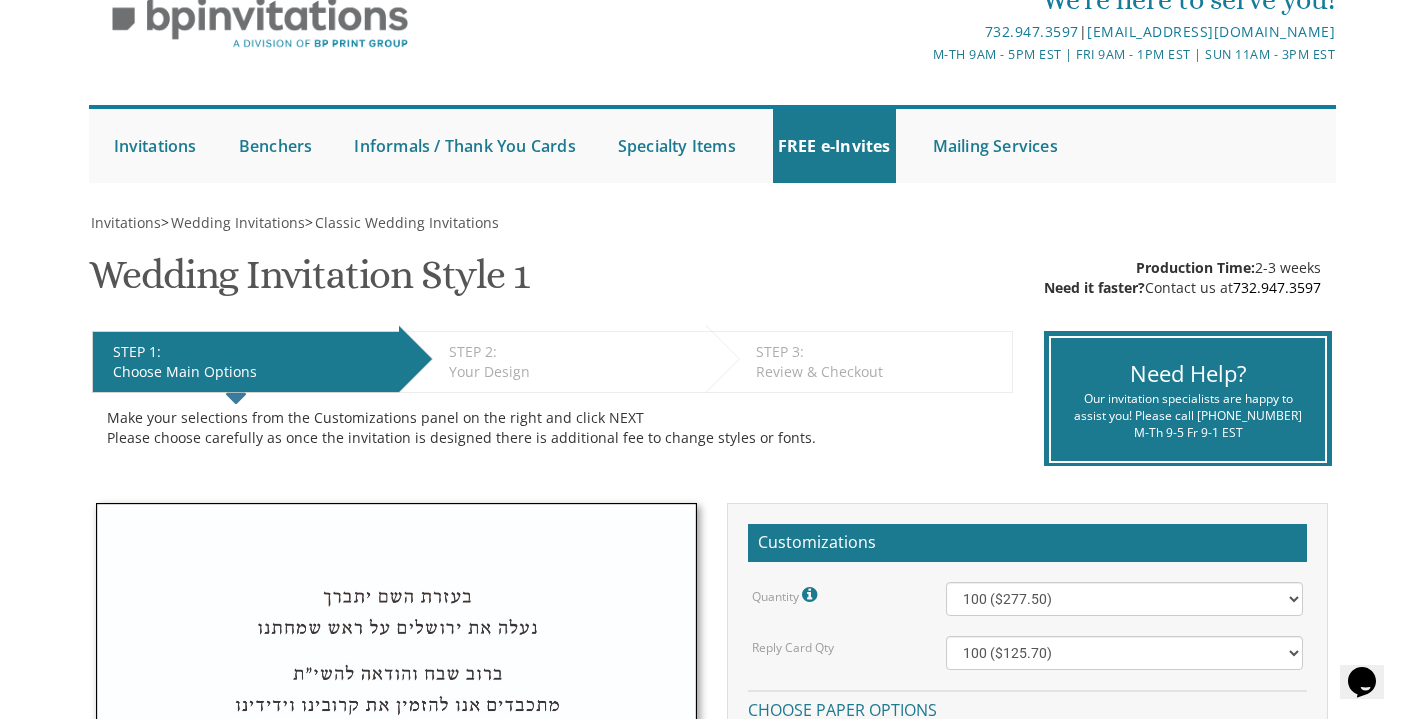 scroll, scrollTop: 93, scrollLeft: 0, axis: vertical 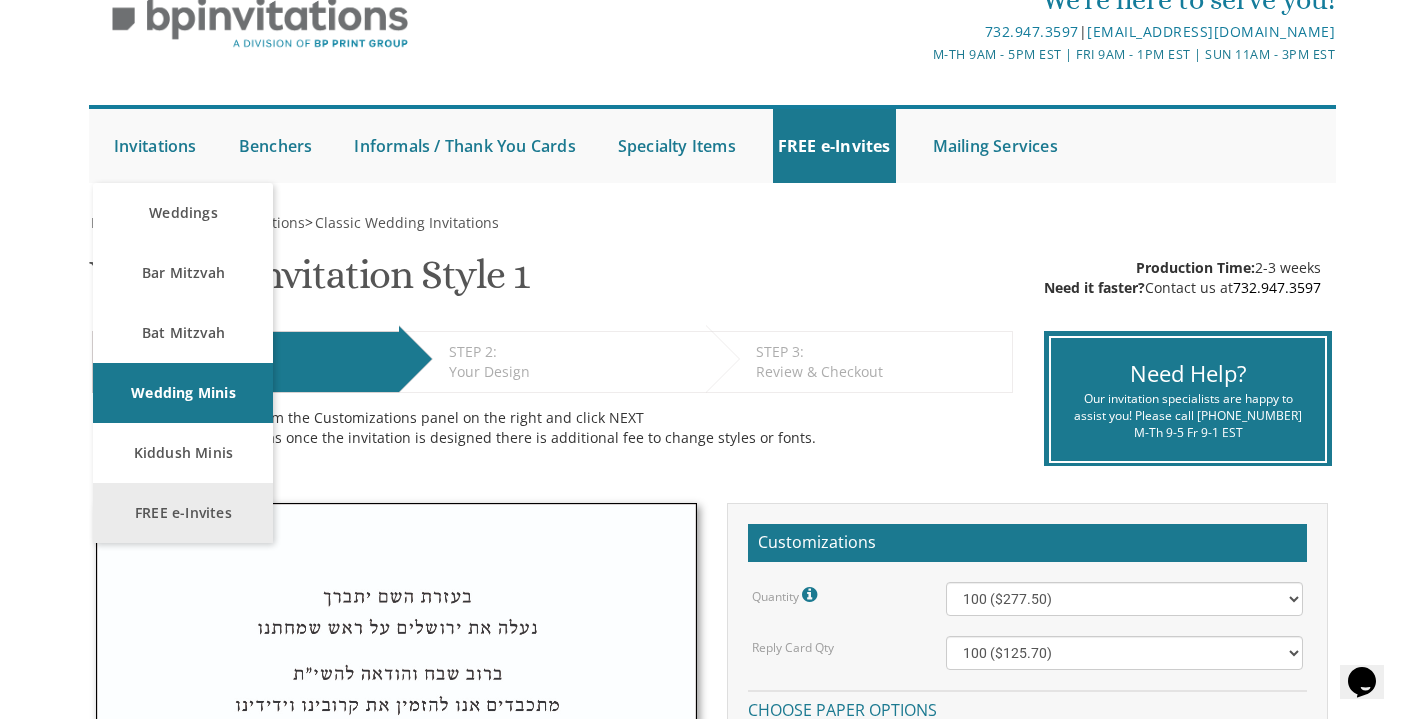 click on "FREE e-Invites" at bounding box center (183, 513) 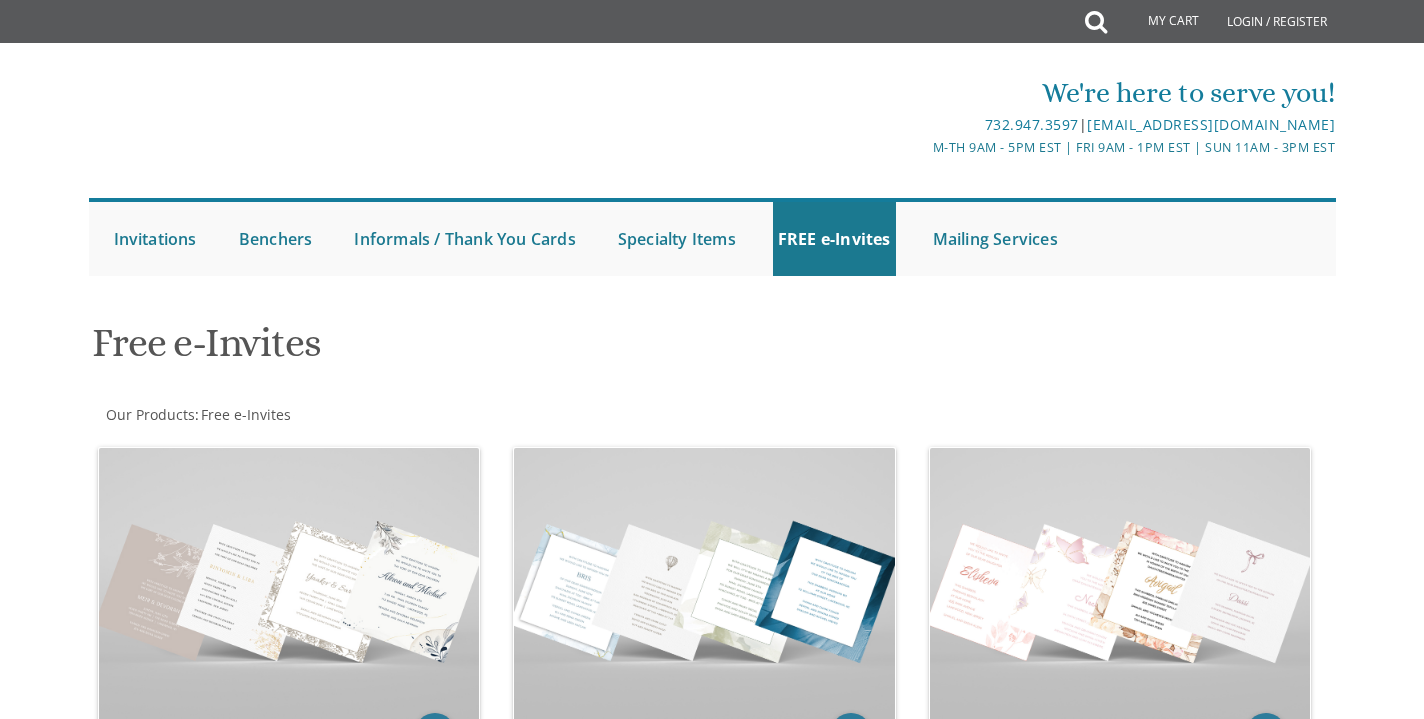 scroll, scrollTop: 0, scrollLeft: 0, axis: both 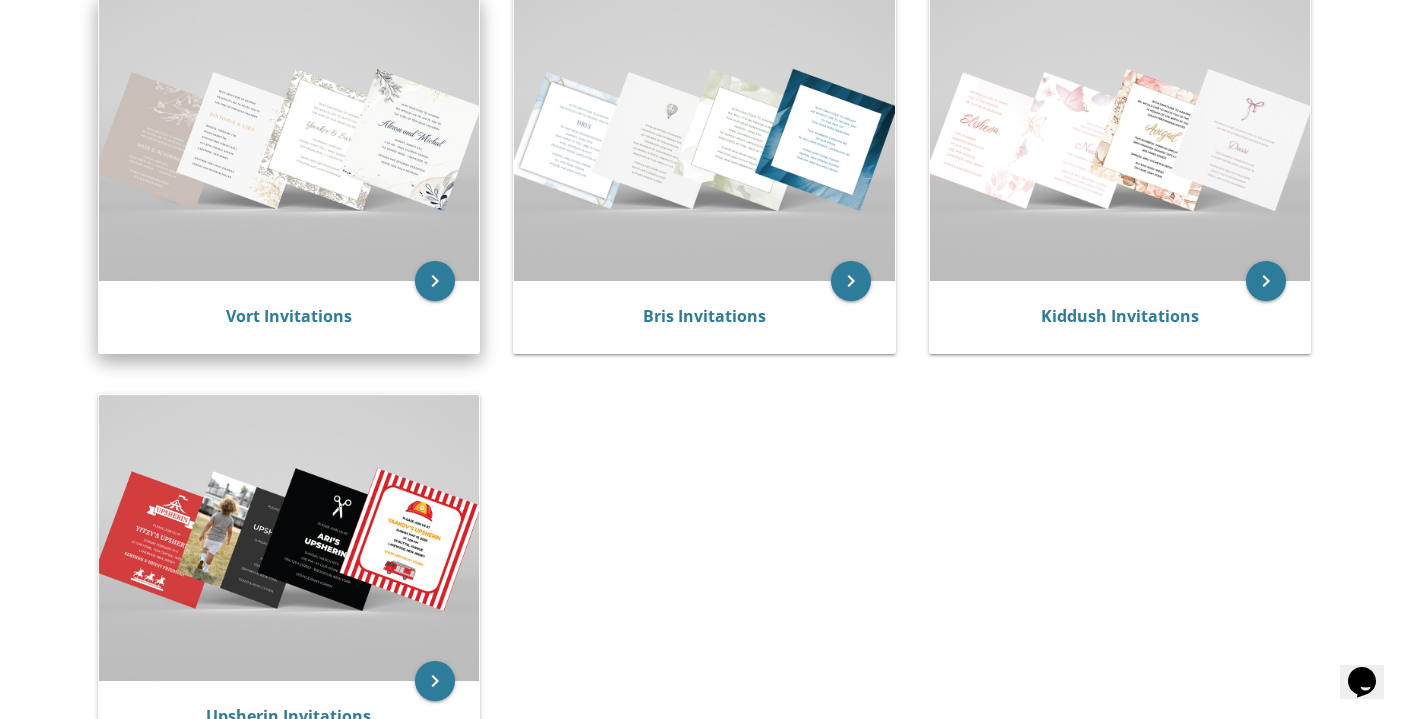 click at bounding box center (289, 138) 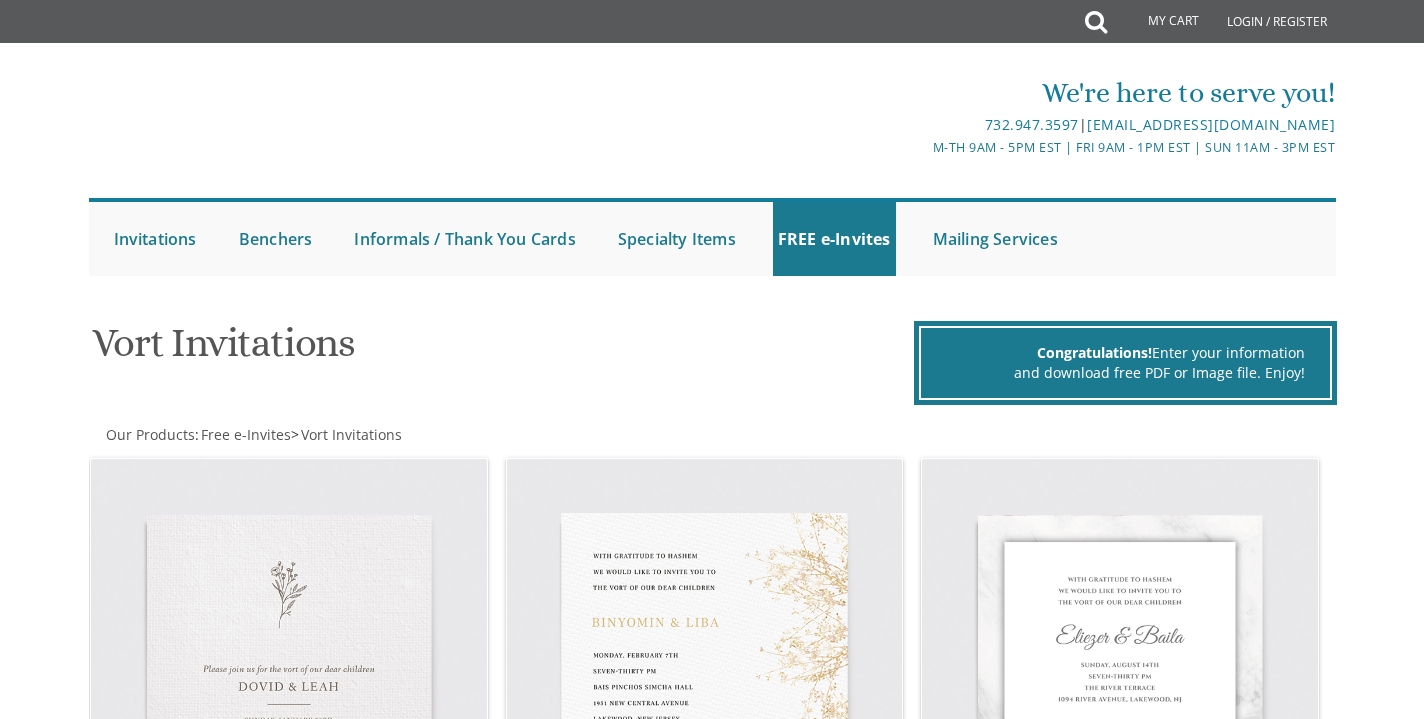 scroll, scrollTop: 0, scrollLeft: 0, axis: both 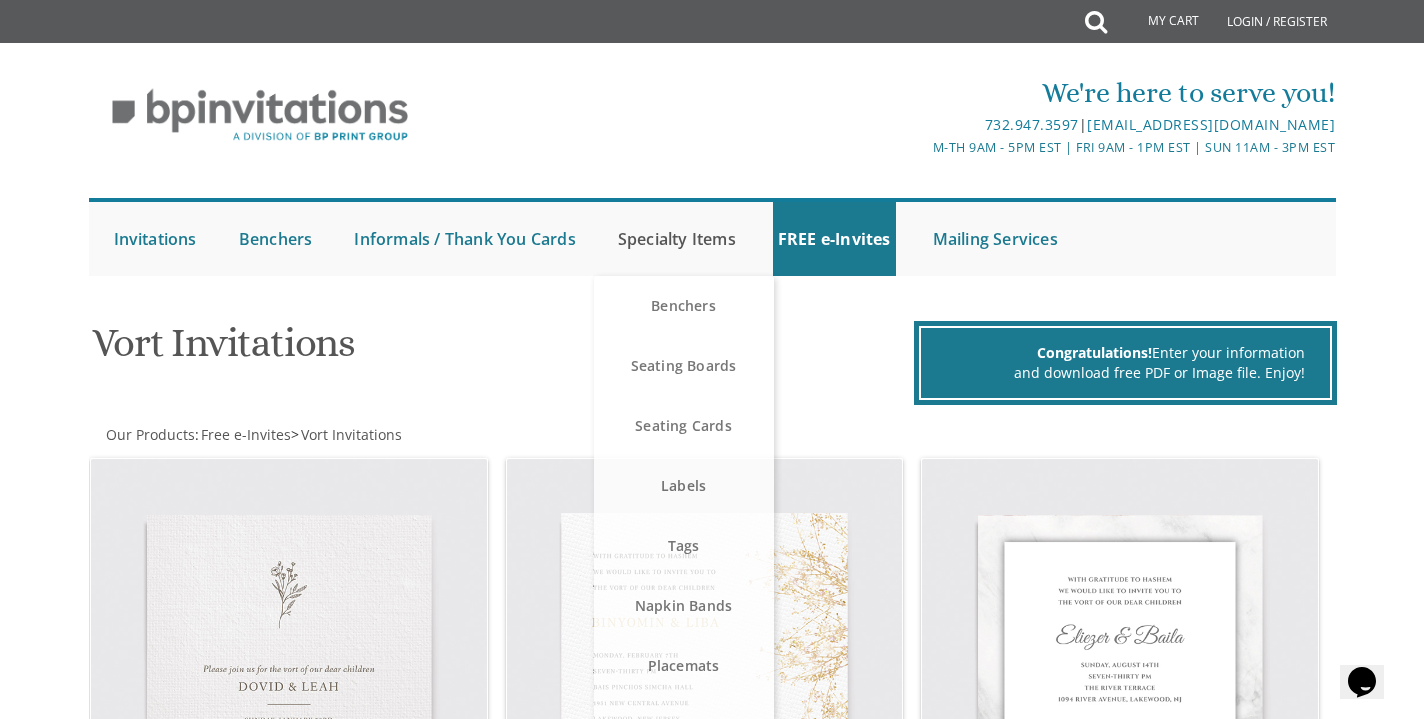 click on "Specialty Items" at bounding box center (677, 239) 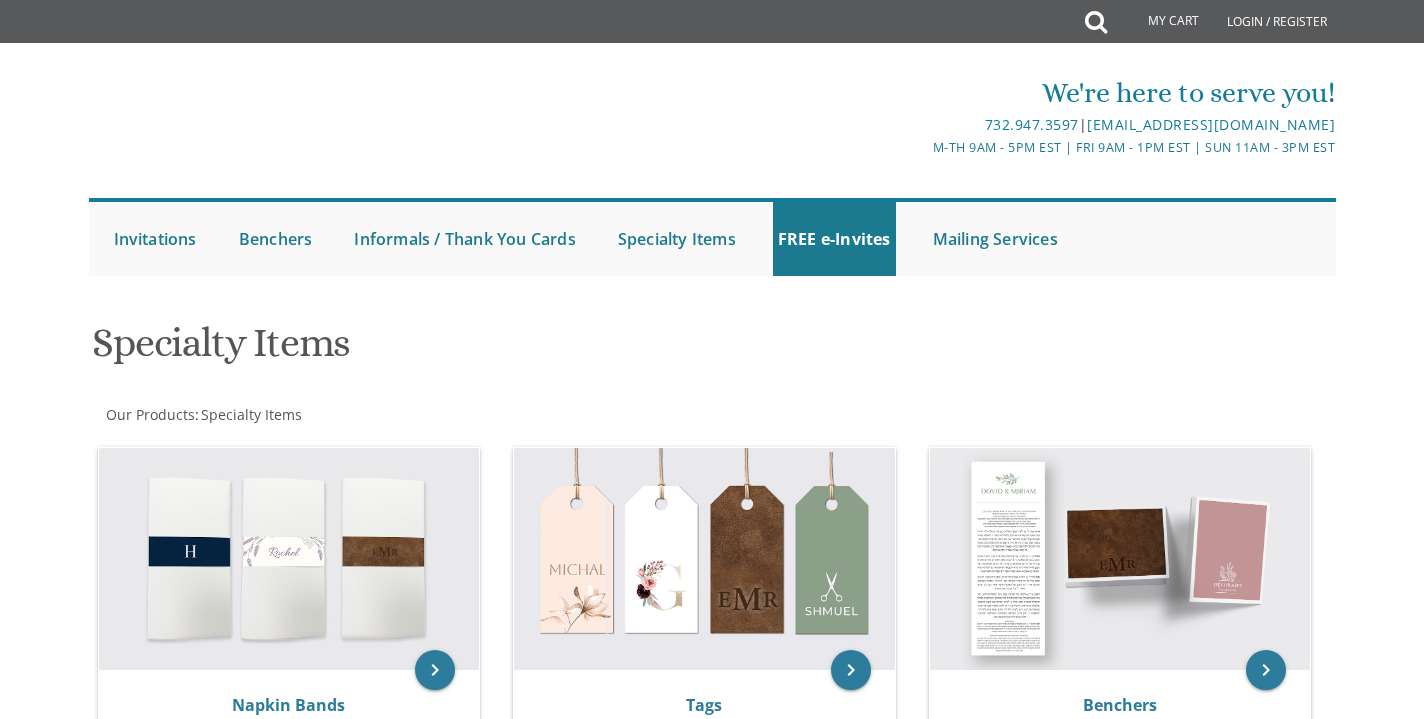 scroll, scrollTop: 0, scrollLeft: 0, axis: both 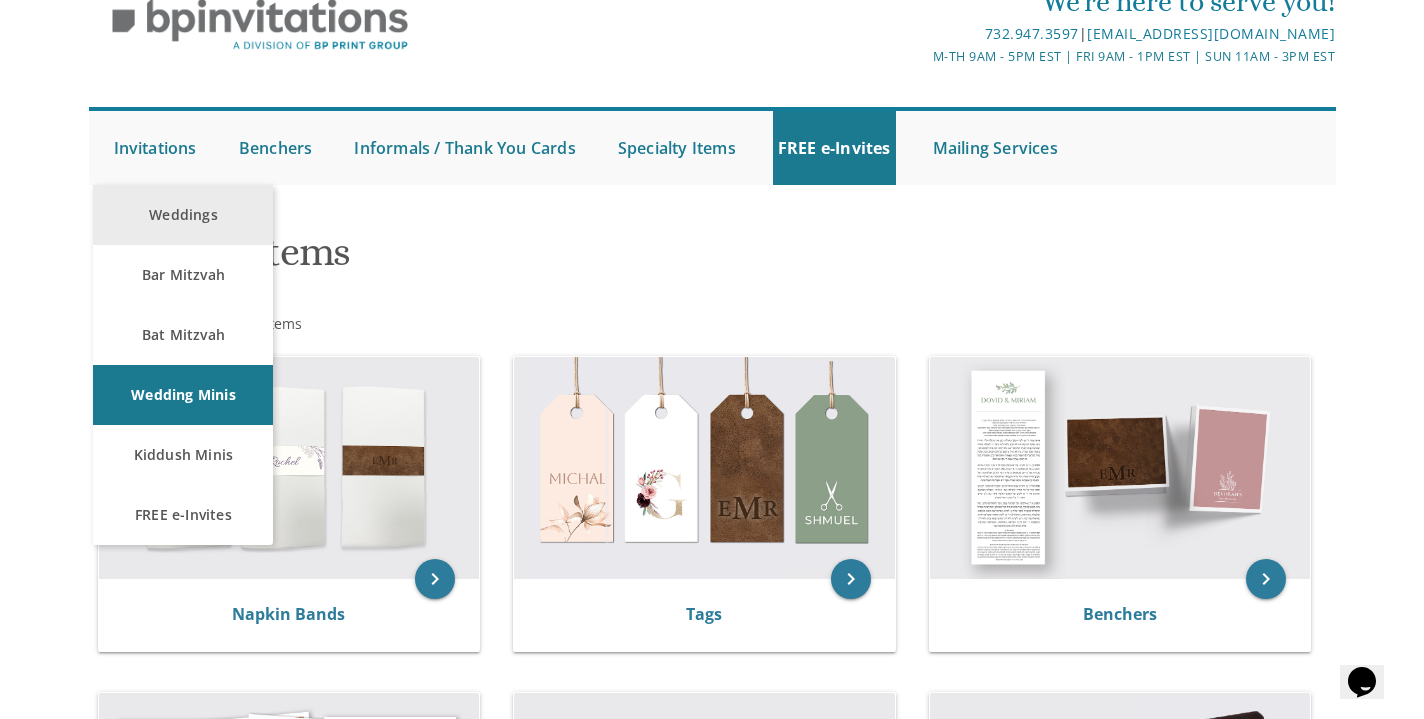 click on "Weddings" at bounding box center [183, 215] 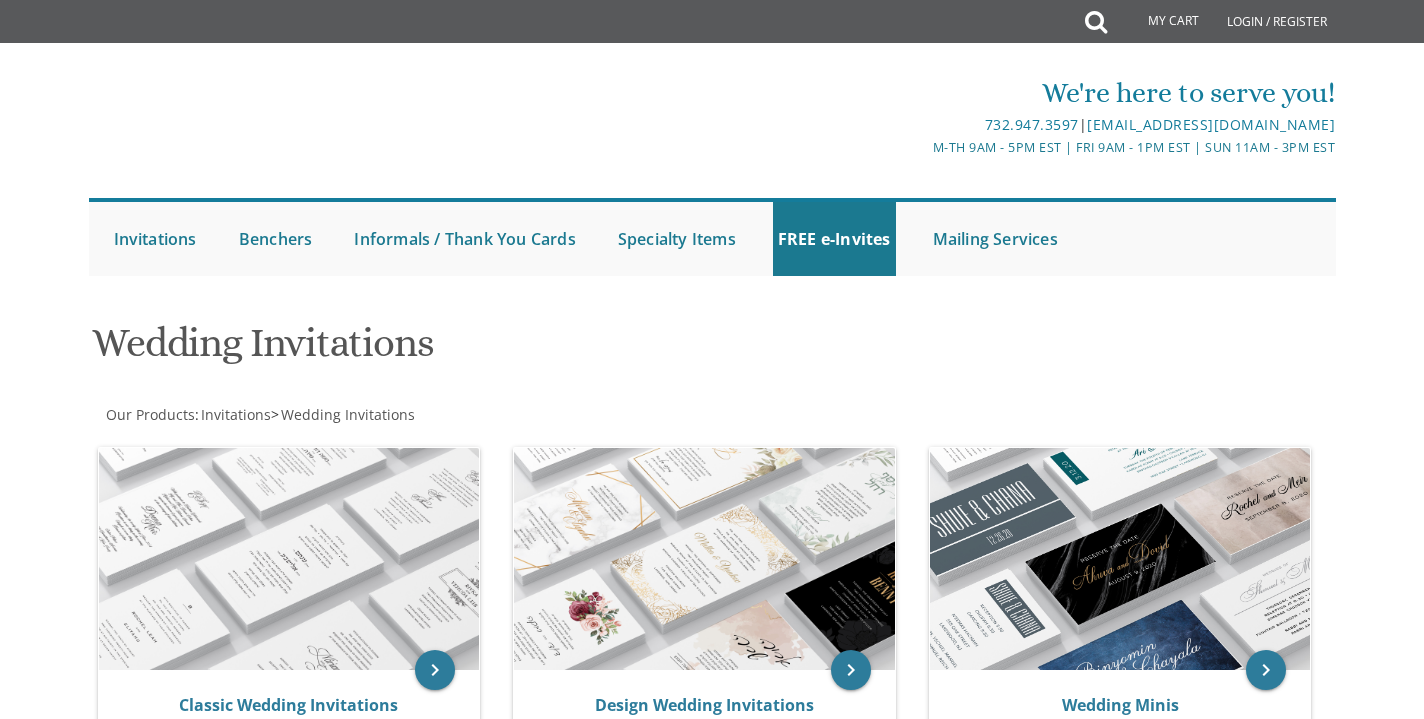 scroll, scrollTop: 0, scrollLeft: 0, axis: both 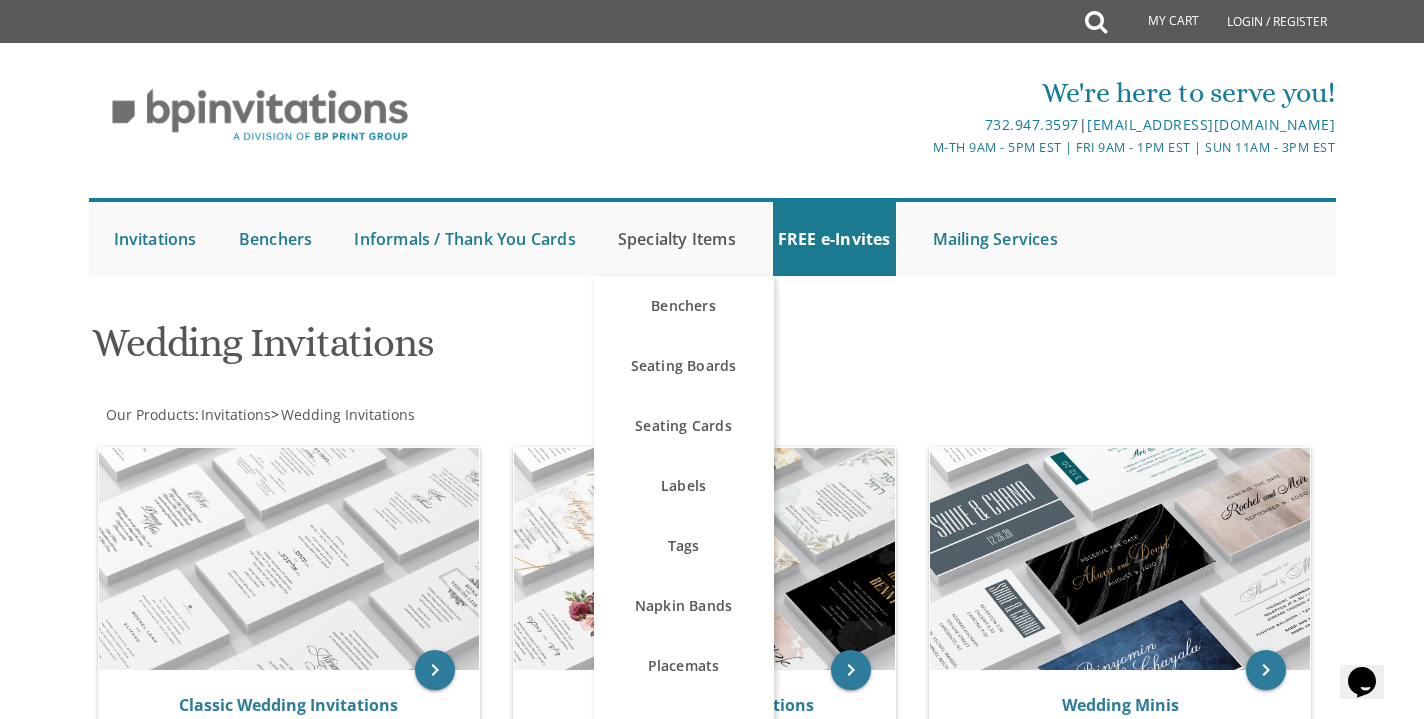 click on "Specialty Items" at bounding box center [677, 239] 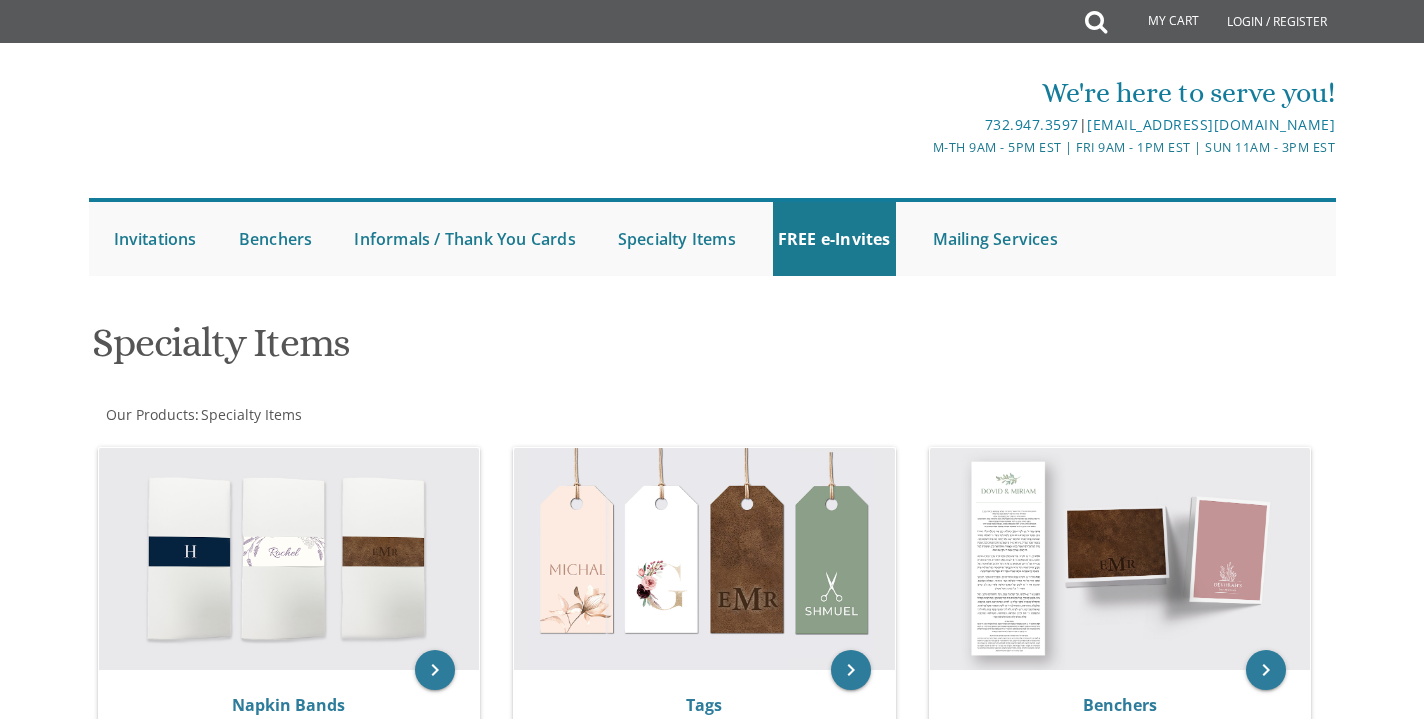 scroll, scrollTop: 0, scrollLeft: 0, axis: both 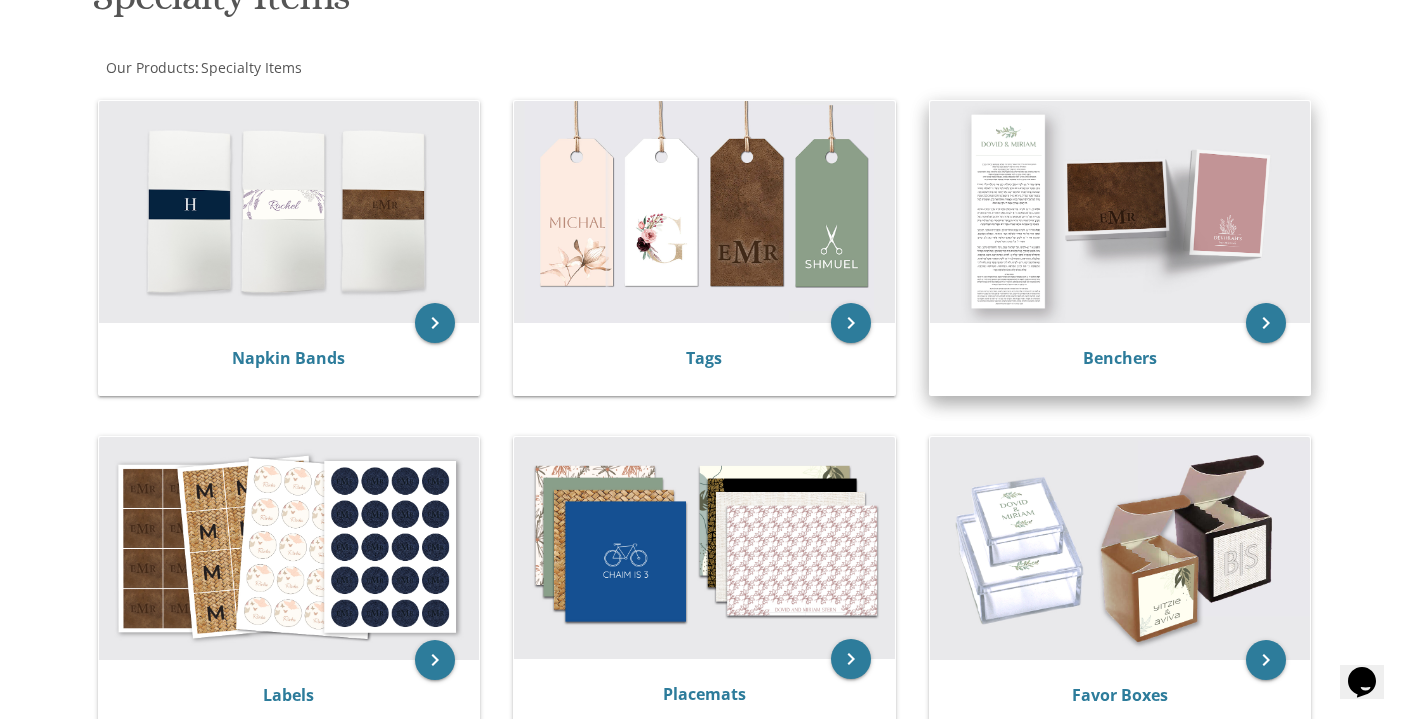 click at bounding box center (1120, 212) 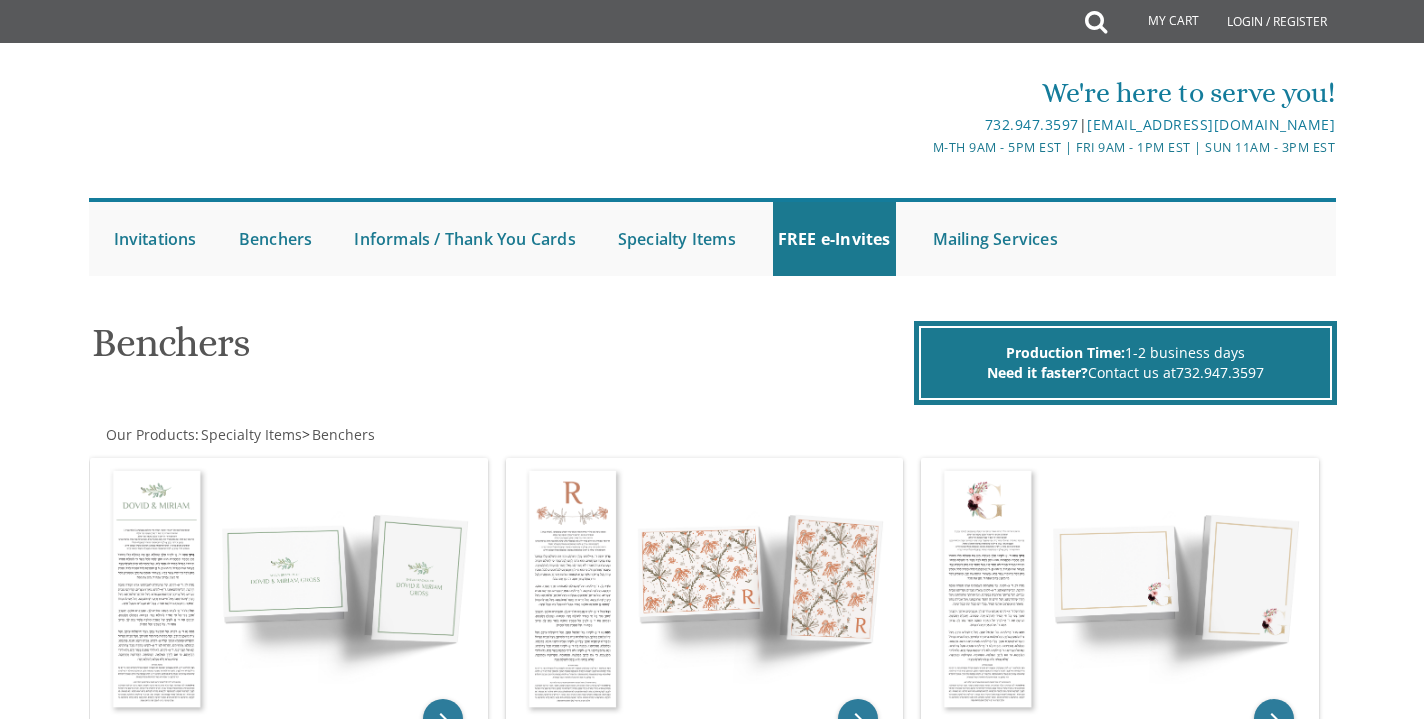 scroll, scrollTop: 0, scrollLeft: 0, axis: both 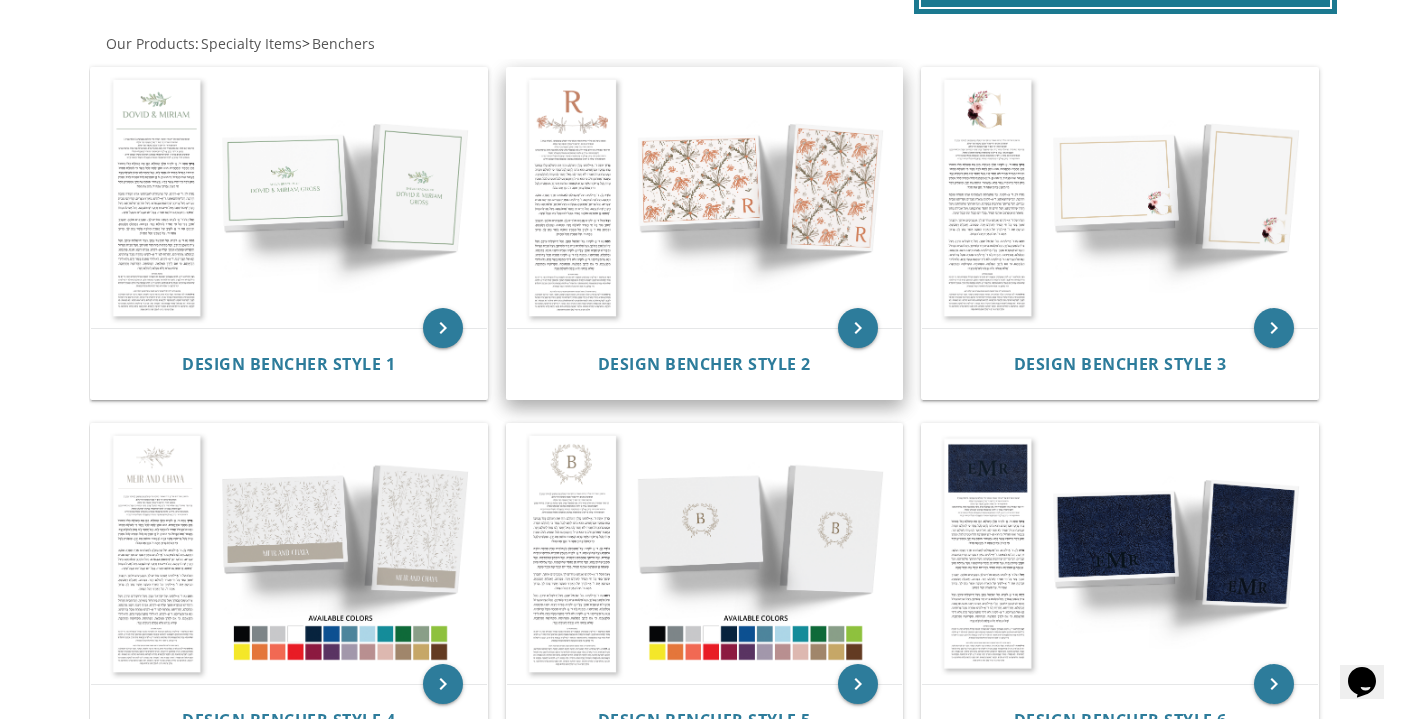 click at bounding box center (705, 198) 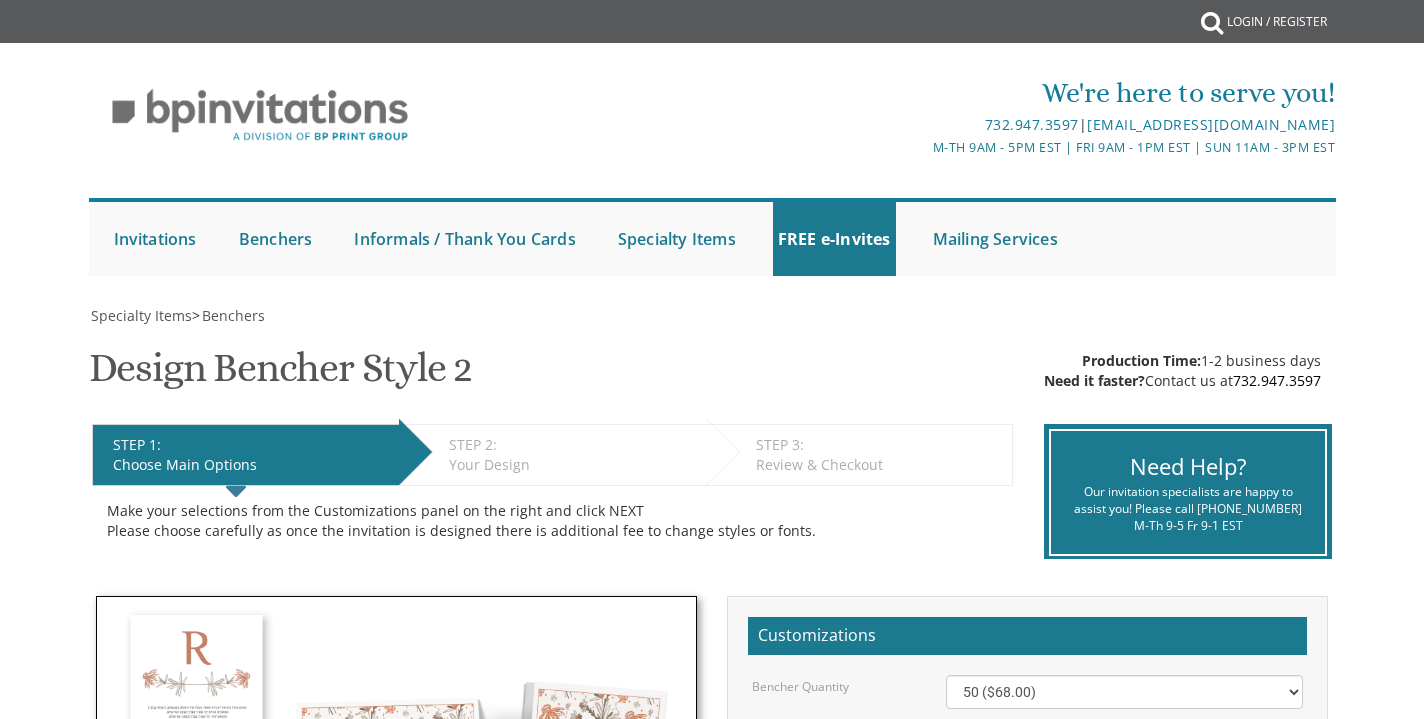 scroll, scrollTop: 0, scrollLeft: 0, axis: both 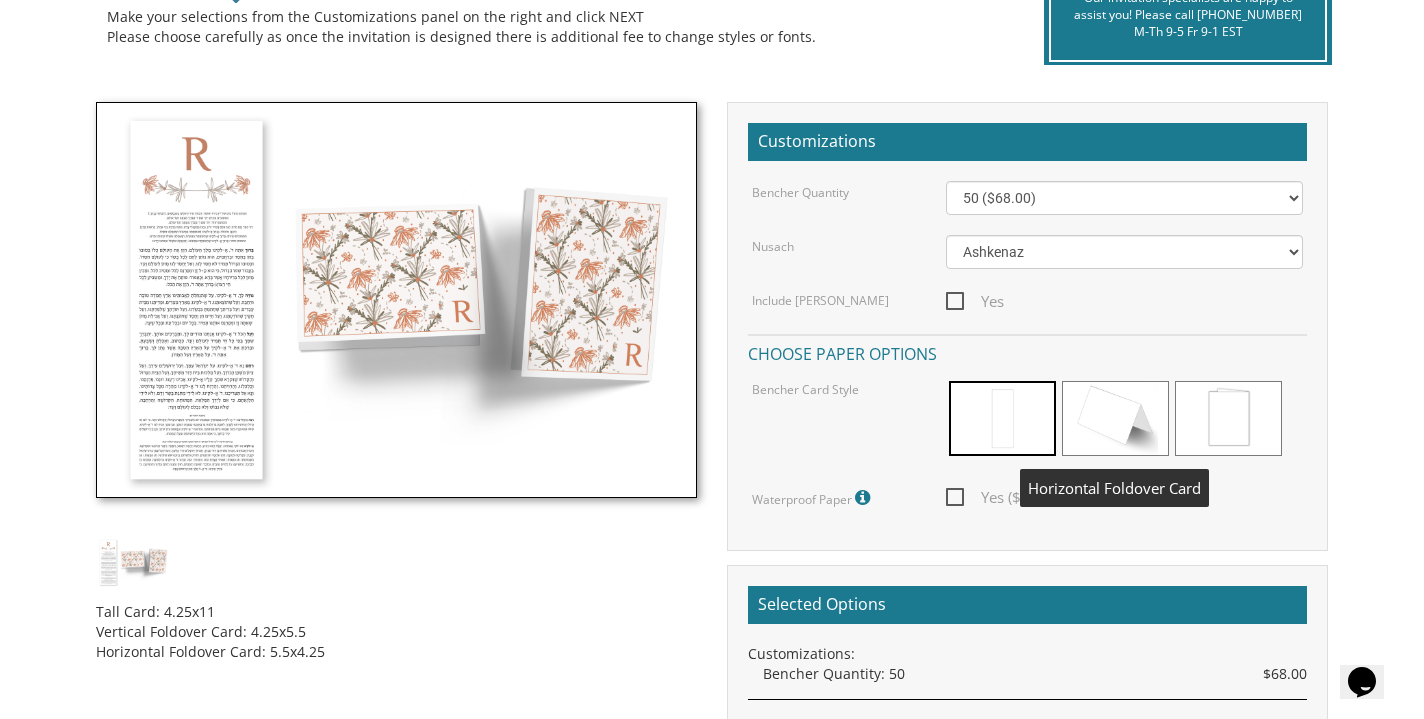 click at bounding box center (1115, 418) 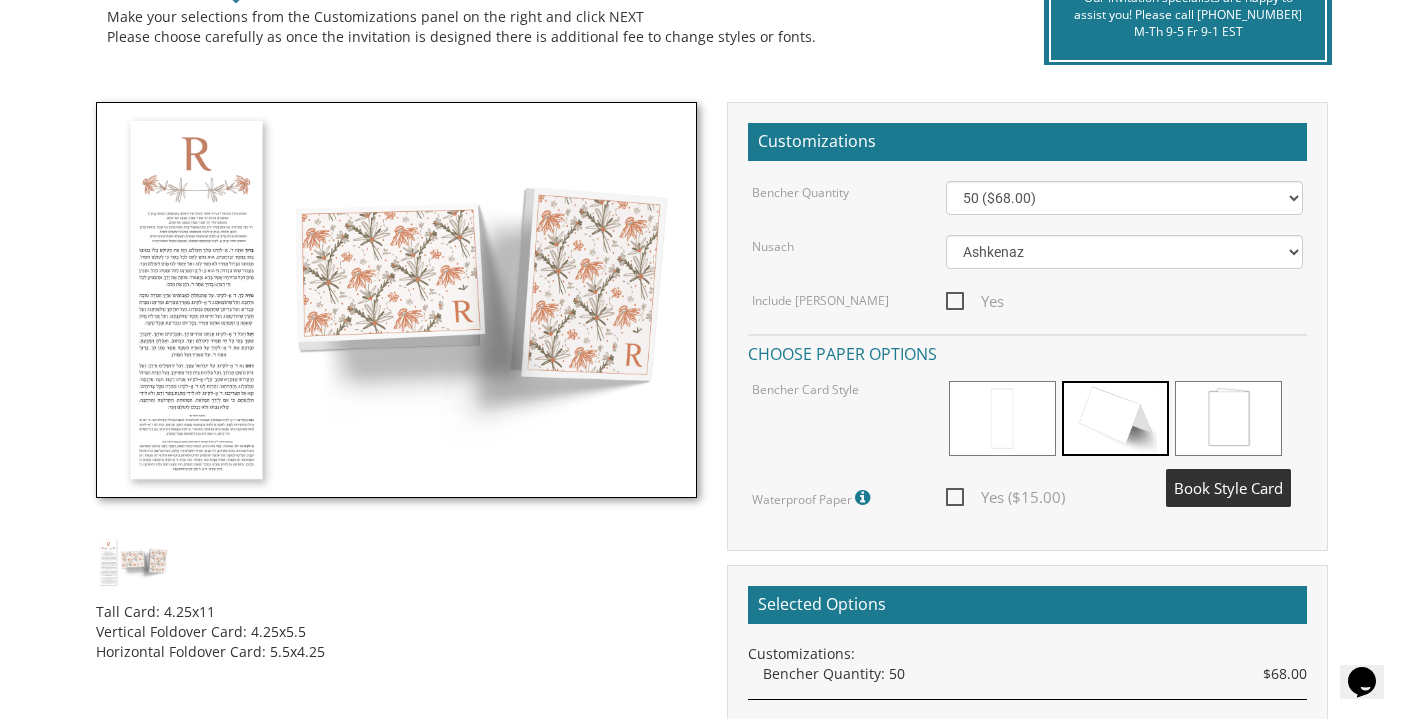 click at bounding box center (1228, 418) 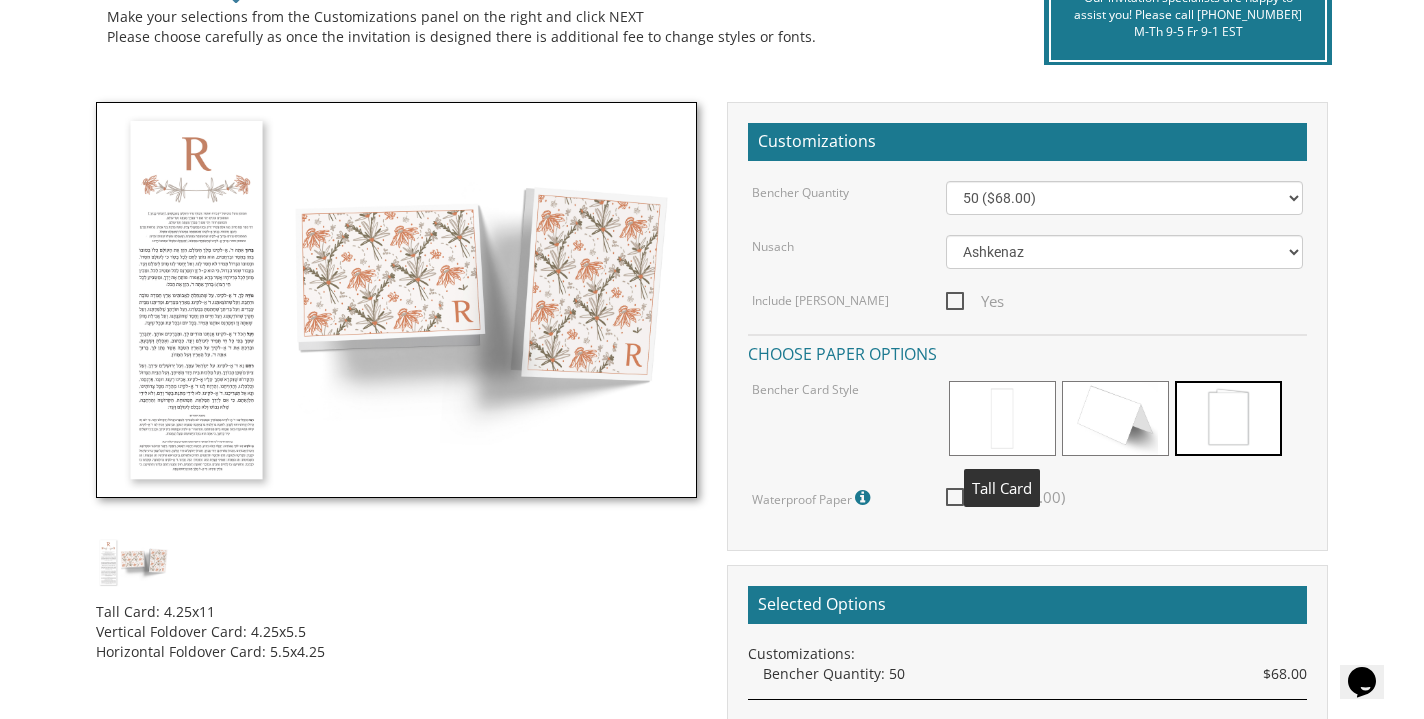 click at bounding box center [1002, 418] 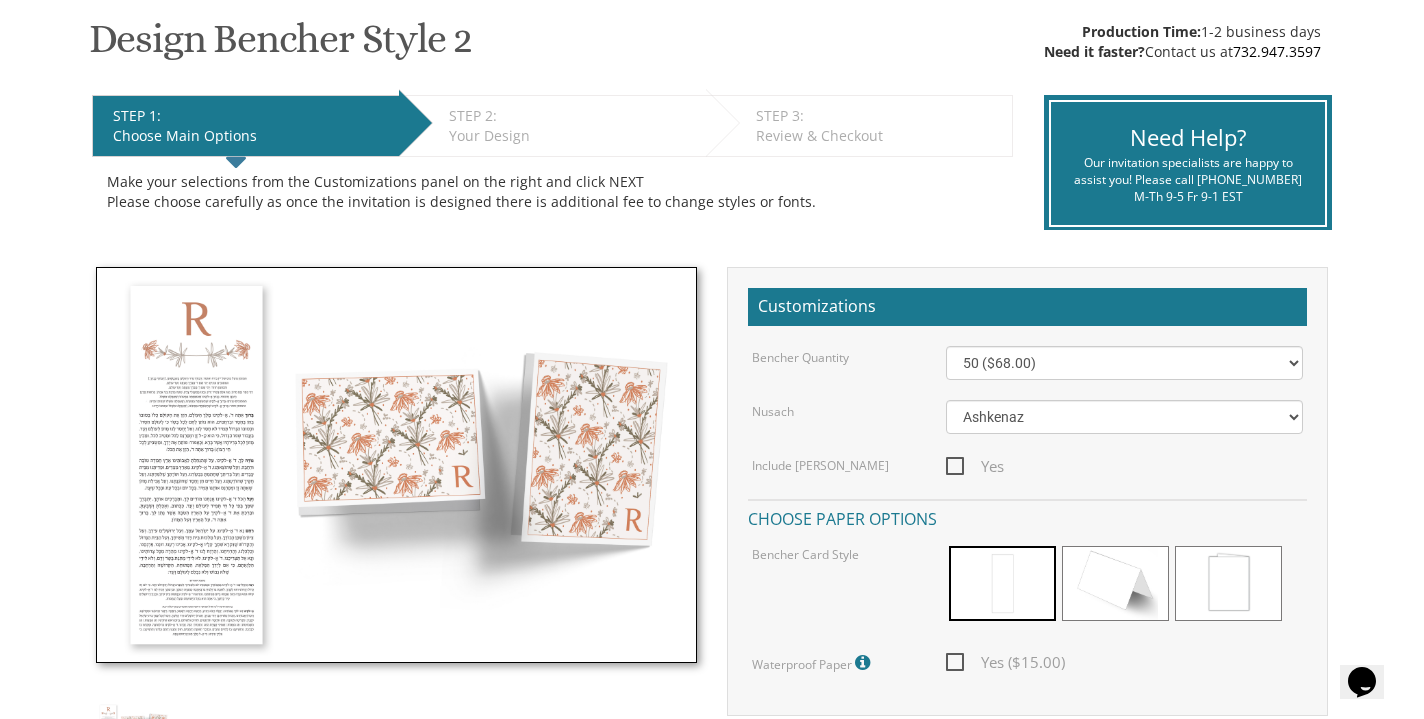 scroll, scrollTop: 328, scrollLeft: 0, axis: vertical 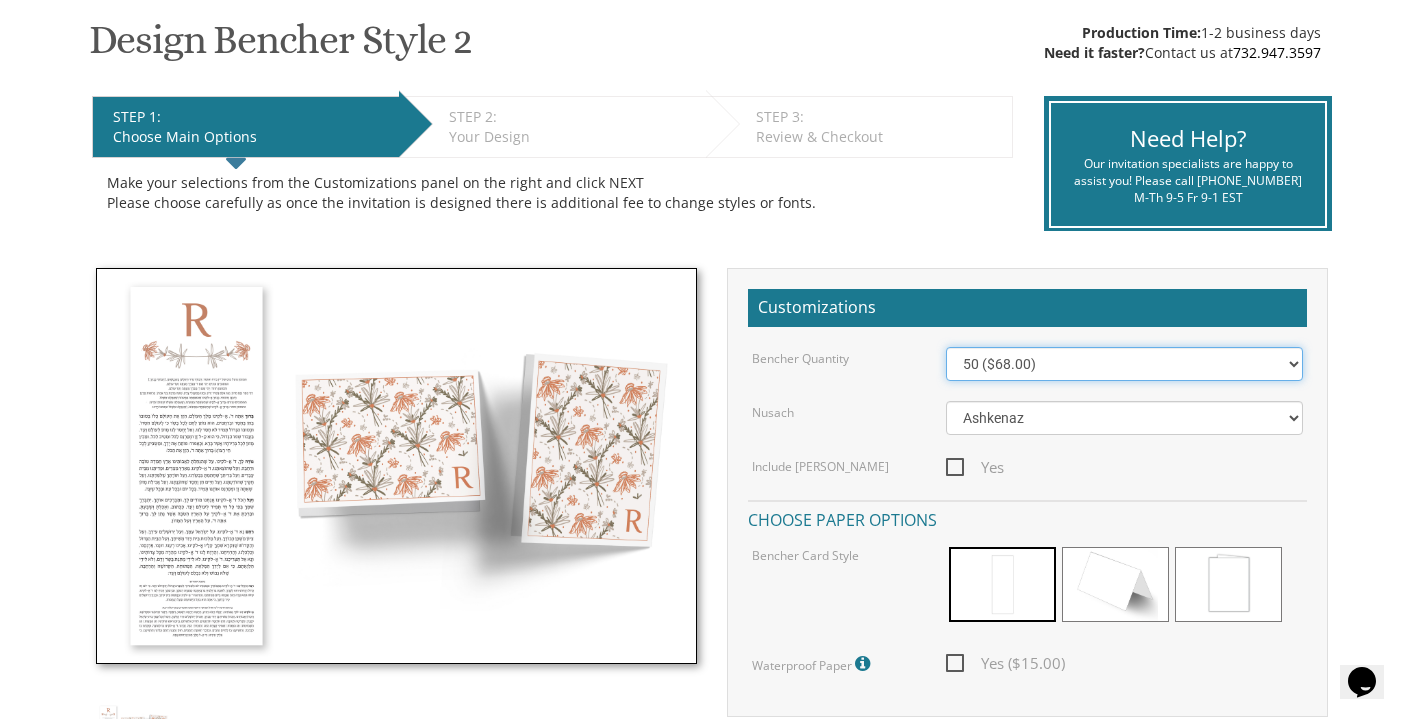 click on "50 ($68.00) 60 ($74.80) 70 ($81.60) 80 ($88.40) 90 ($95.20) 100 ($102.00) 125 ($119.00) 150 ($136.00) 175 ($153.00) 200 ($170.00) 225 ($187.00) 250 ($204.00) 275 ($221.00) 300 ($238.00) 325 ($255.00) 350 ($272.00) 375 ($289.00) 400 ($306.00) 425 ($323.00) 450 ($340.00) 475 ($357.00) 500 ($374.00)" at bounding box center [1125, 364] 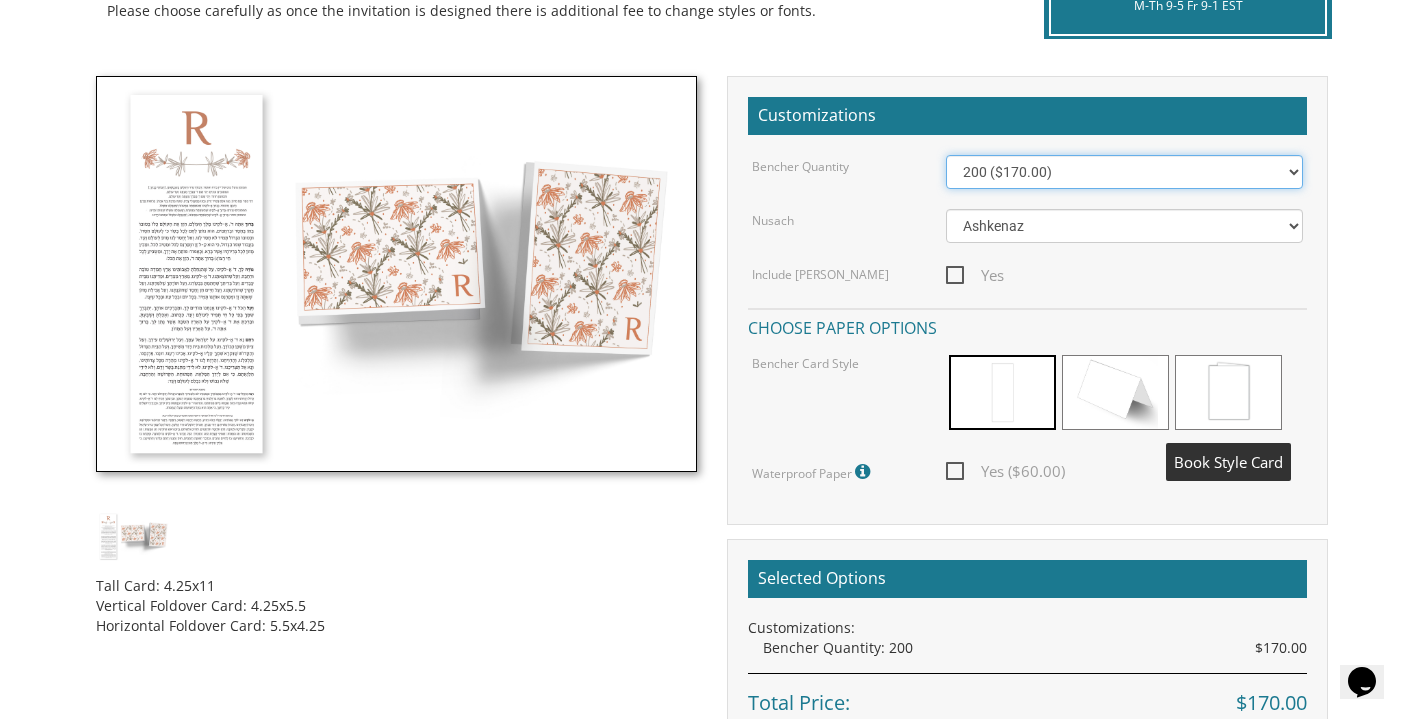 scroll, scrollTop: 520, scrollLeft: 0, axis: vertical 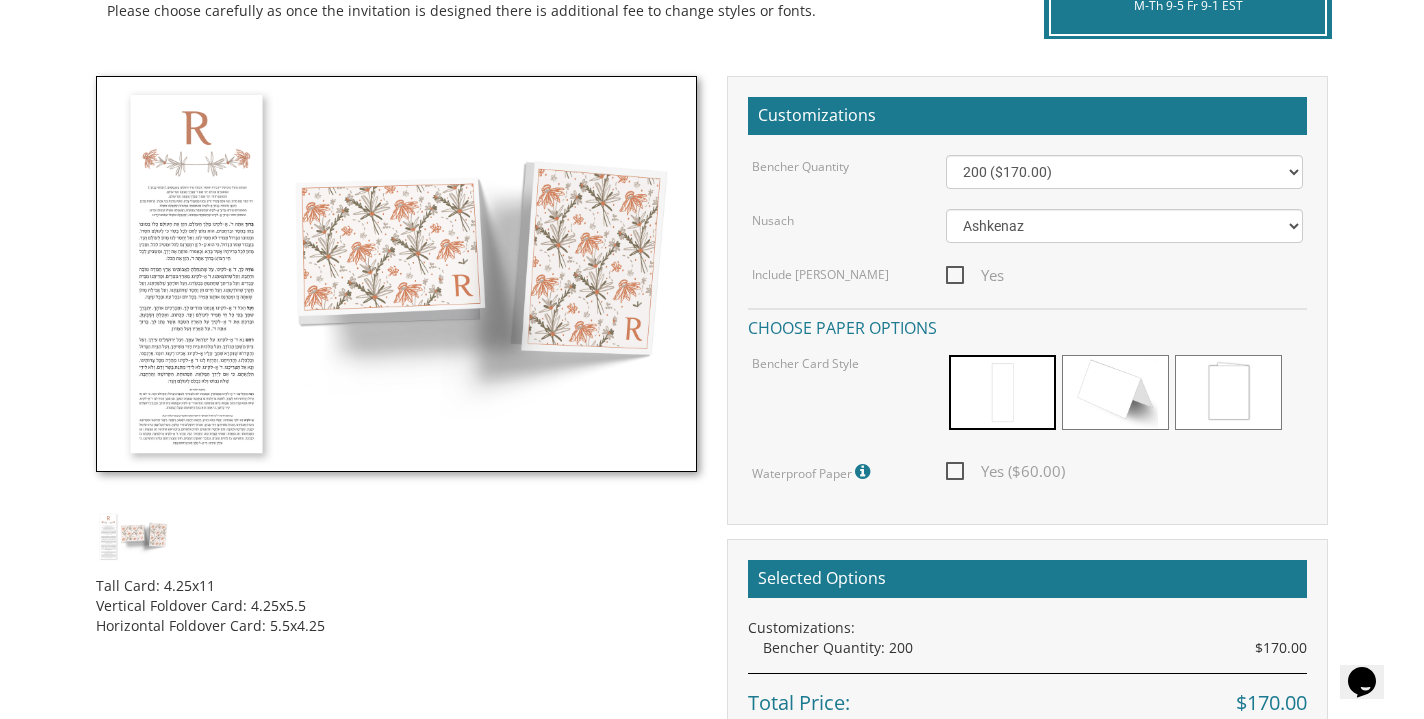 click on "Yes" at bounding box center [975, 275] 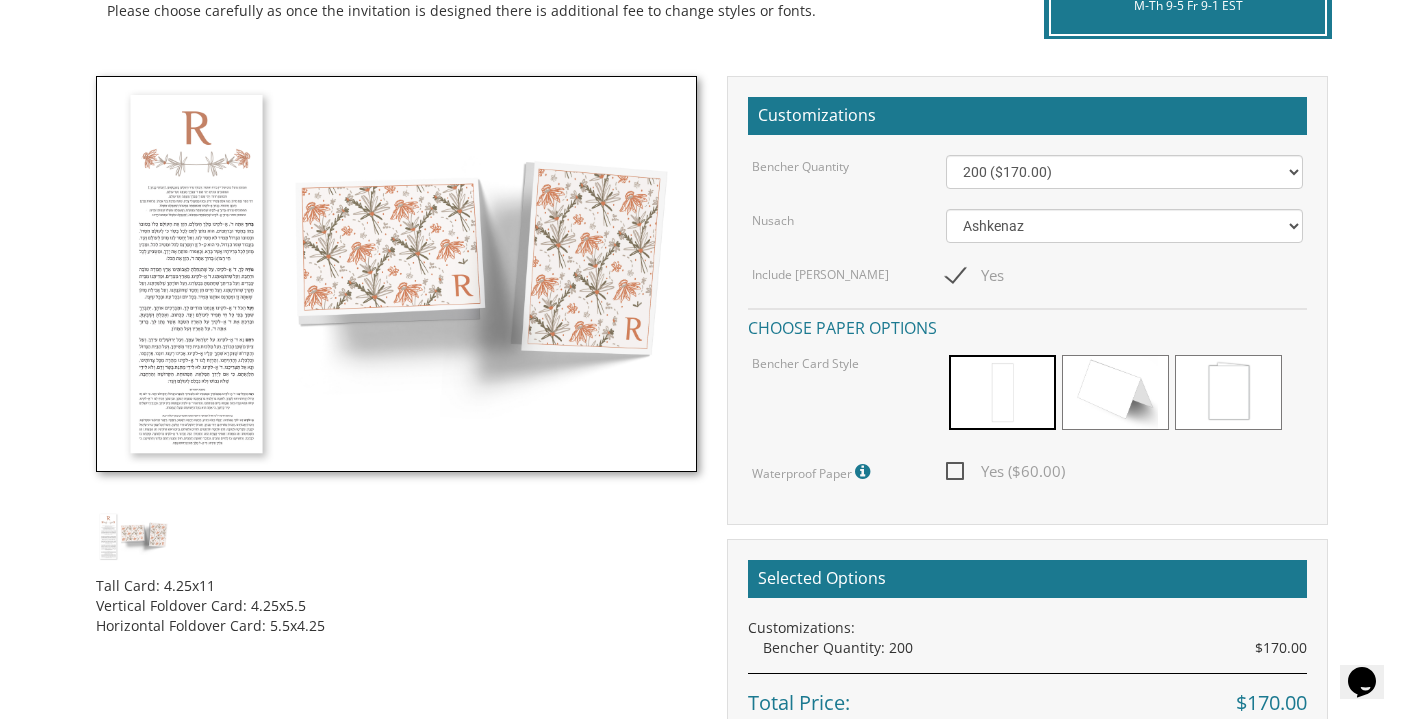 click on "Yes" at bounding box center (975, 275) 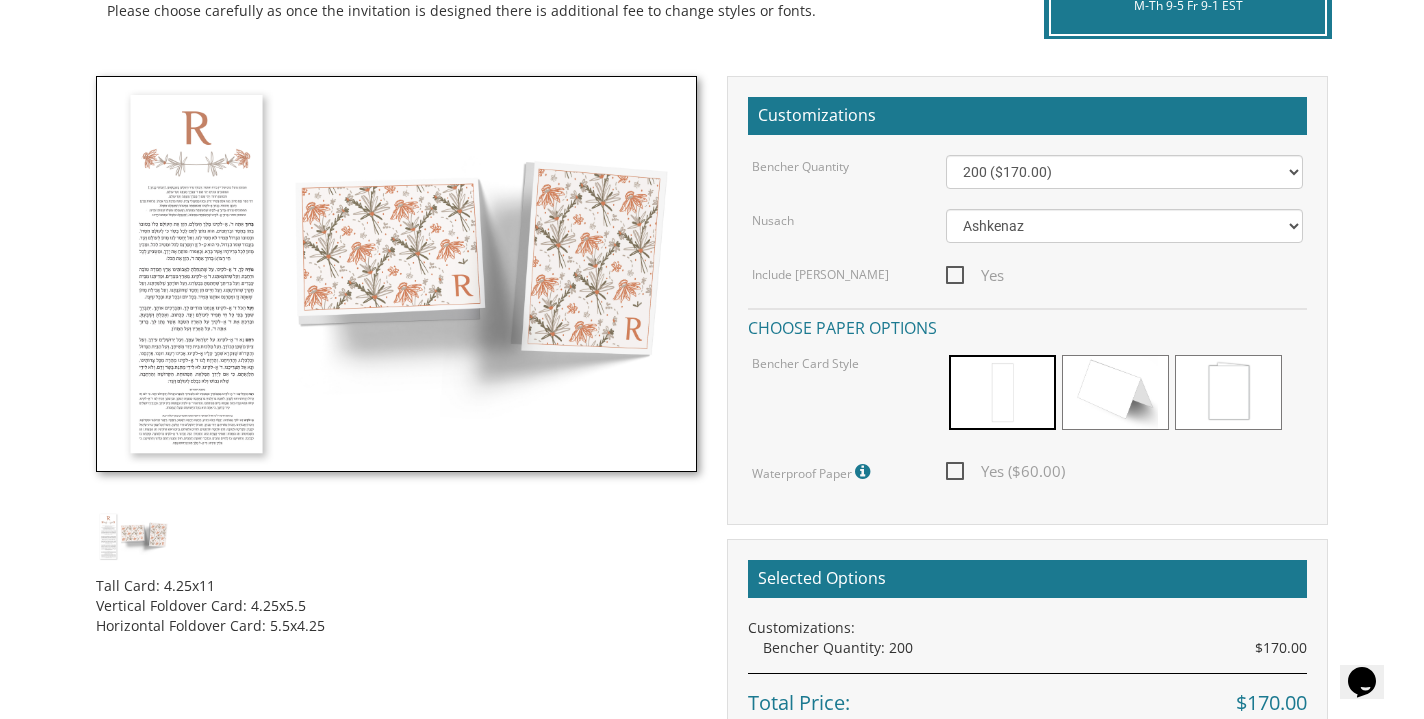 click on "Yes" at bounding box center (975, 275) 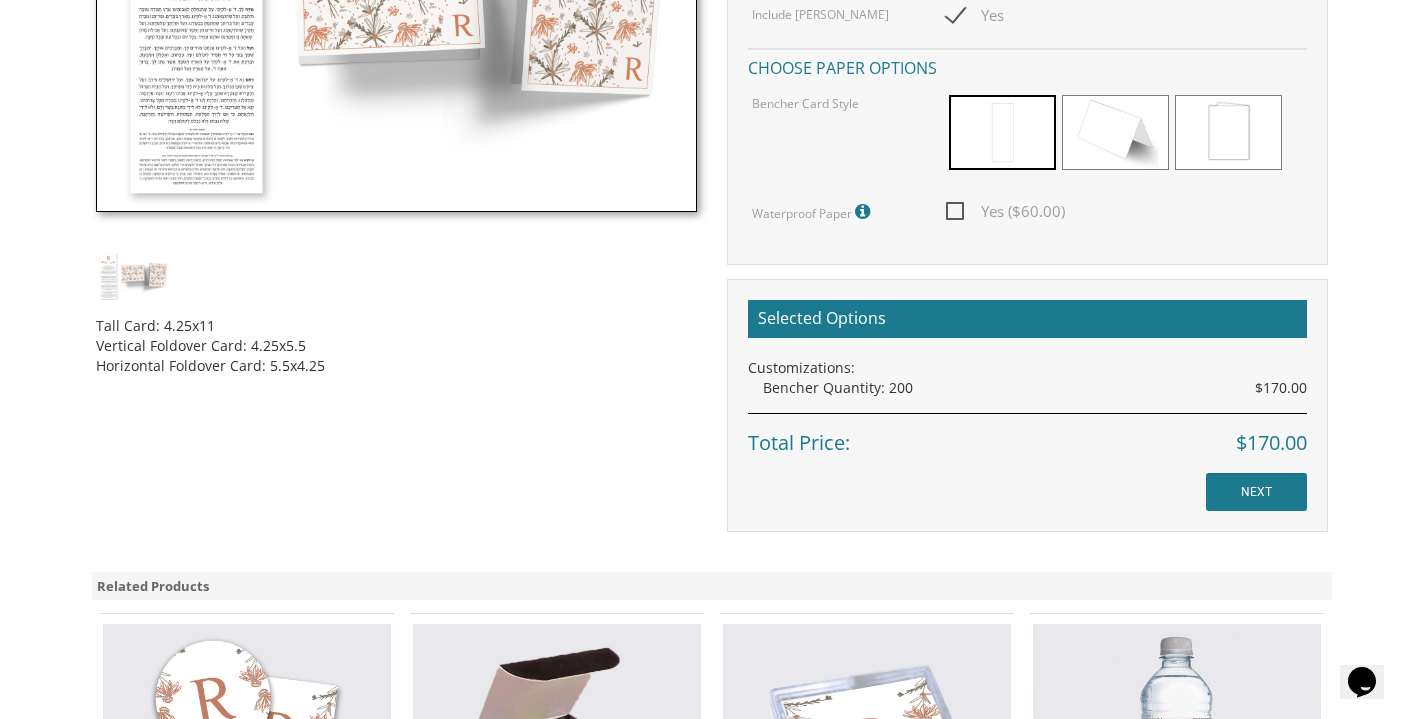 scroll, scrollTop: 780, scrollLeft: 0, axis: vertical 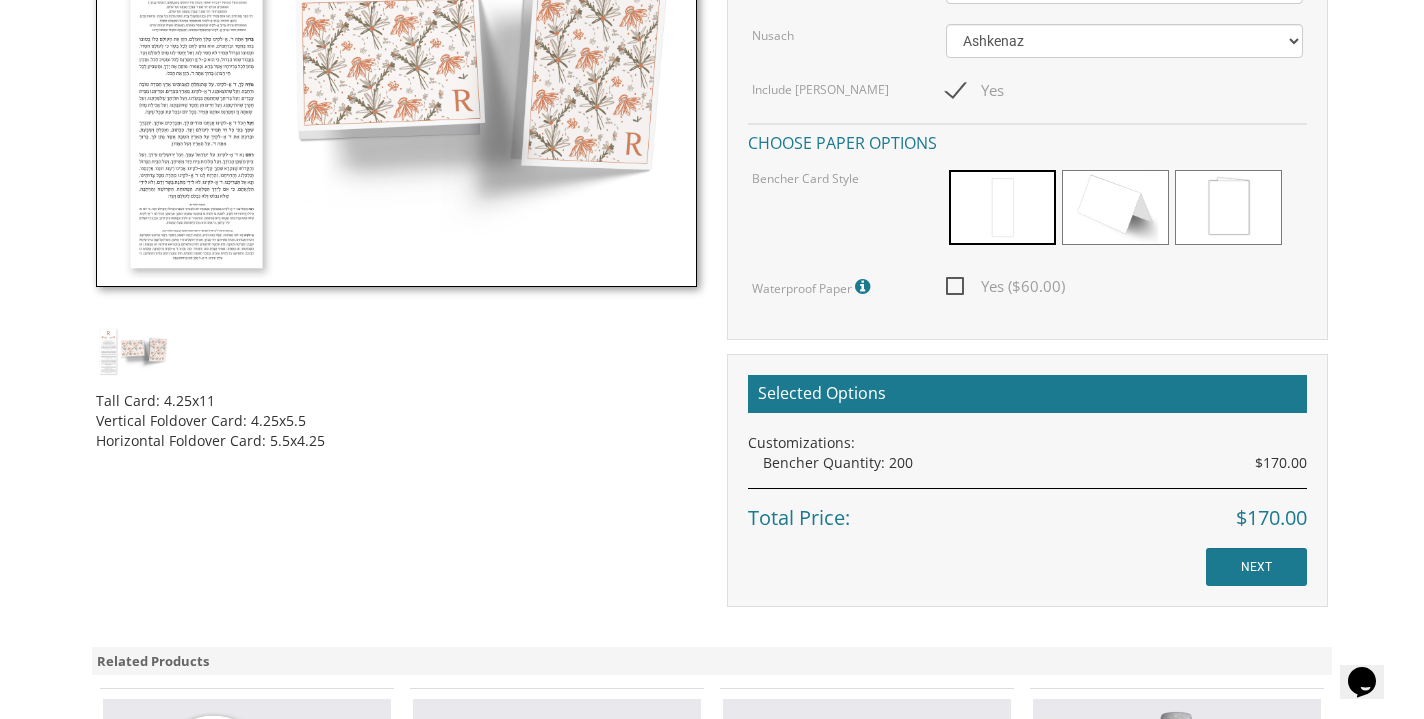 click on "NEXT" at bounding box center (1256, 567) 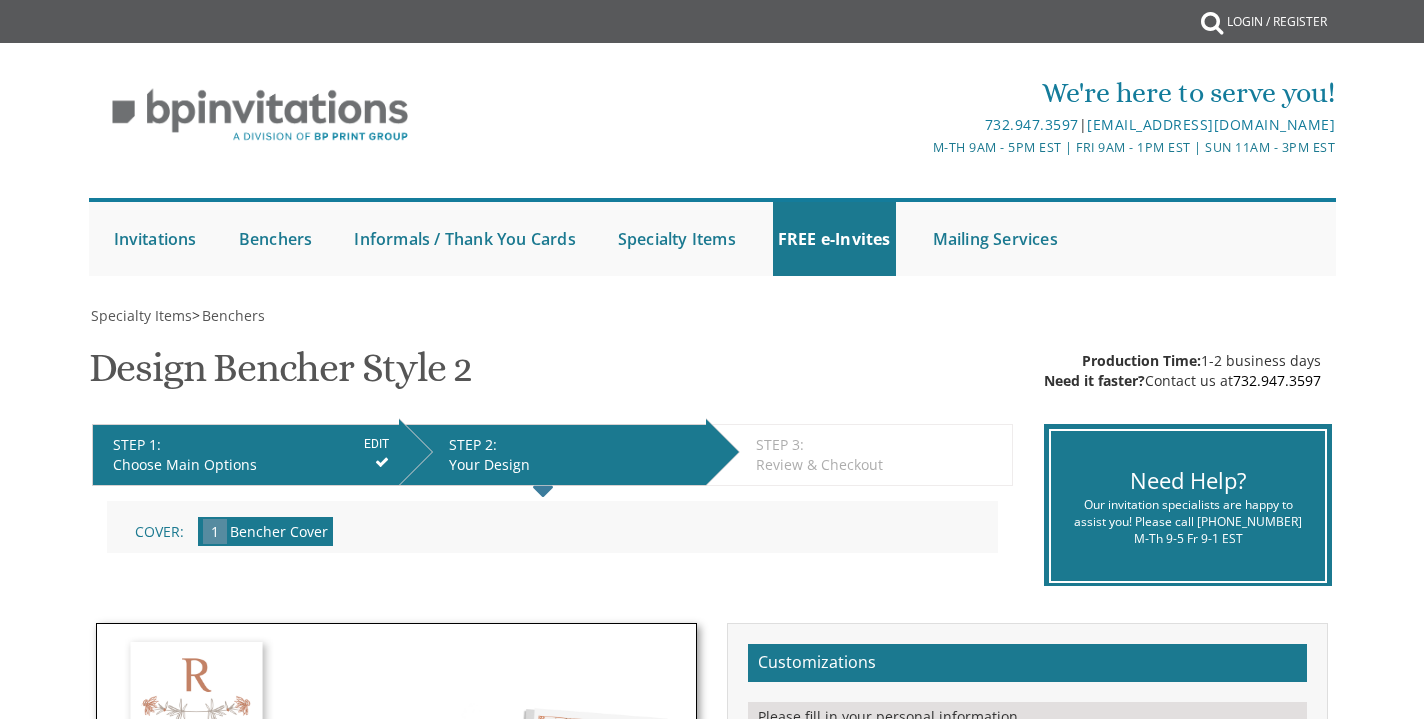 scroll, scrollTop: 0, scrollLeft: 0, axis: both 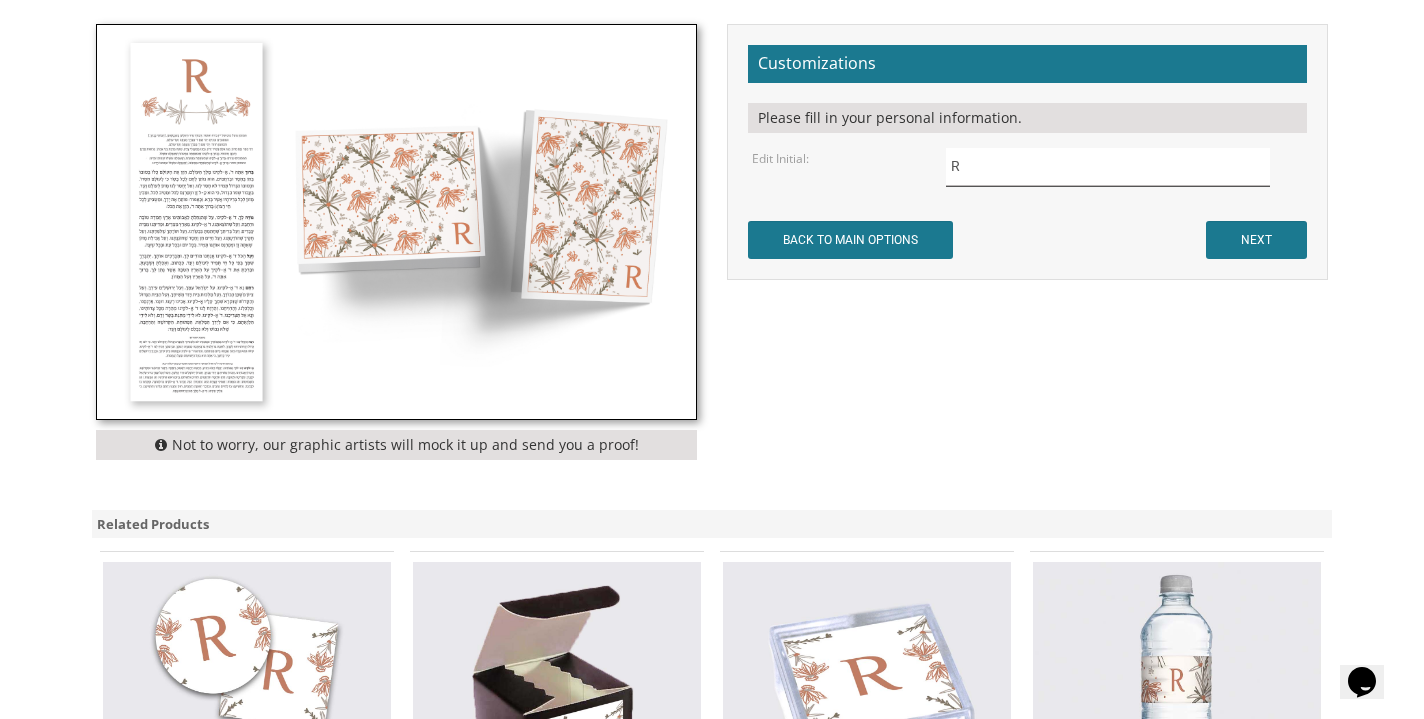 click on "R" at bounding box center (1108, 167) 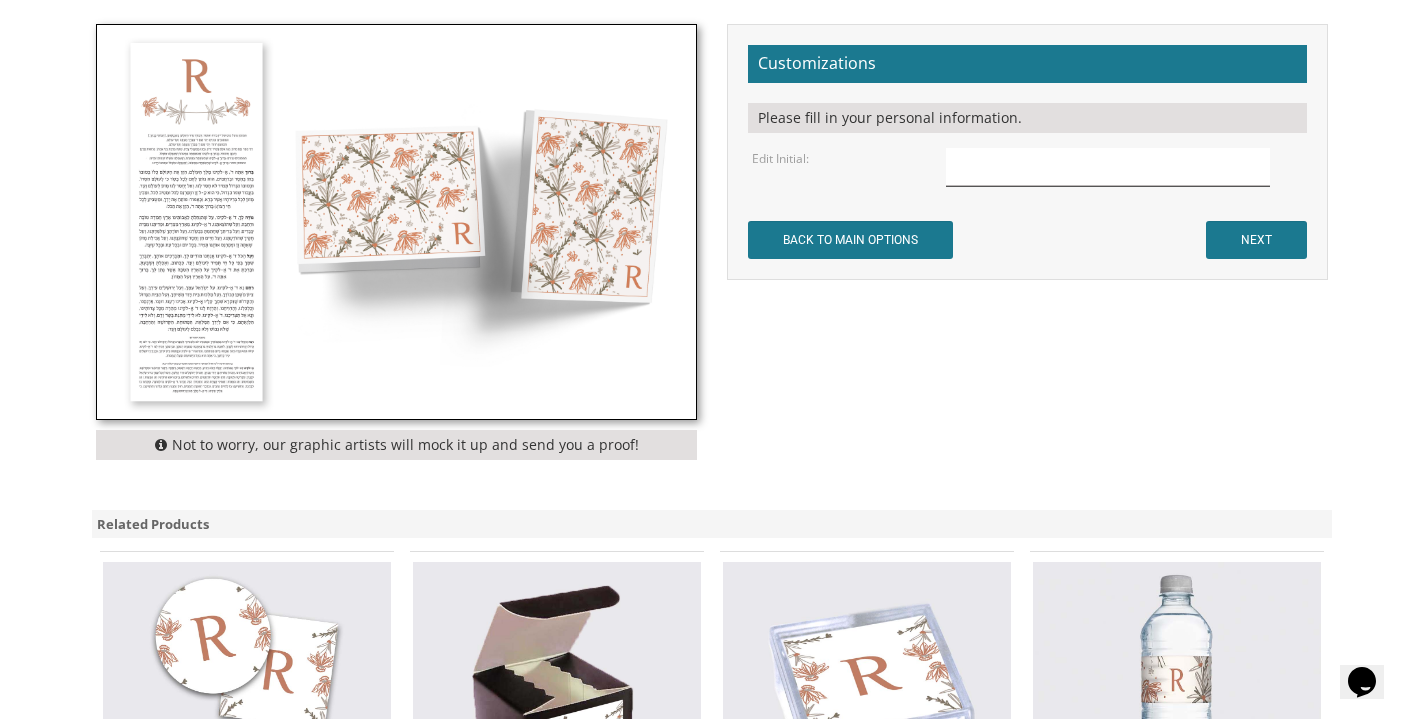type on "l" 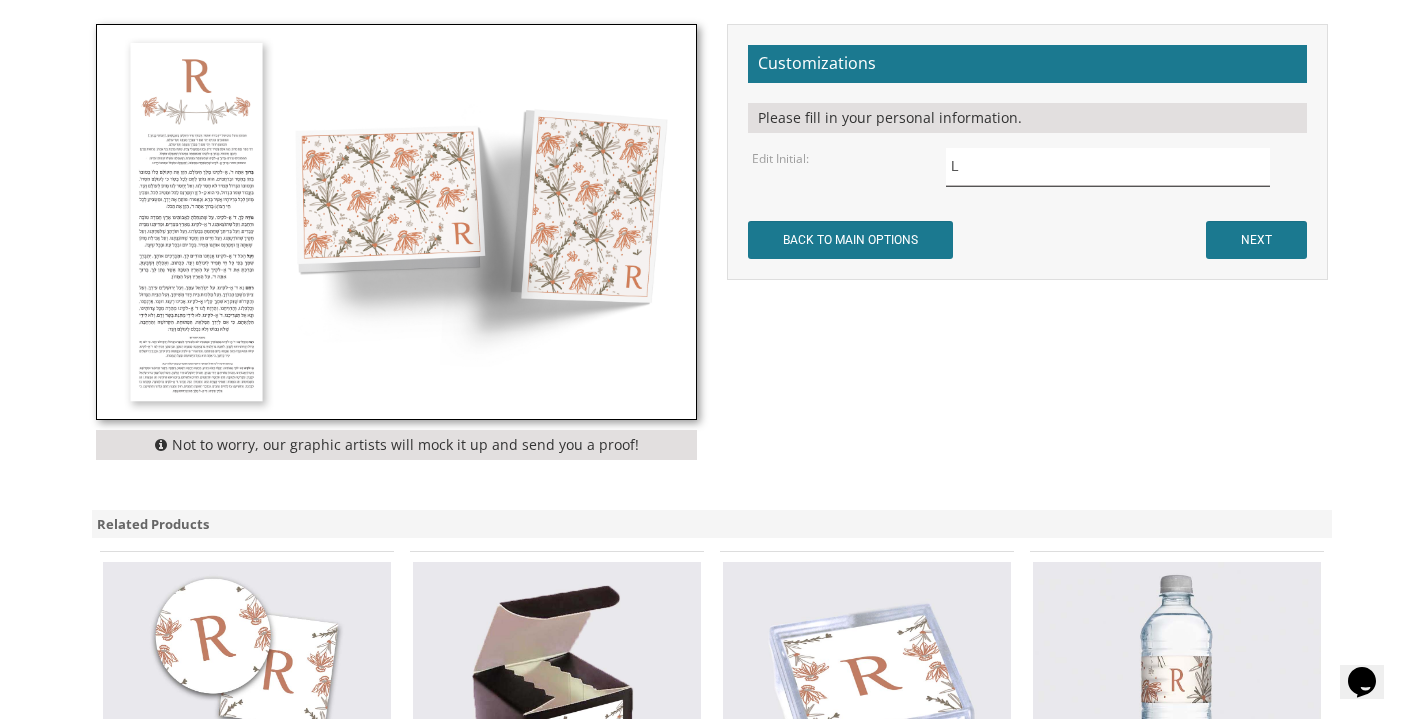 type on "L" 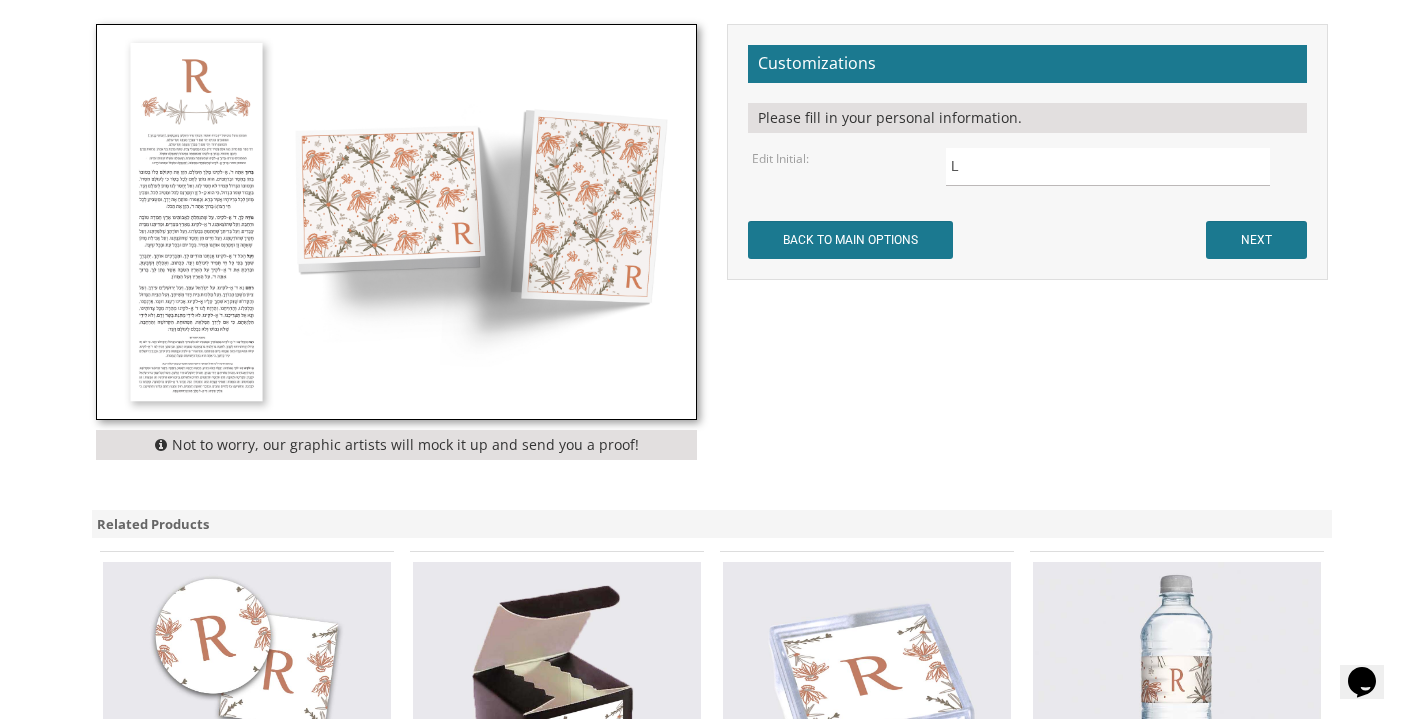 click on "Not to worry, our graphic artists will mock it up and send you a proof!
Customizations
Please fill in your personal information.
Edit Initial:
L BACK TO MAIN OPTIONS NEXT" at bounding box center (712, 247) 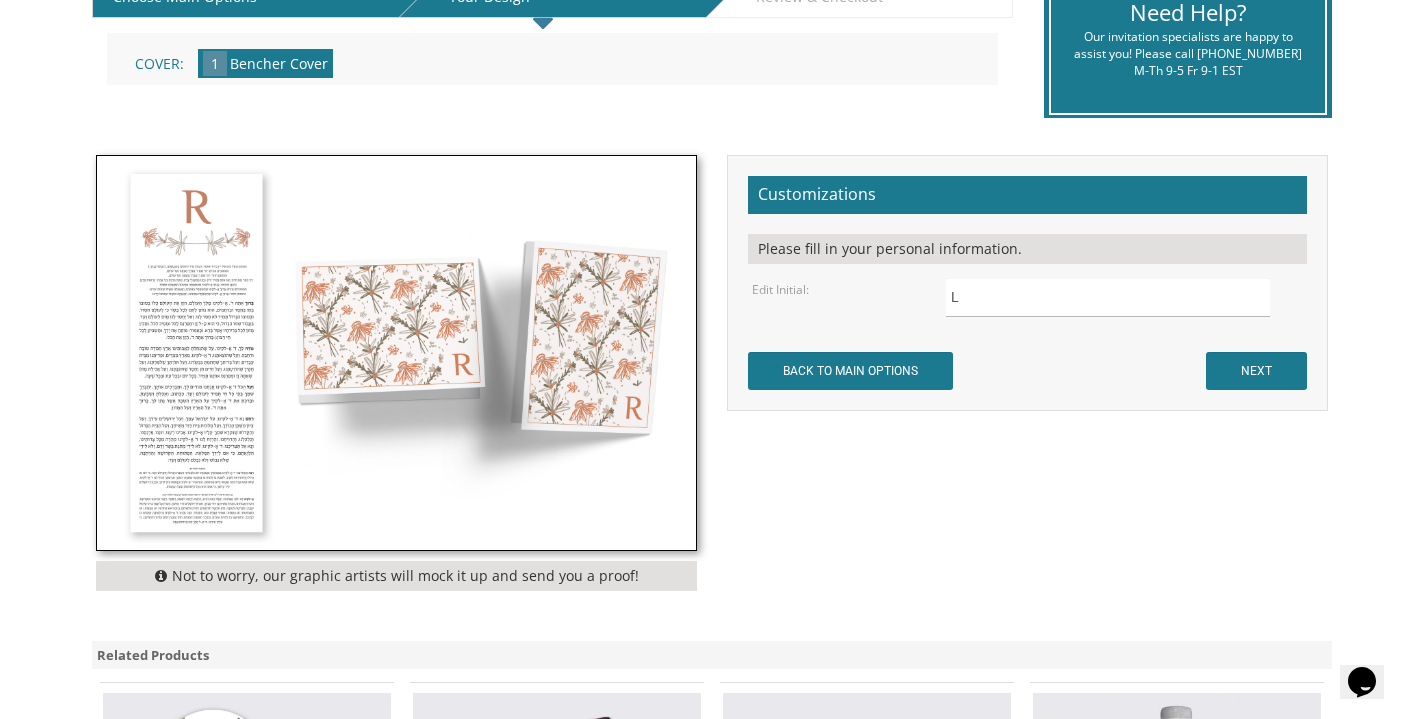 scroll, scrollTop: 477, scrollLeft: 0, axis: vertical 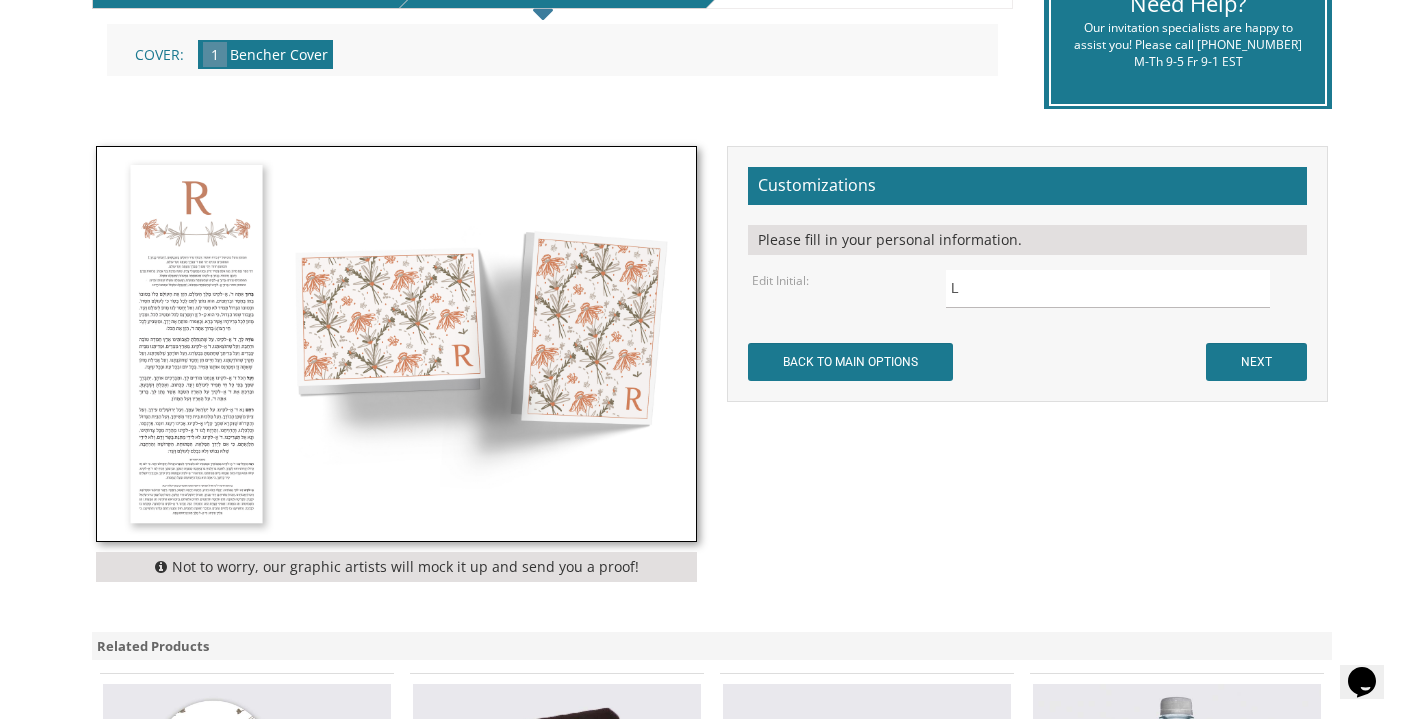 click on "NEXT" at bounding box center [1256, 362] 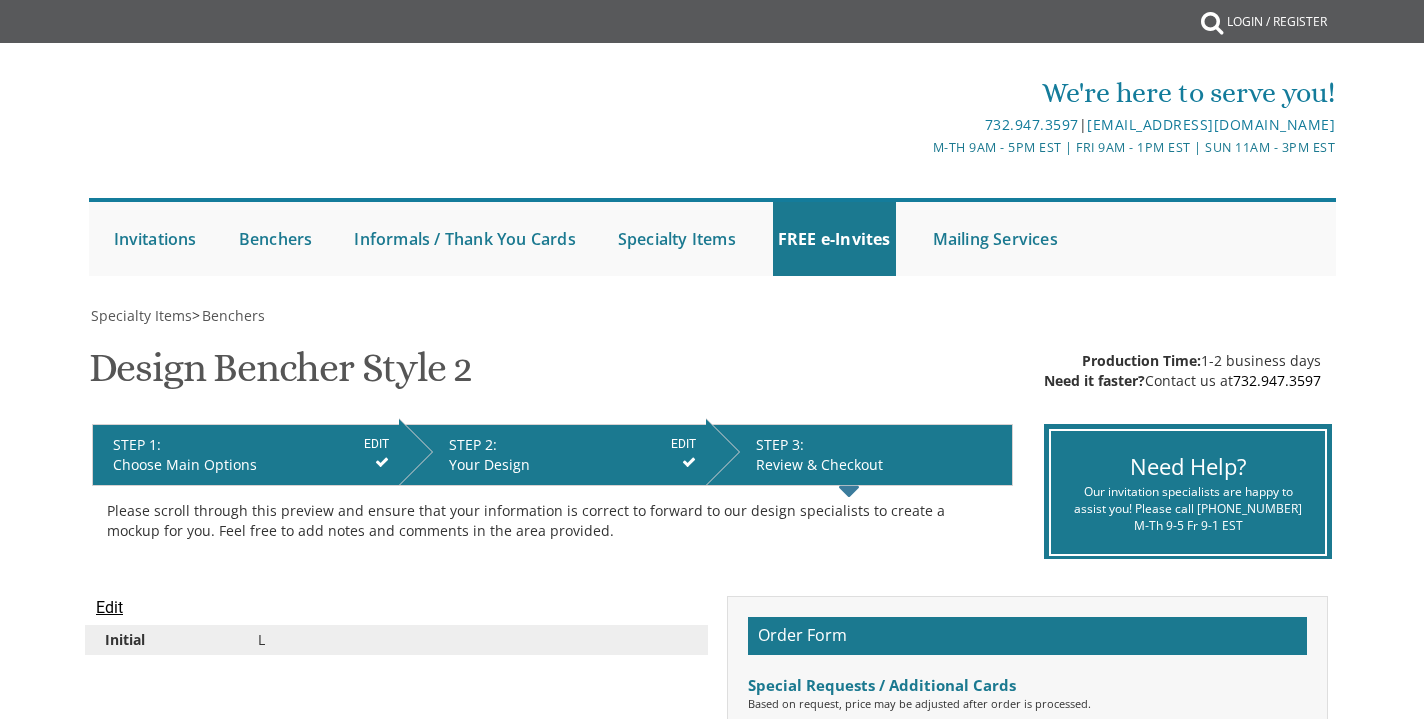 scroll, scrollTop: 0, scrollLeft: 0, axis: both 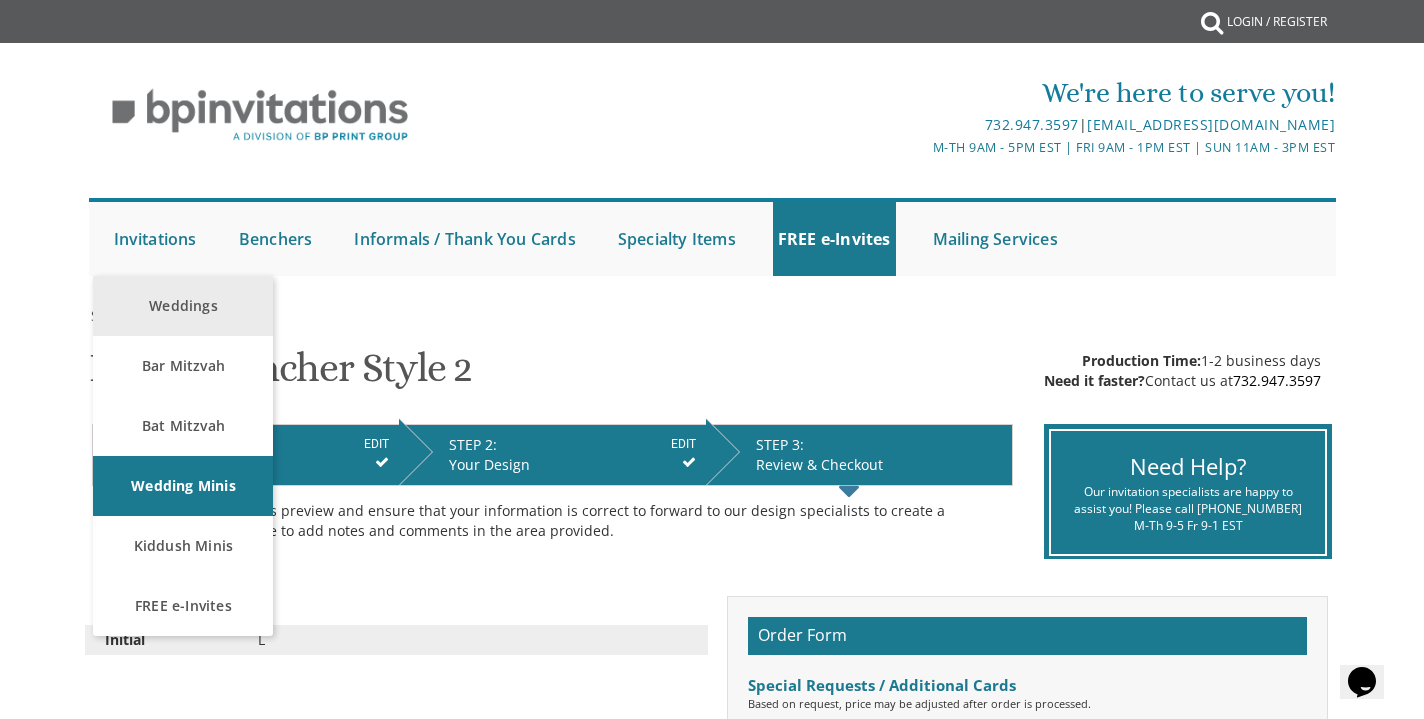 click on "Weddings" at bounding box center (183, 306) 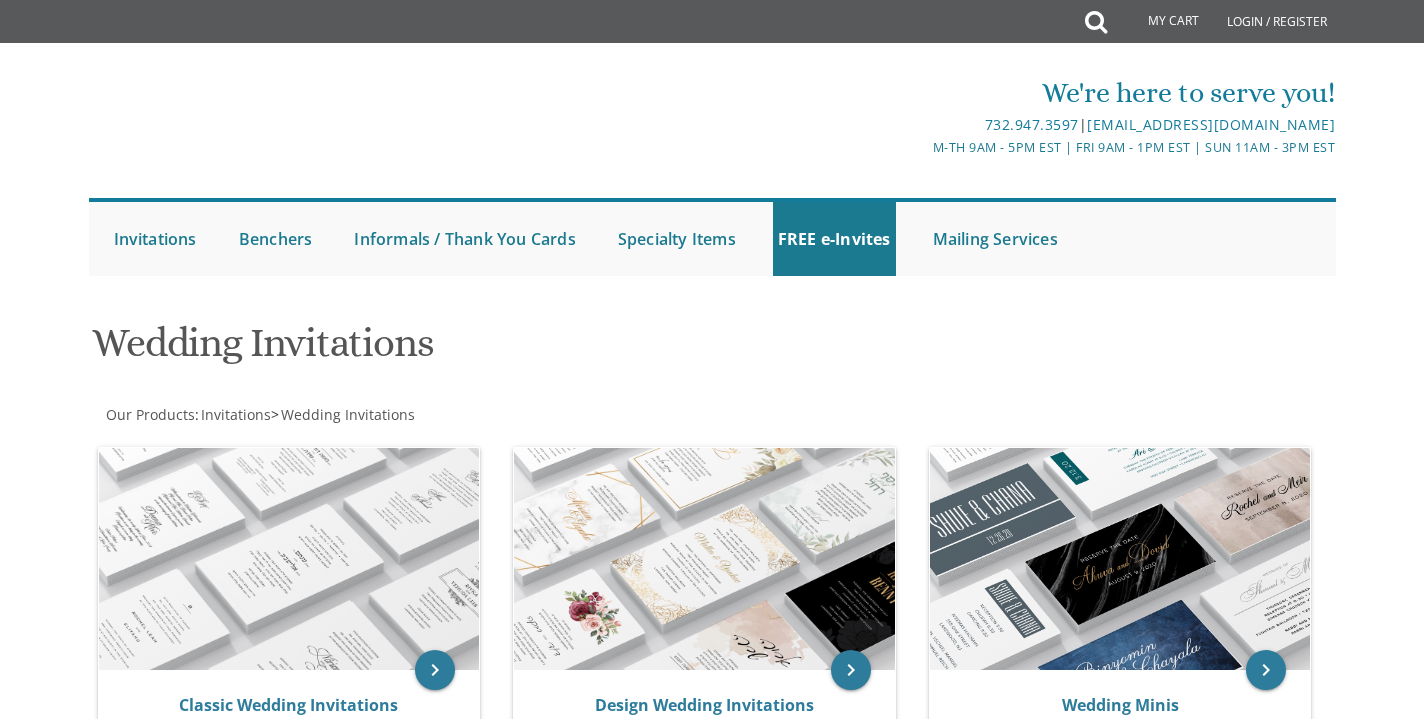 scroll, scrollTop: 0, scrollLeft: 0, axis: both 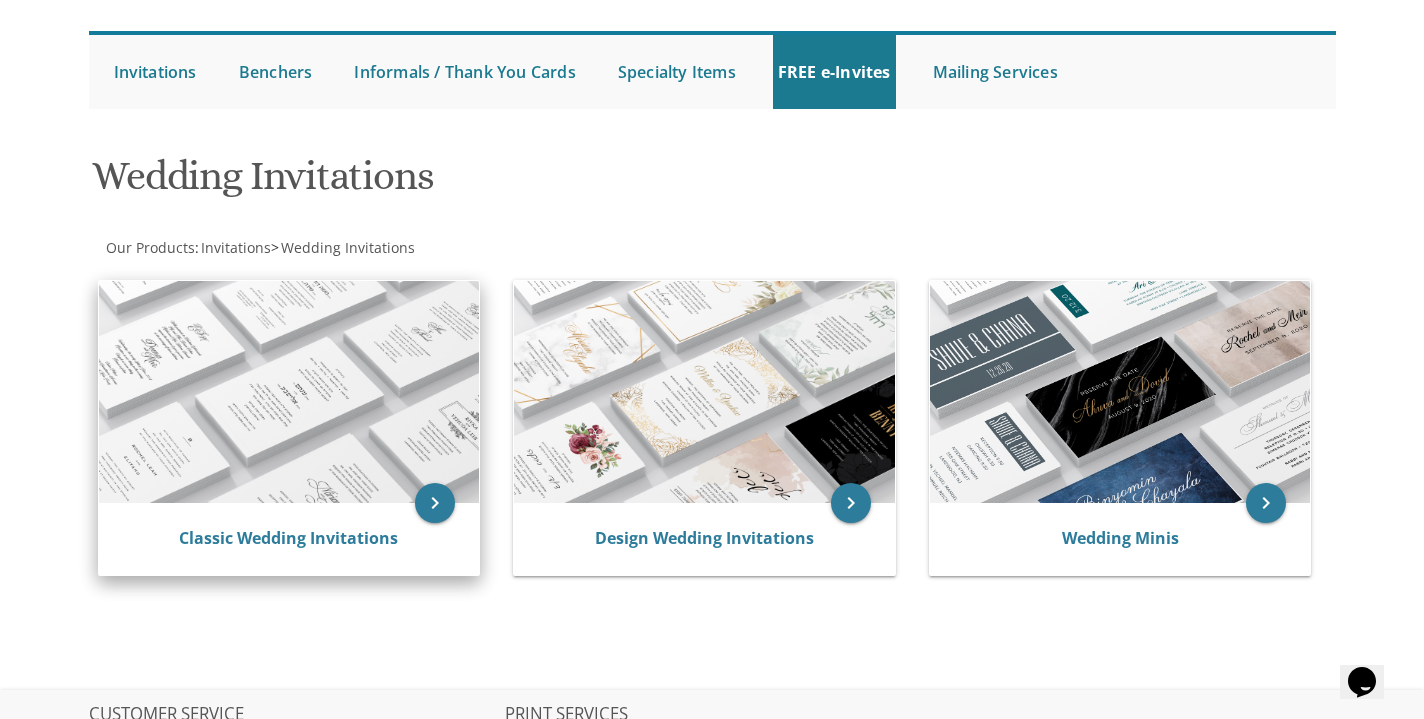 click at bounding box center [289, 392] 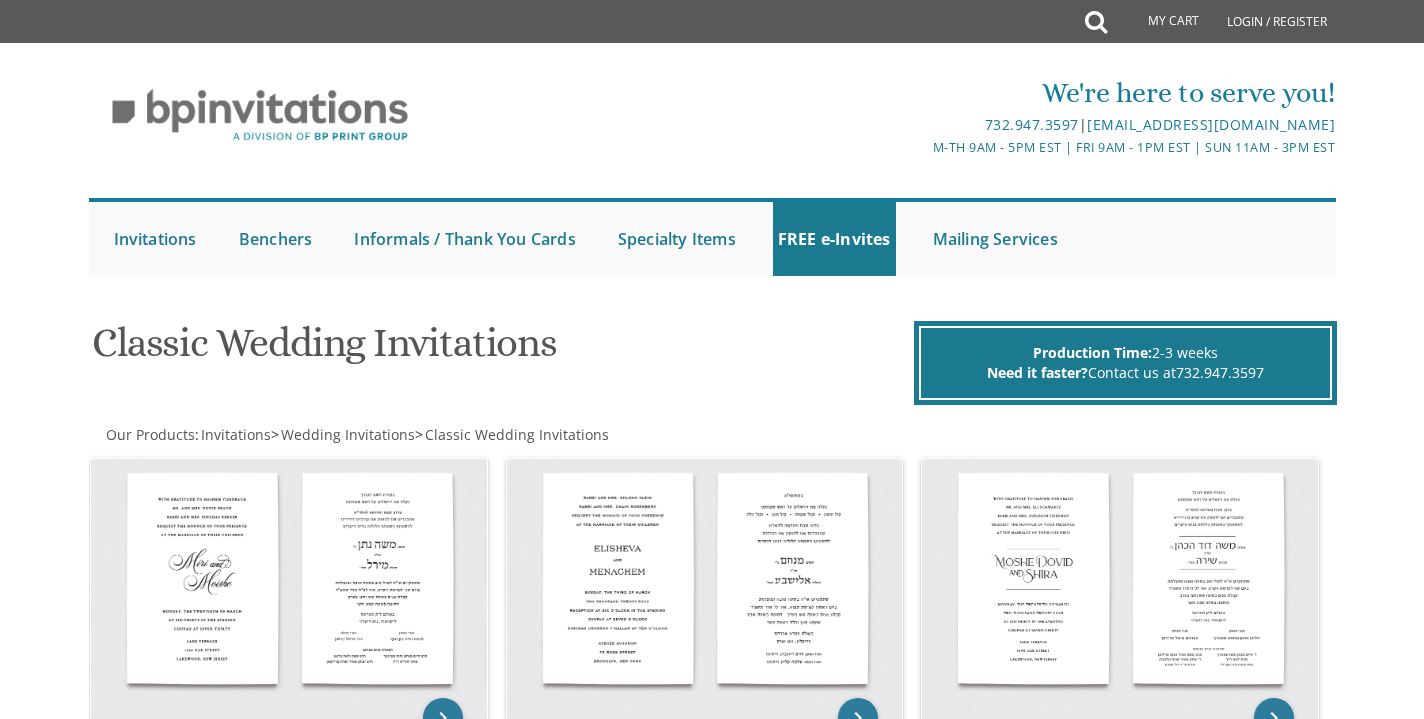 scroll, scrollTop: 0, scrollLeft: 0, axis: both 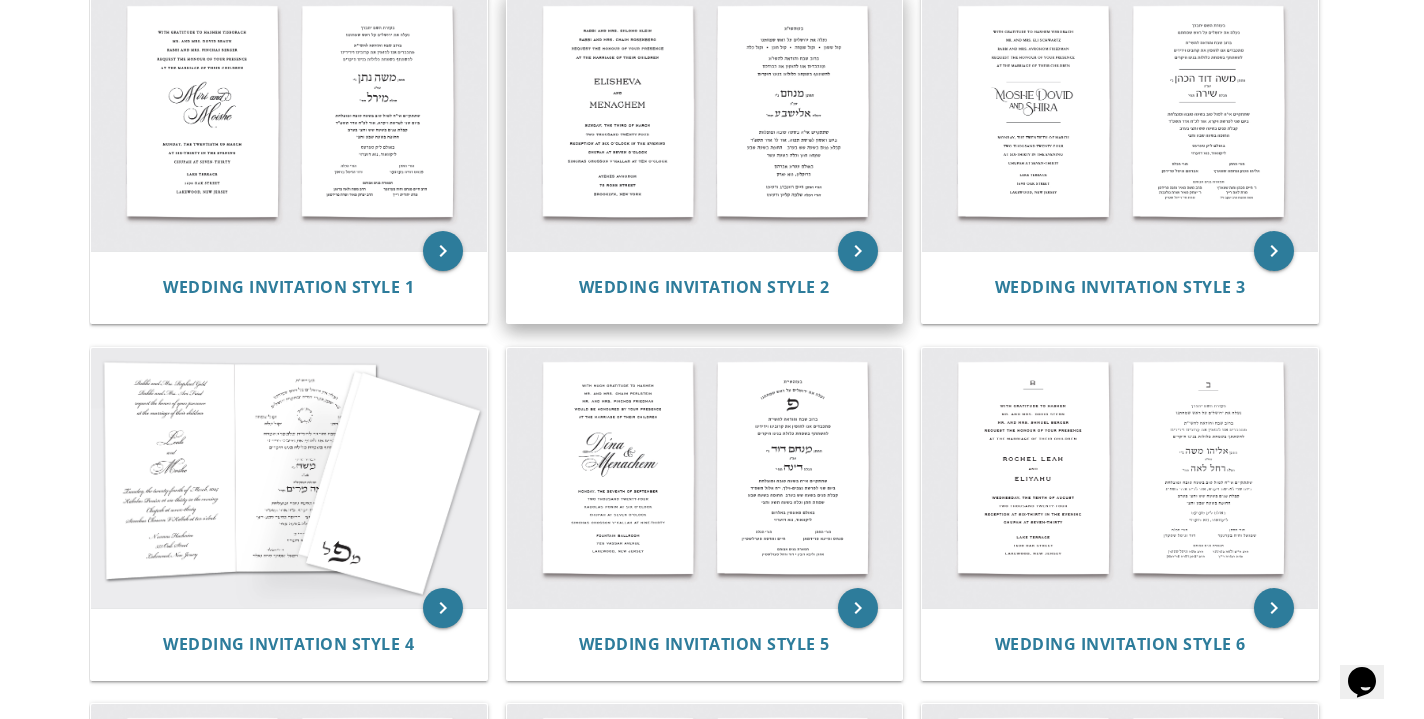 click at bounding box center [705, 122] 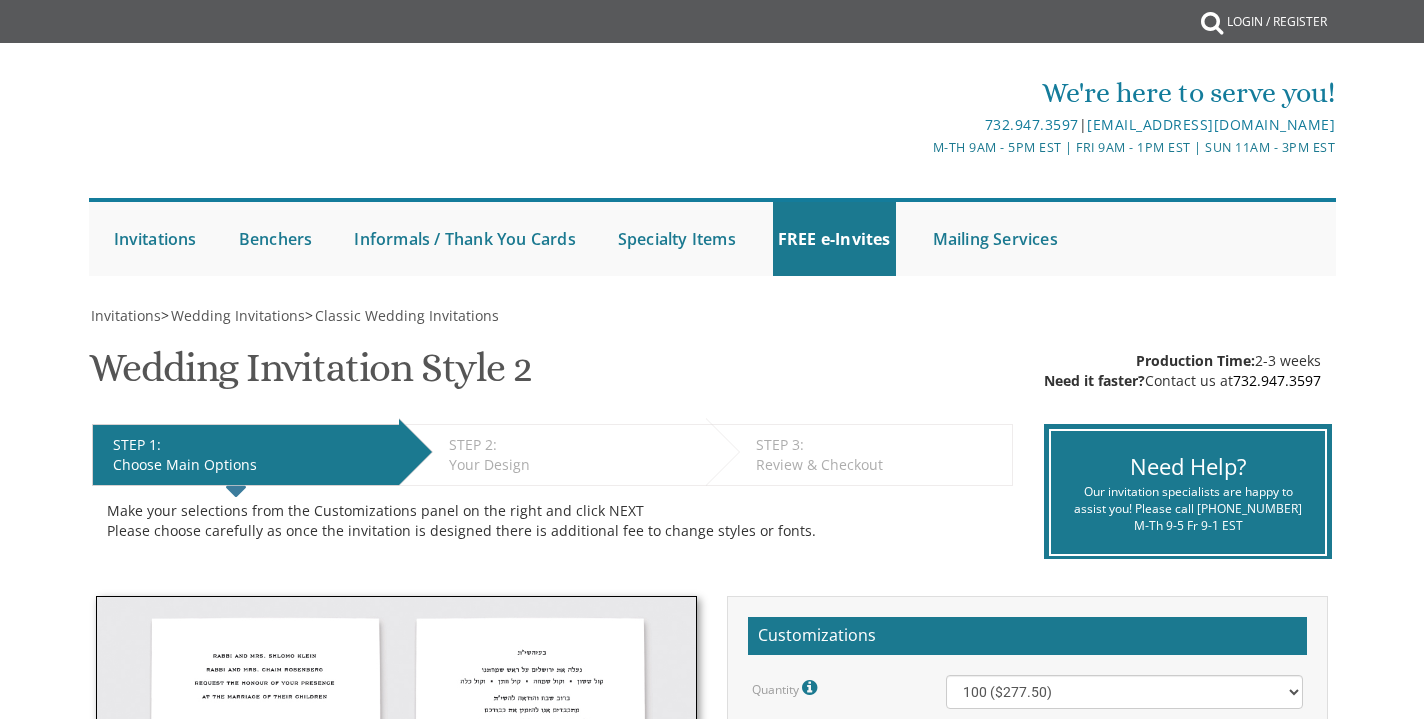 scroll, scrollTop: 0, scrollLeft: 0, axis: both 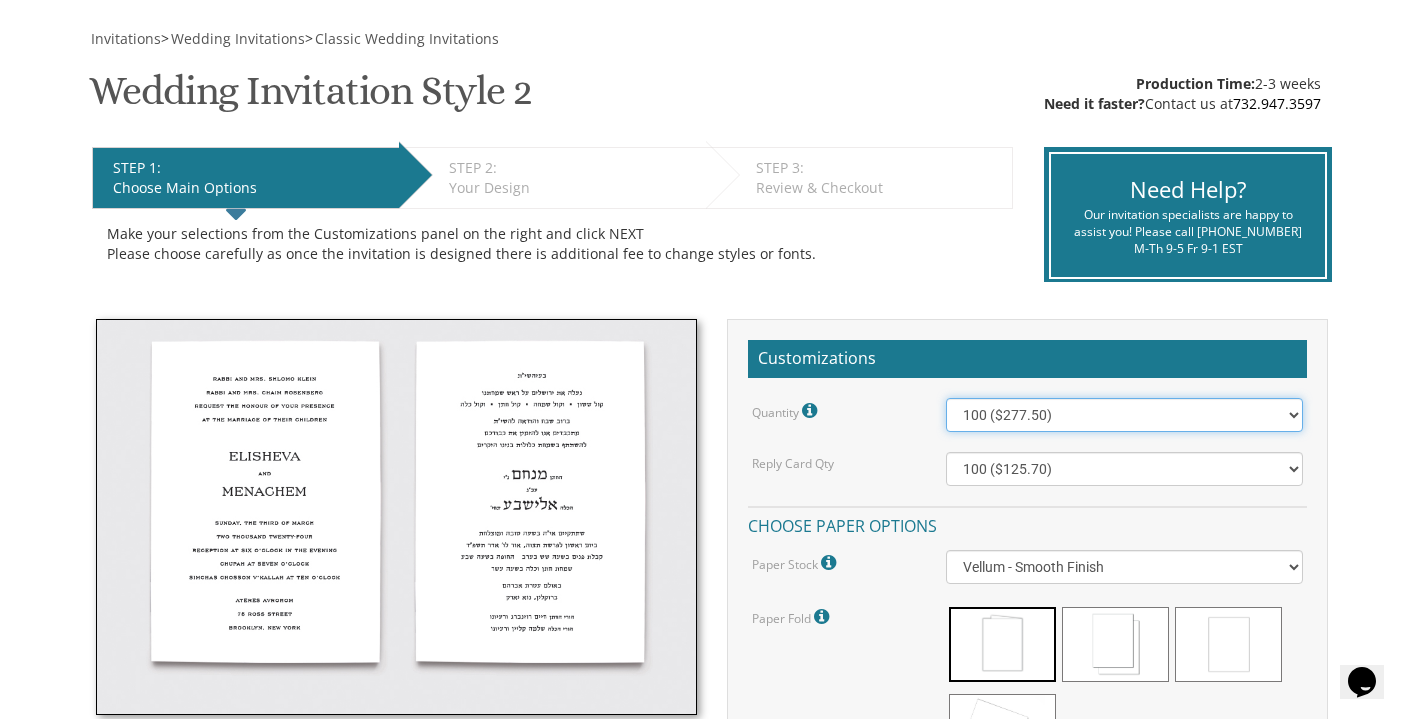 select on "300" 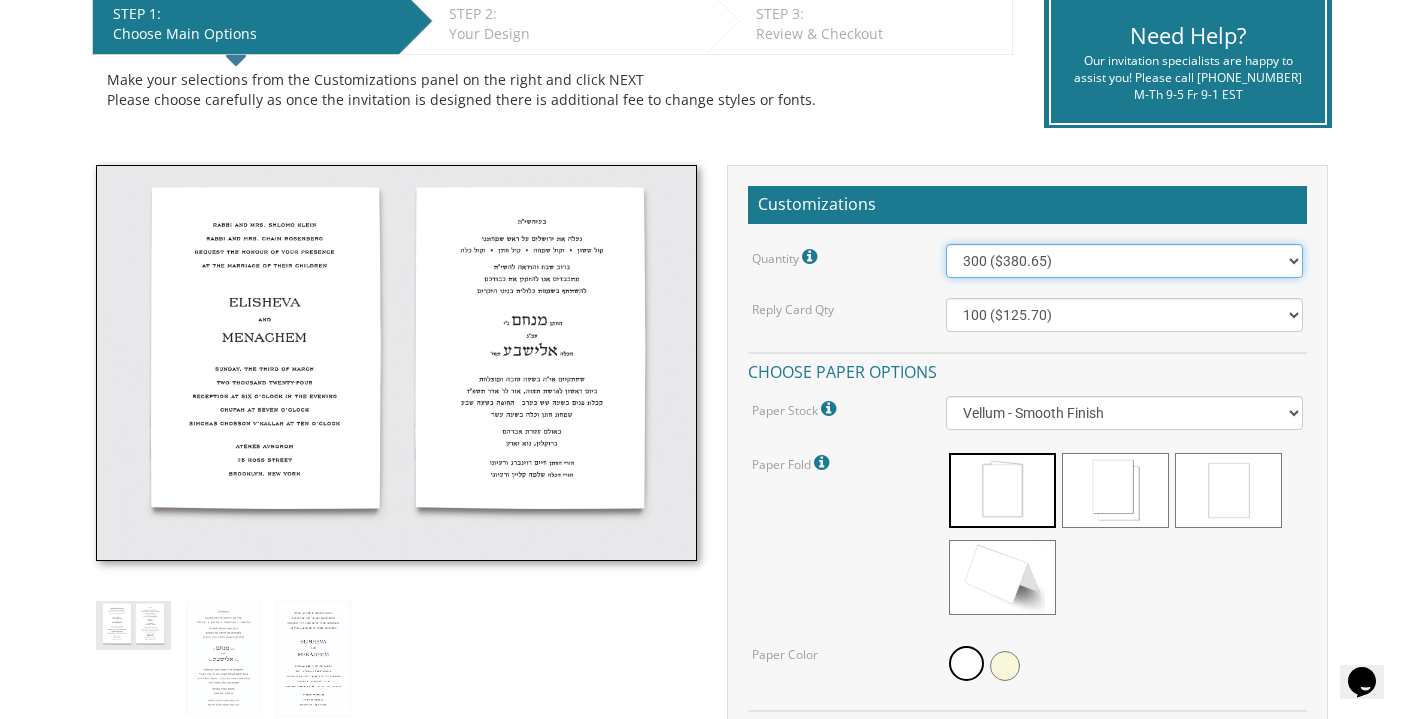 scroll, scrollTop: 431, scrollLeft: 0, axis: vertical 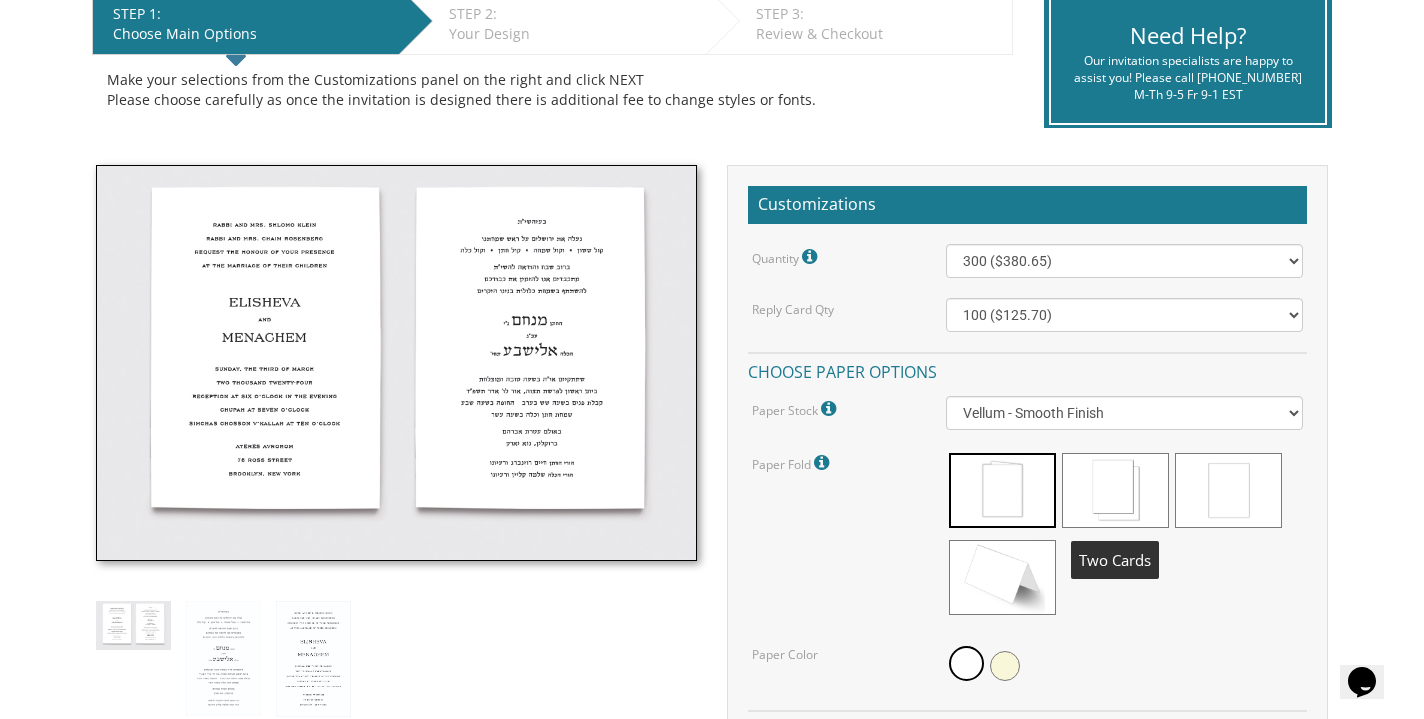 click at bounding box center [1115, 490] 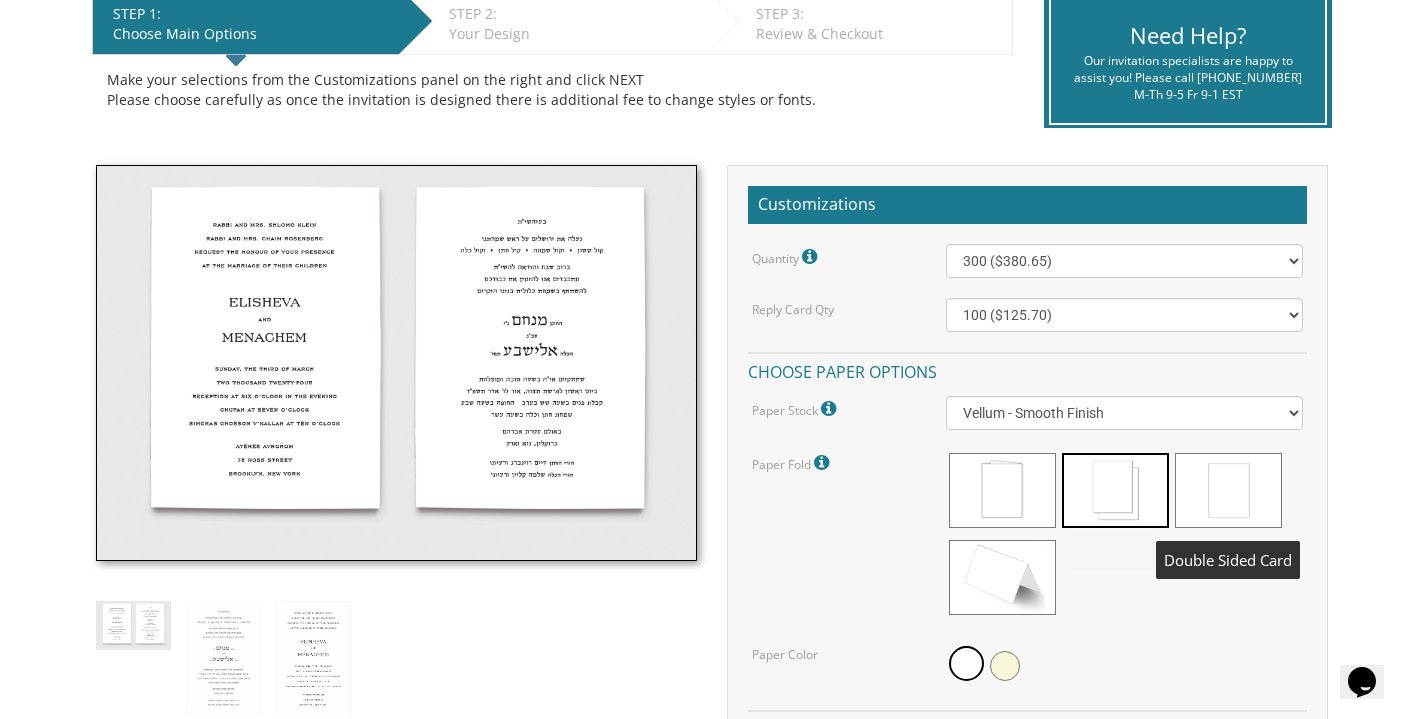 click at bounding box center (1228, 490) 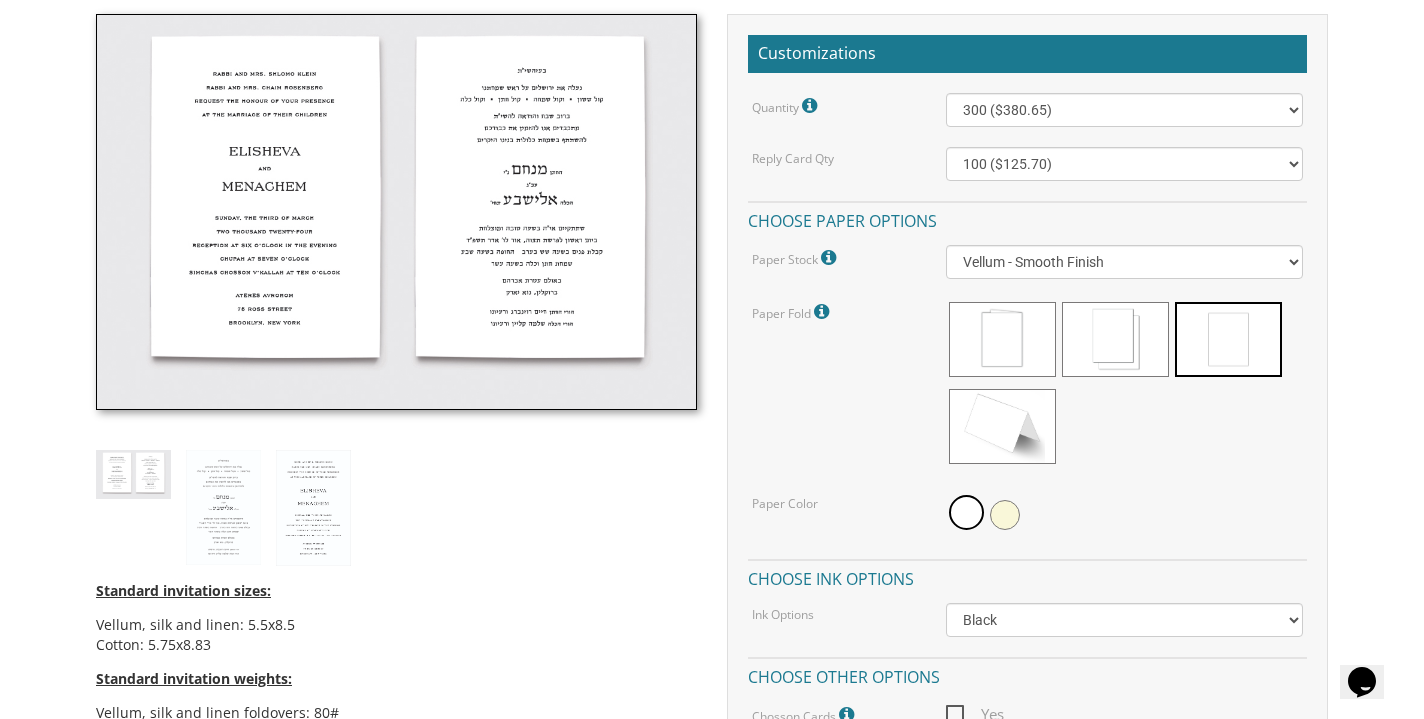 scroll, scrollTop: 583, scrollLeft: 0, axis: vertical 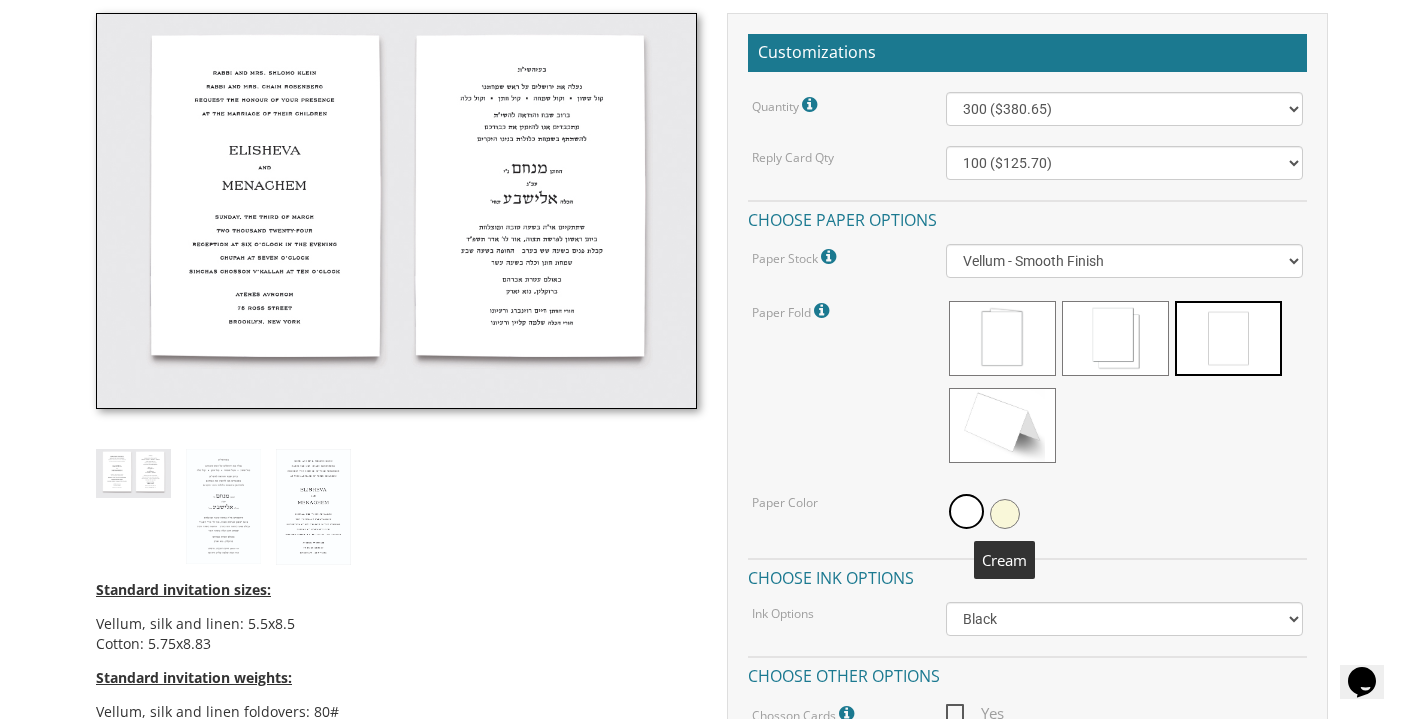 click at bounding box center [1005, 514] 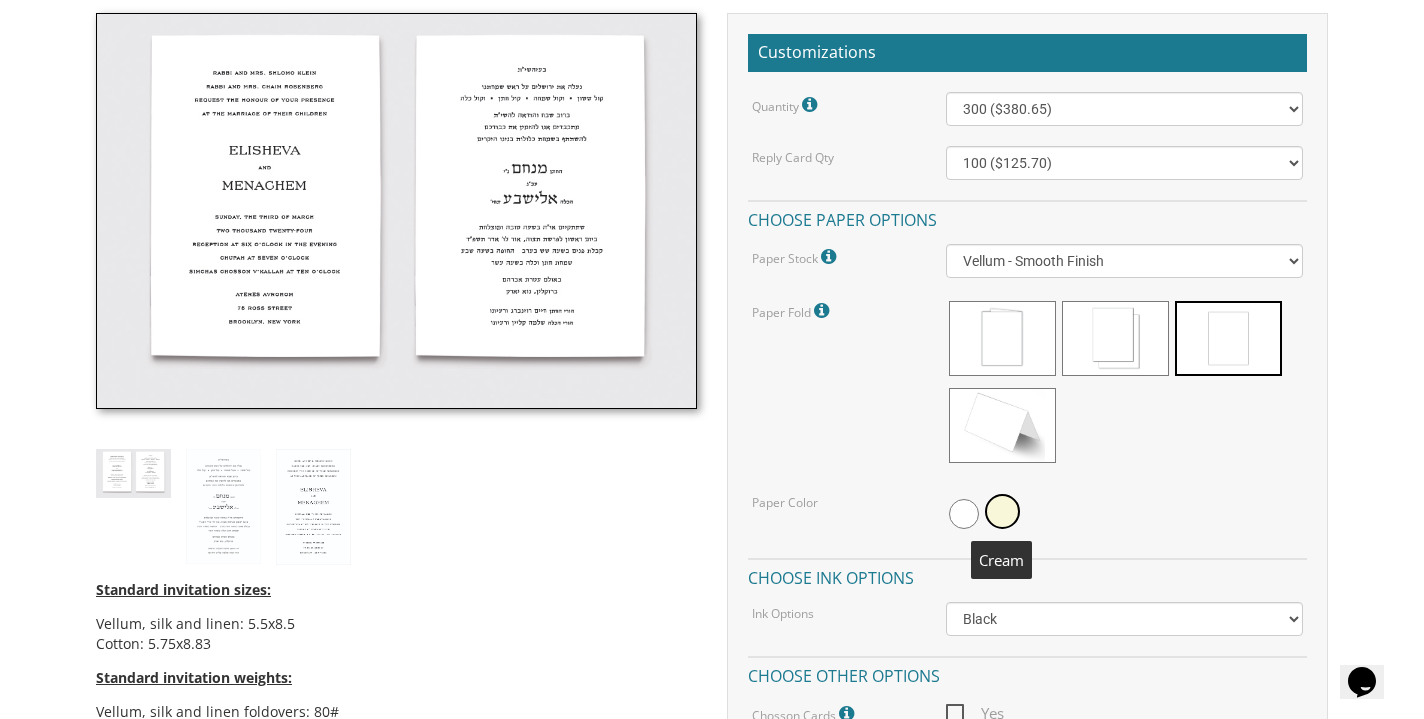 click at bounding box center (964, 514) 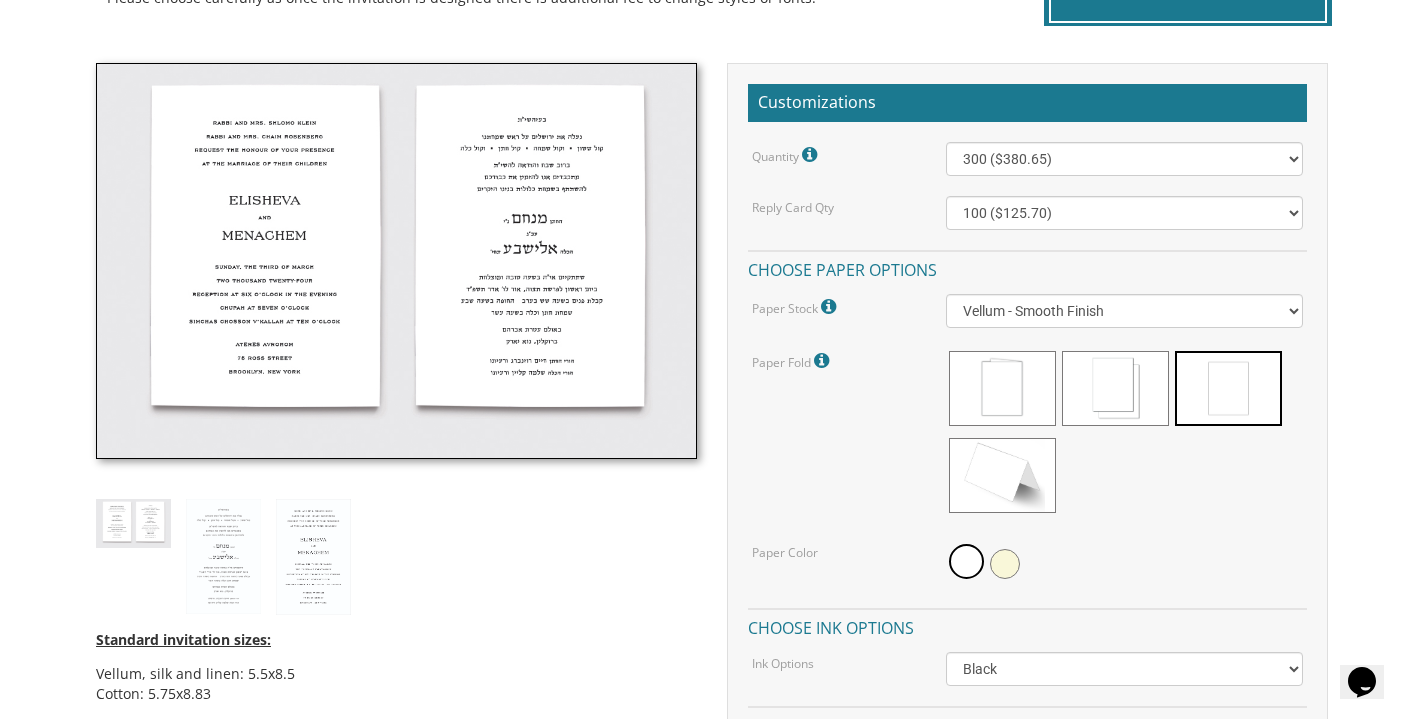 scroll, scrollTop: 551, scrollLeft: 0, axis: vertical 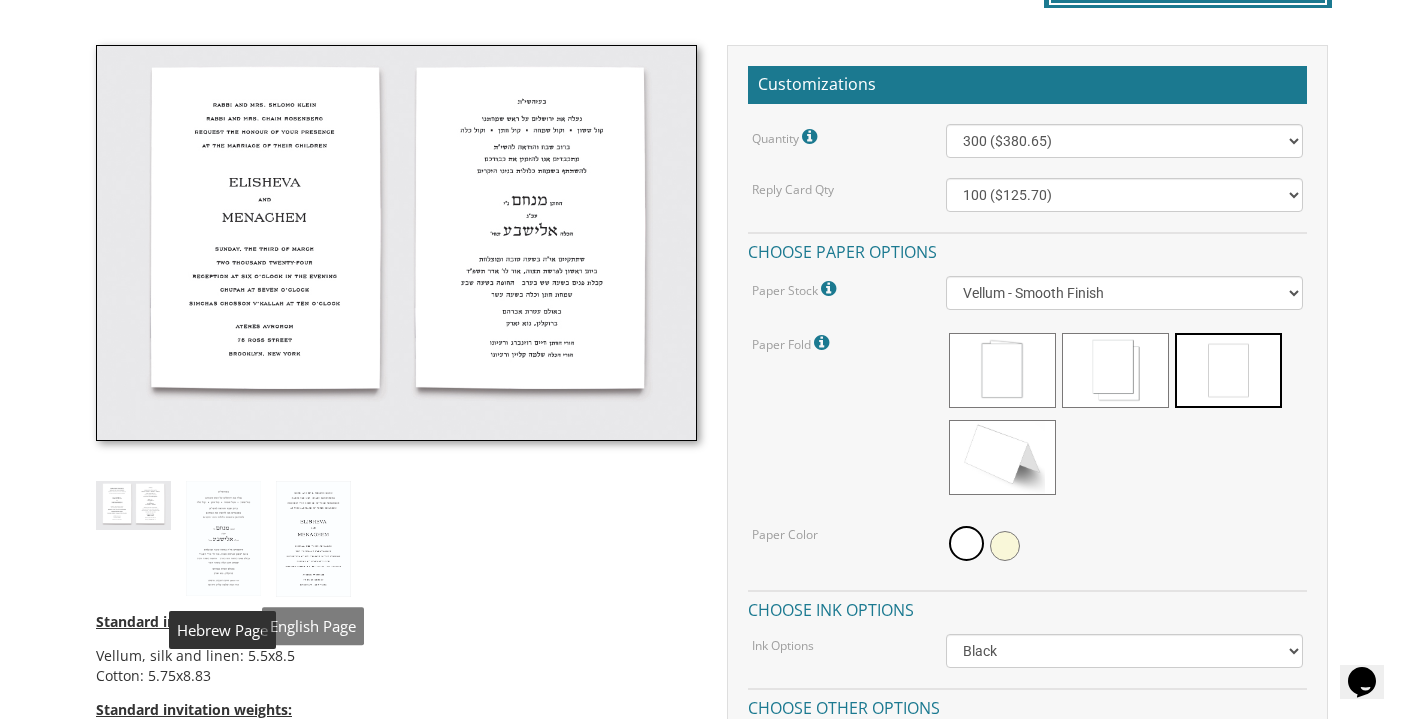 click at bounding box center [313, 539] 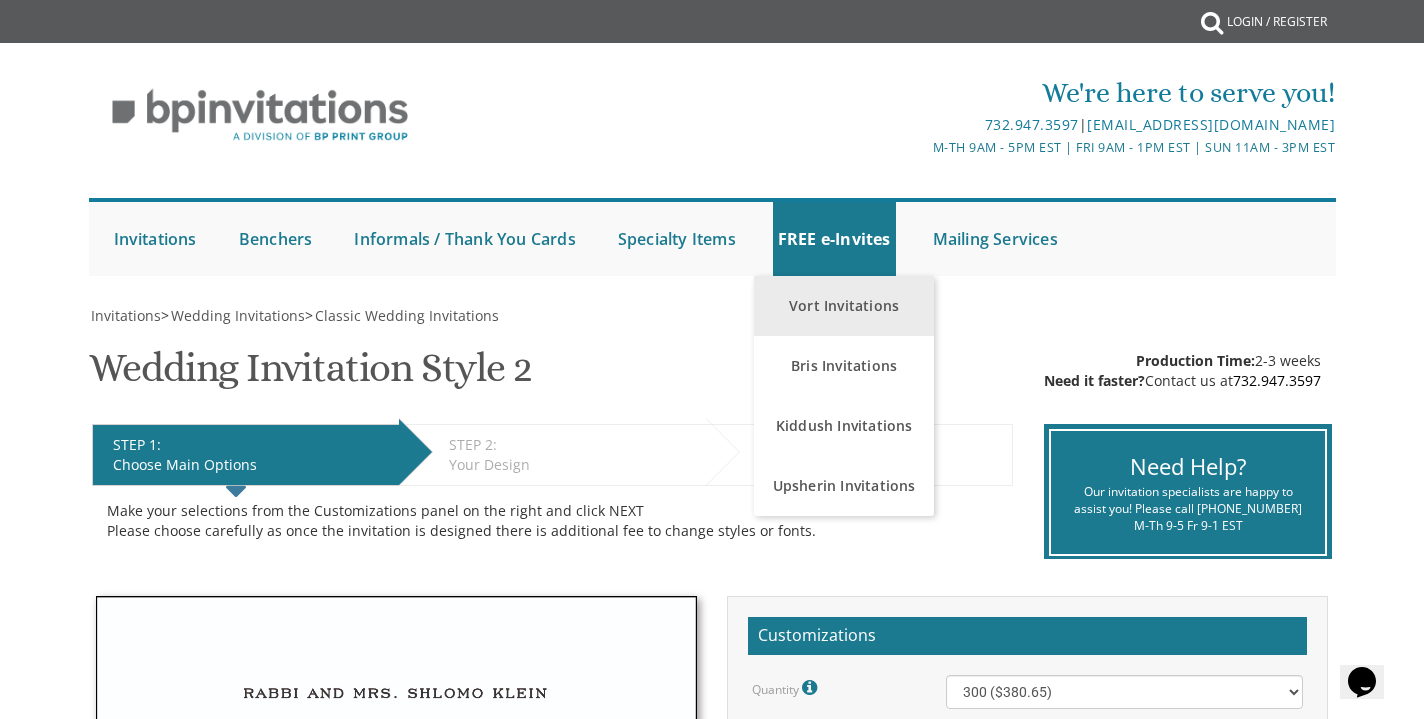 scroll, scrollTop: 0, scrollLeft: 0, axis: both 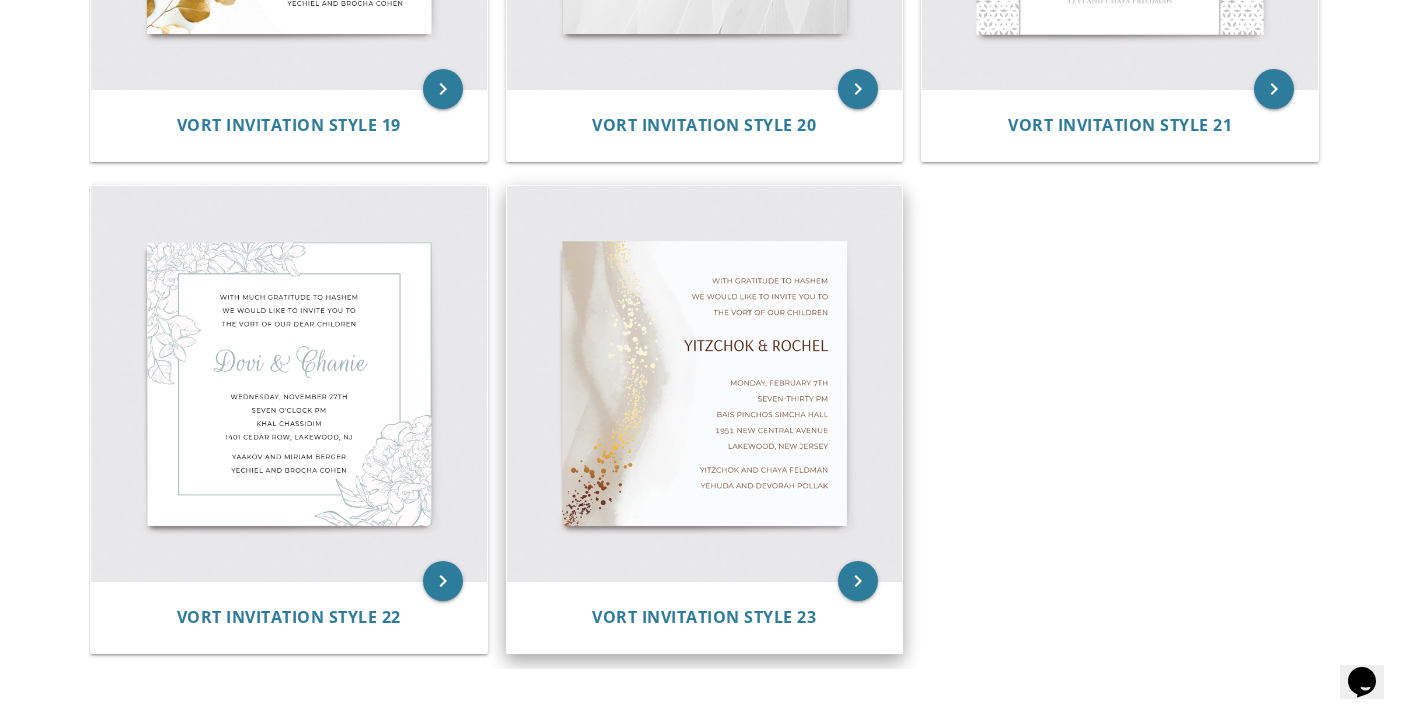 click at bounding box center (705, 384) 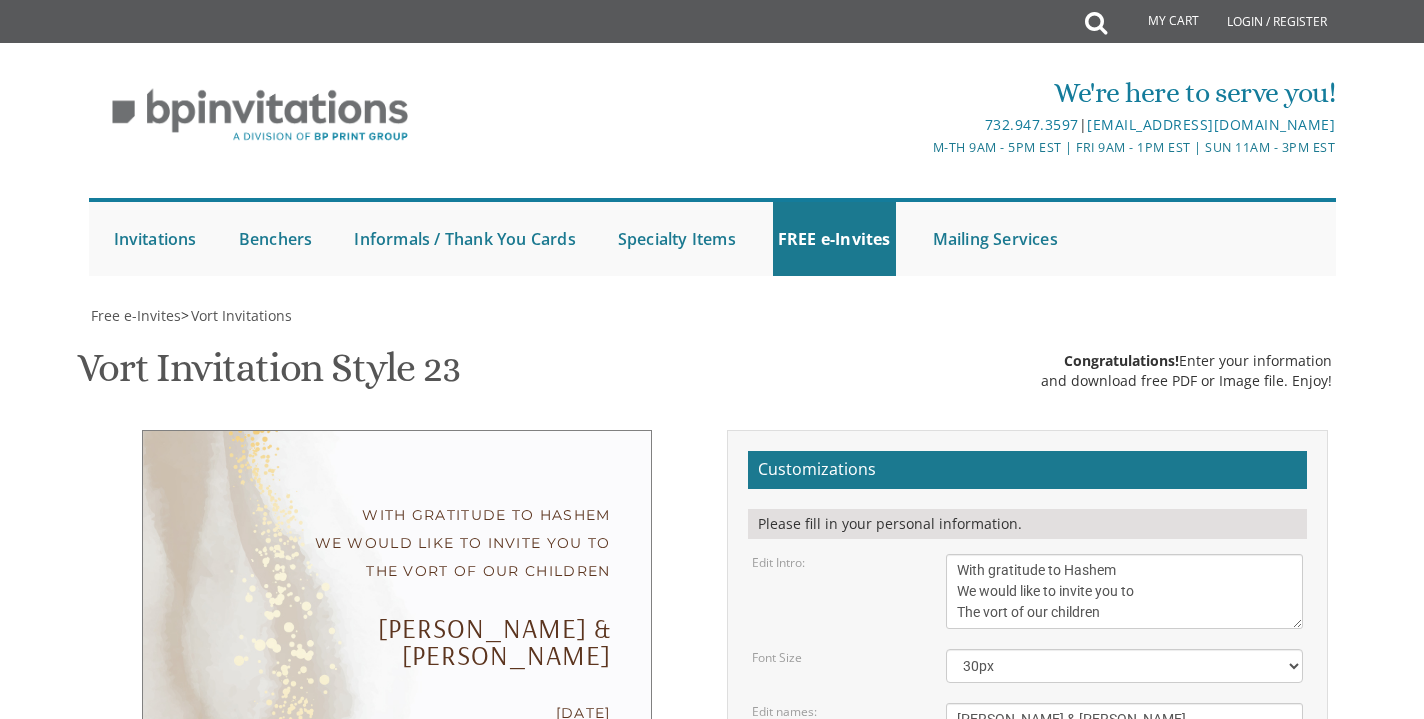 scroll, scrollTop: 0, scrollLeft: 0, axis: both 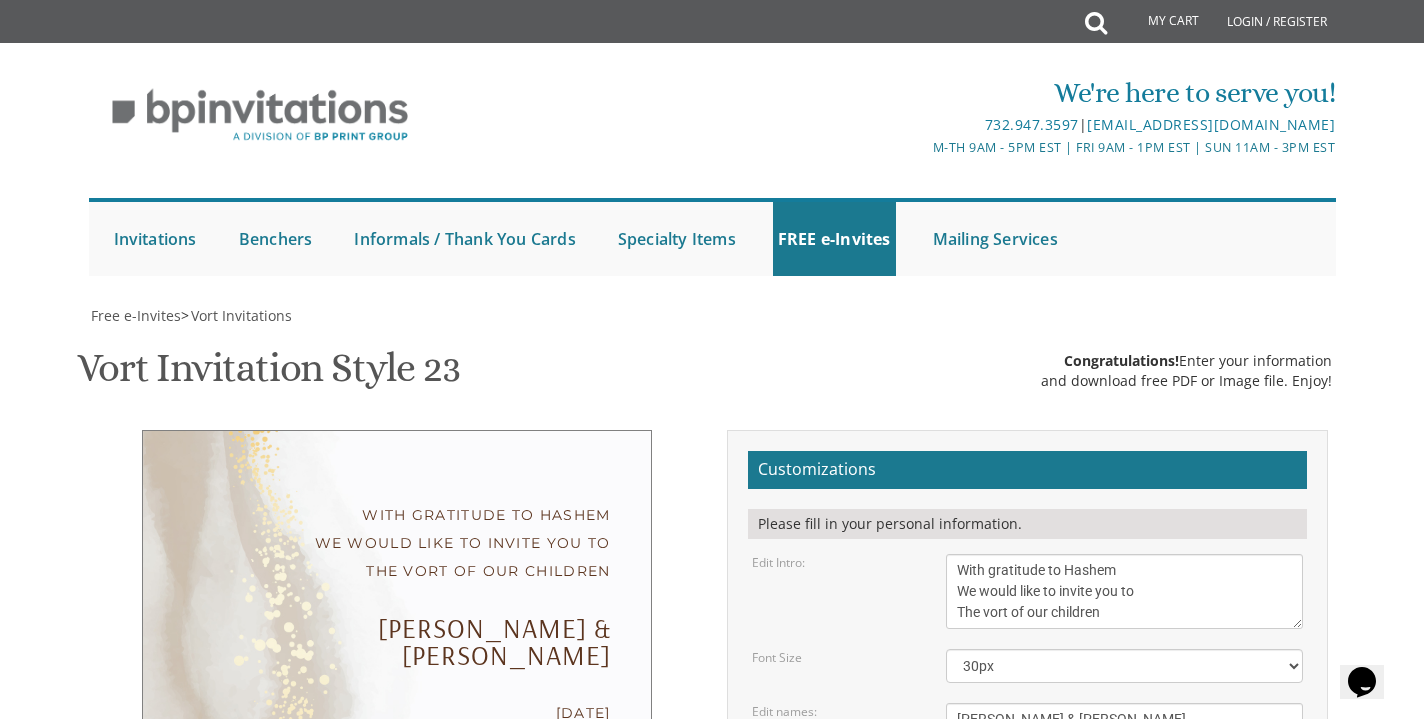 click on "With gratitude to Hashem
We would like to invite you to
The vort of our children" at bounding box center (1125, 591) 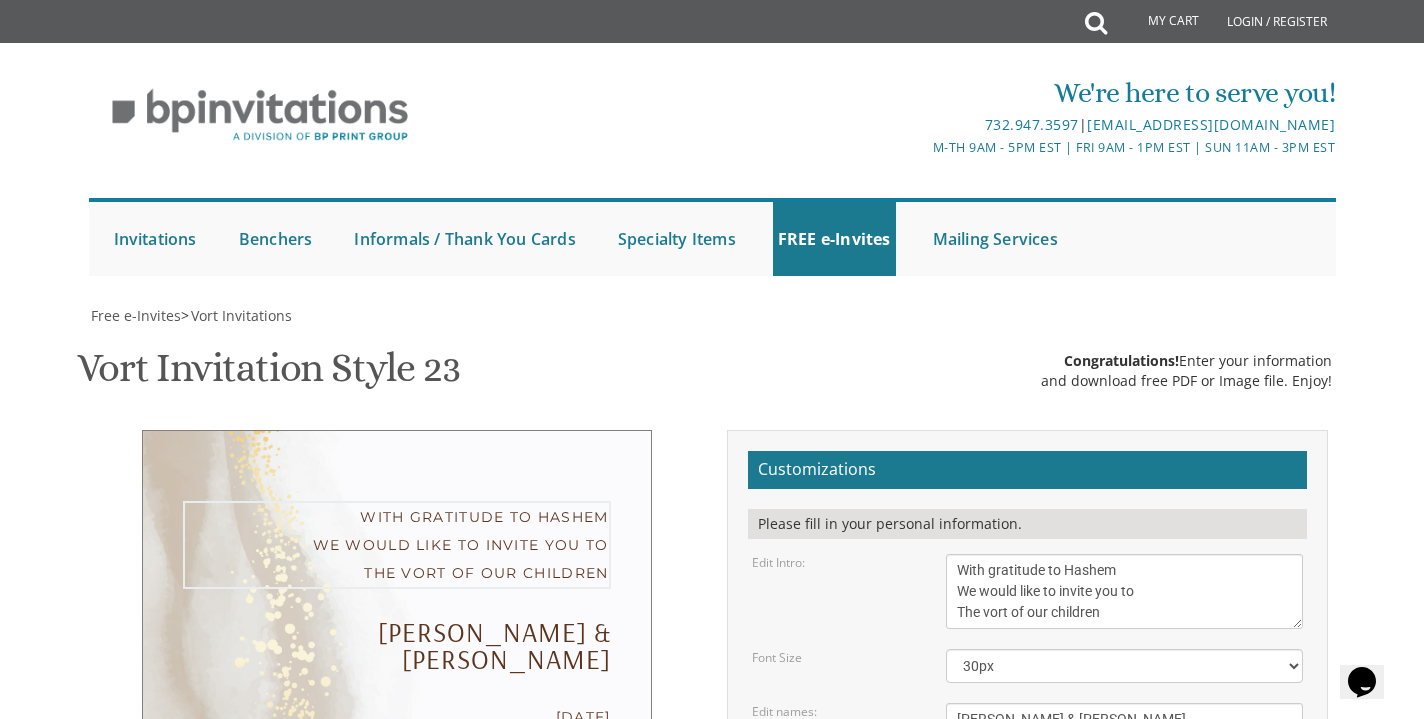 click on "With gratitude to Hashem
We would like to invite you to
The vort of our children" at bounding box center [1125, 591] 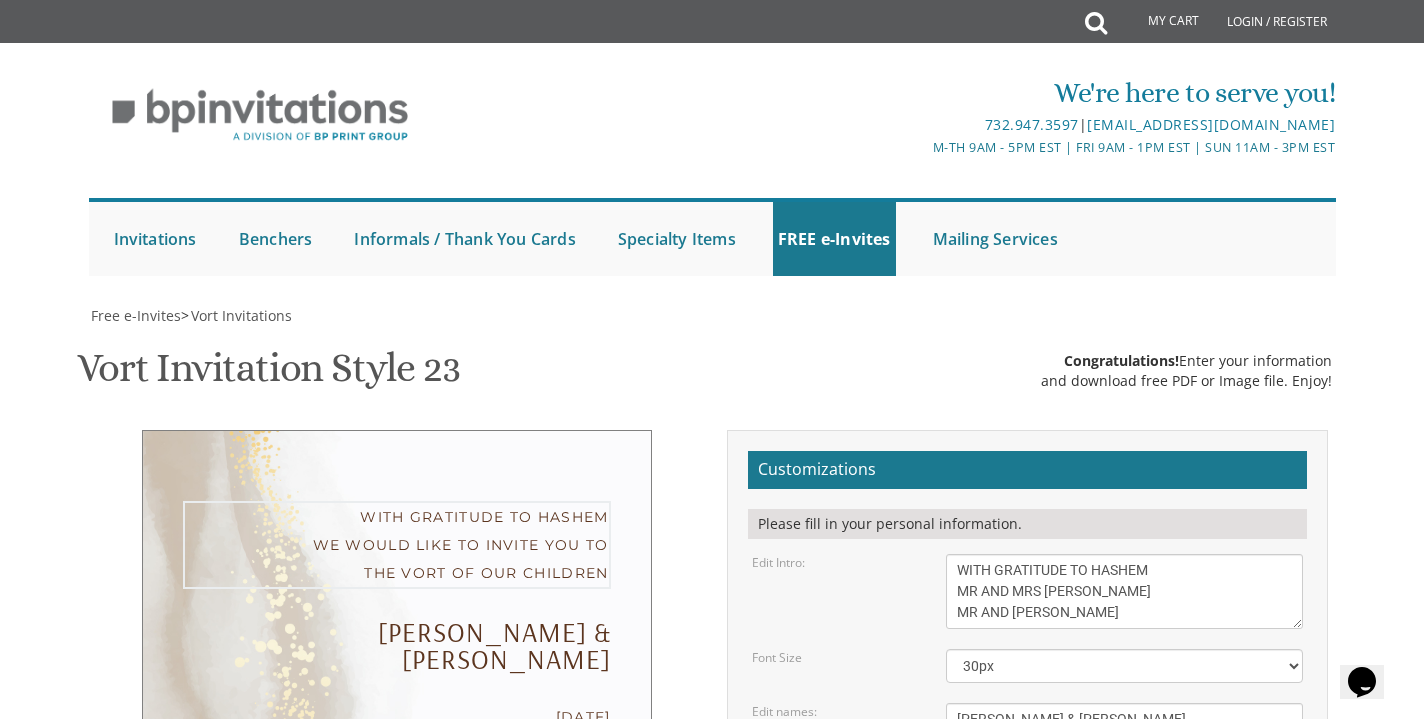 scroll, scrollTop: 0, scrollLeft: 0, axis: both 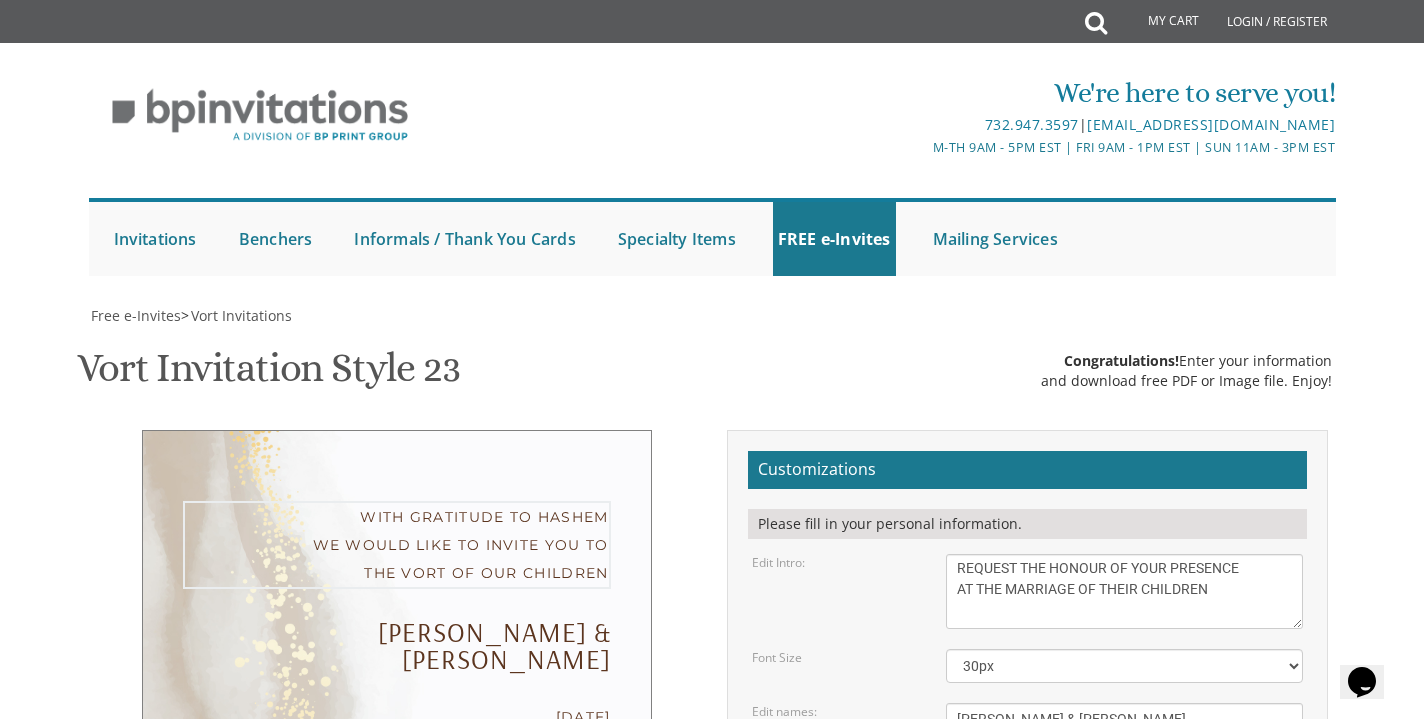 drag, startPoint x: 950, startPoint y: 234, endPoint x: 1227, endPoint y: 250, distance: 277.4617 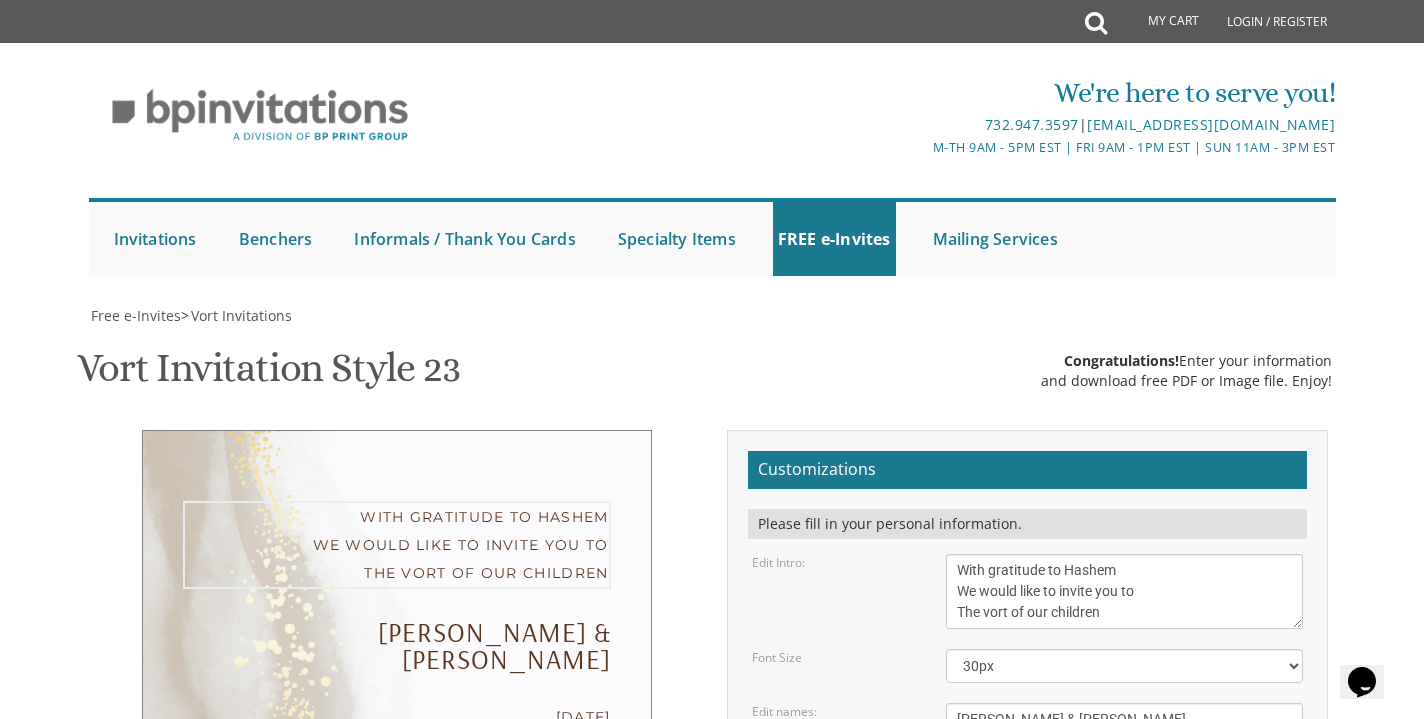 scroll, scrollTop: 337, scrollLeft: 0, axis: vertical 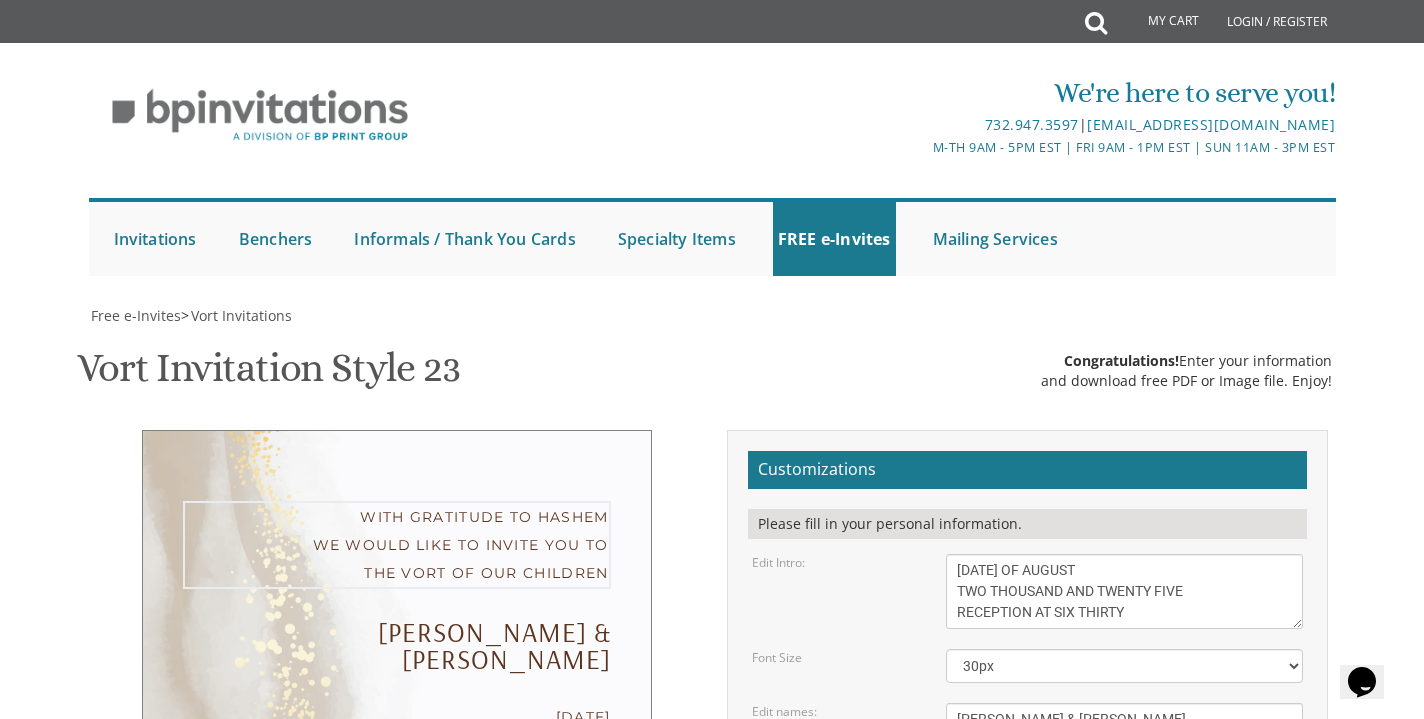 drag, startPoint x: 1157, startPoint y: 216, endPoint x: 870, endPoint y: 168, distance: 290.98627 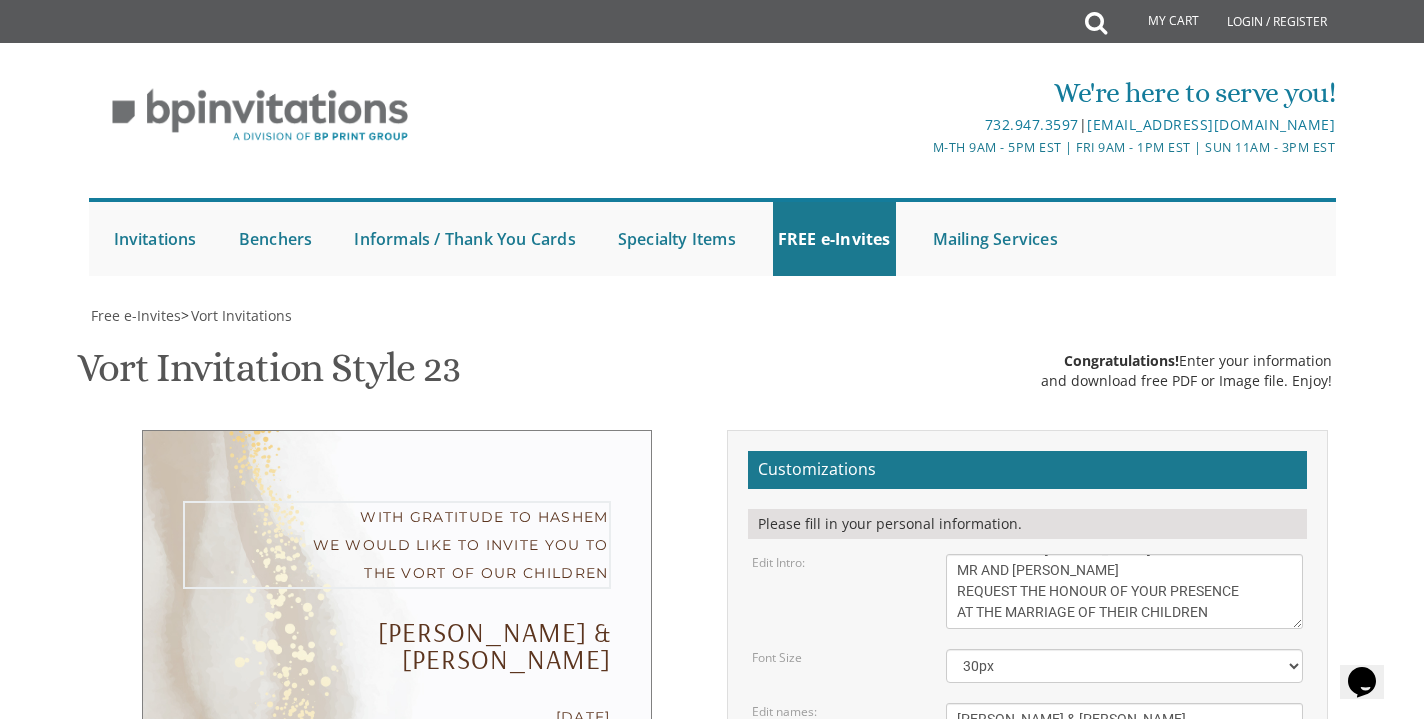 scroll, scrollTop: 42, scrollLeft: 0, axis: vertical 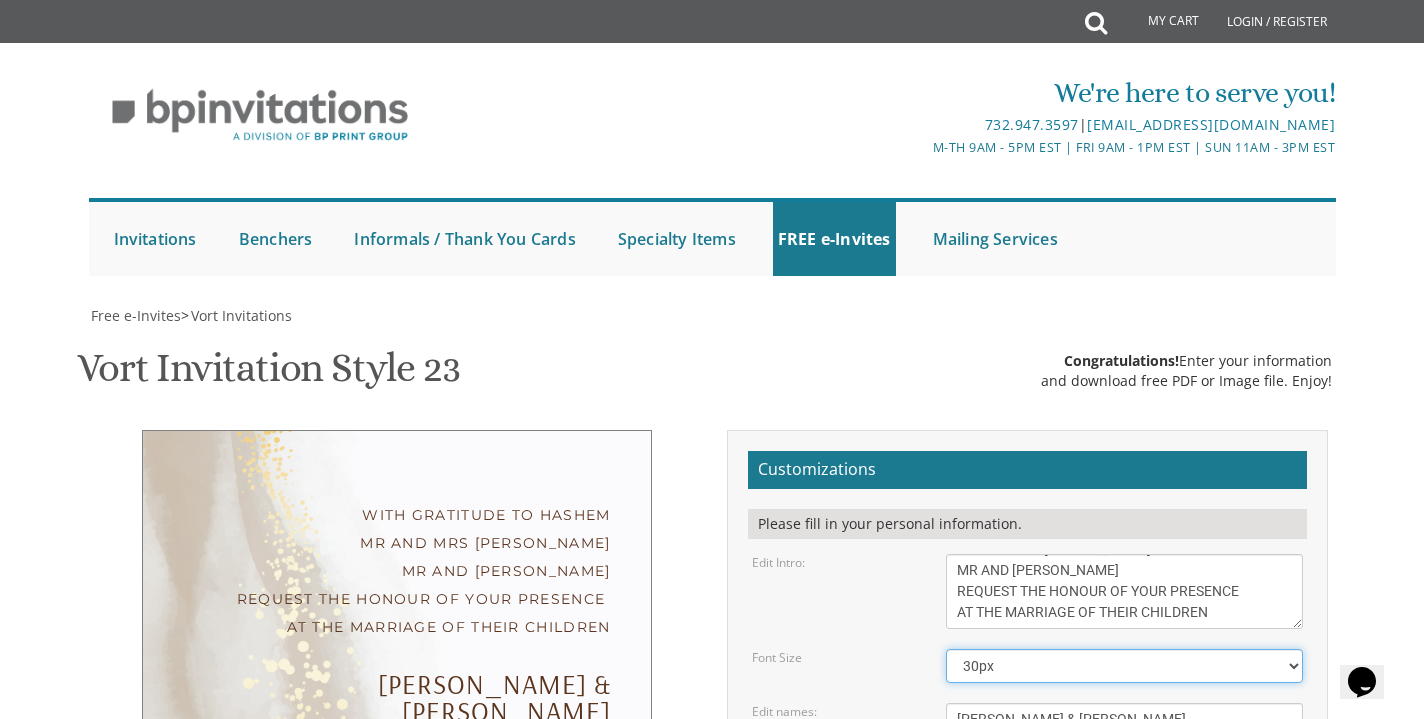 select on "20px" 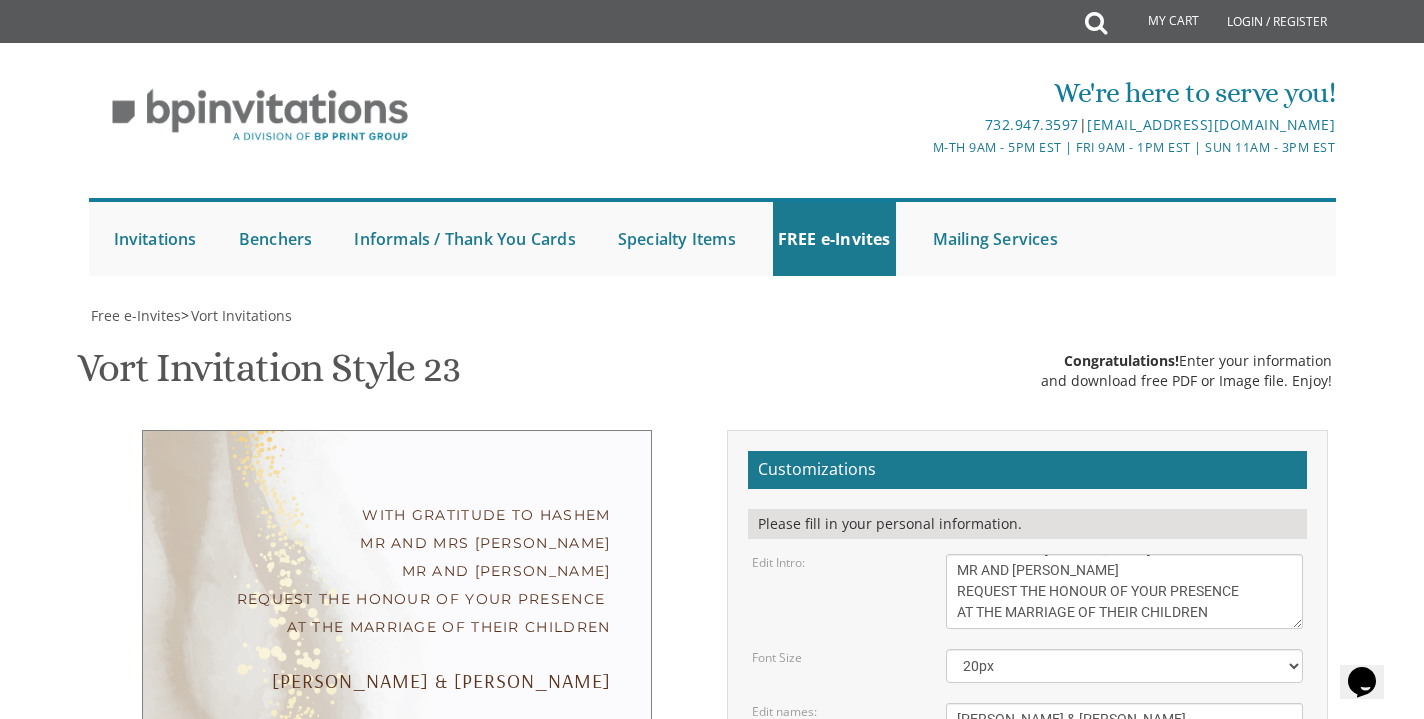 click on "With gratitude to Hashem
We would like to invite you to
The vort of our children" at bounding box center (1125, 591) 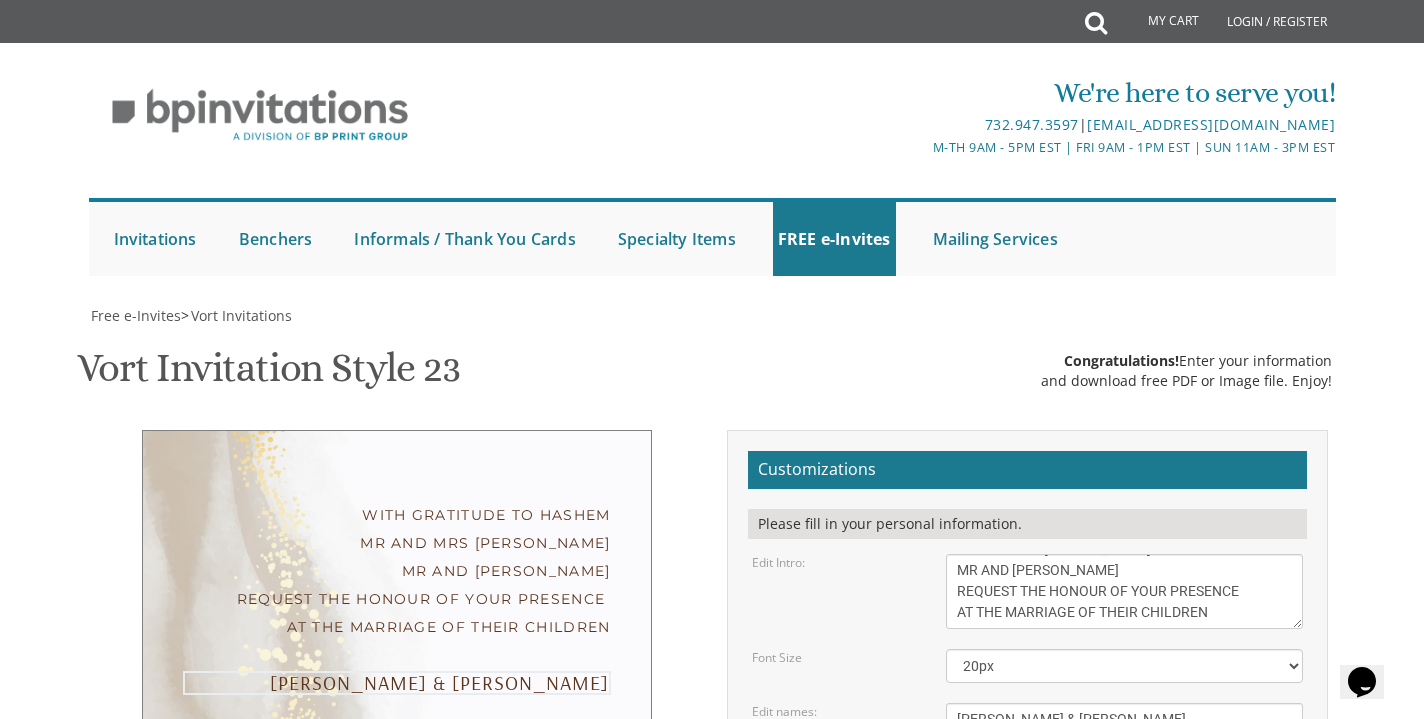 click on "Yitzchok & Rochel" at bounding box center (1125, 719) 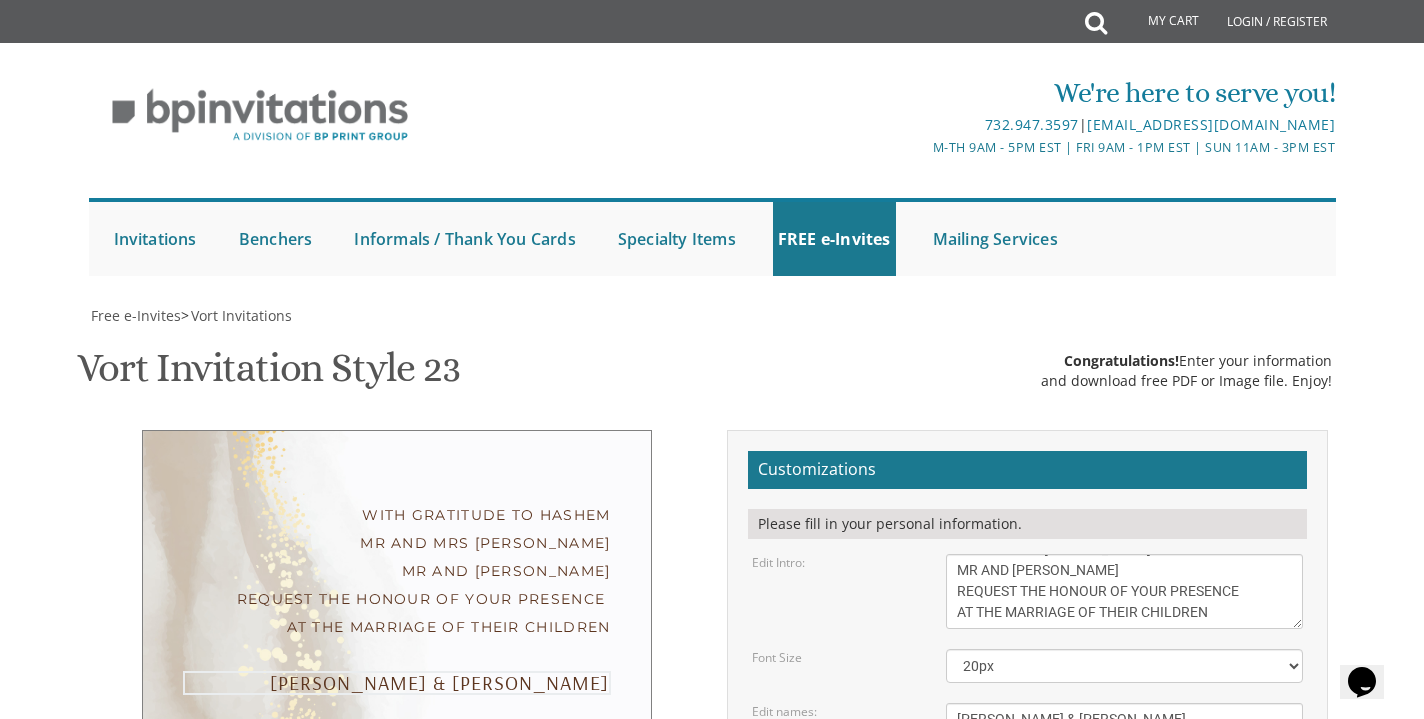 click on "Yitzchok & Rochel" at bounding box center [1125, 719] 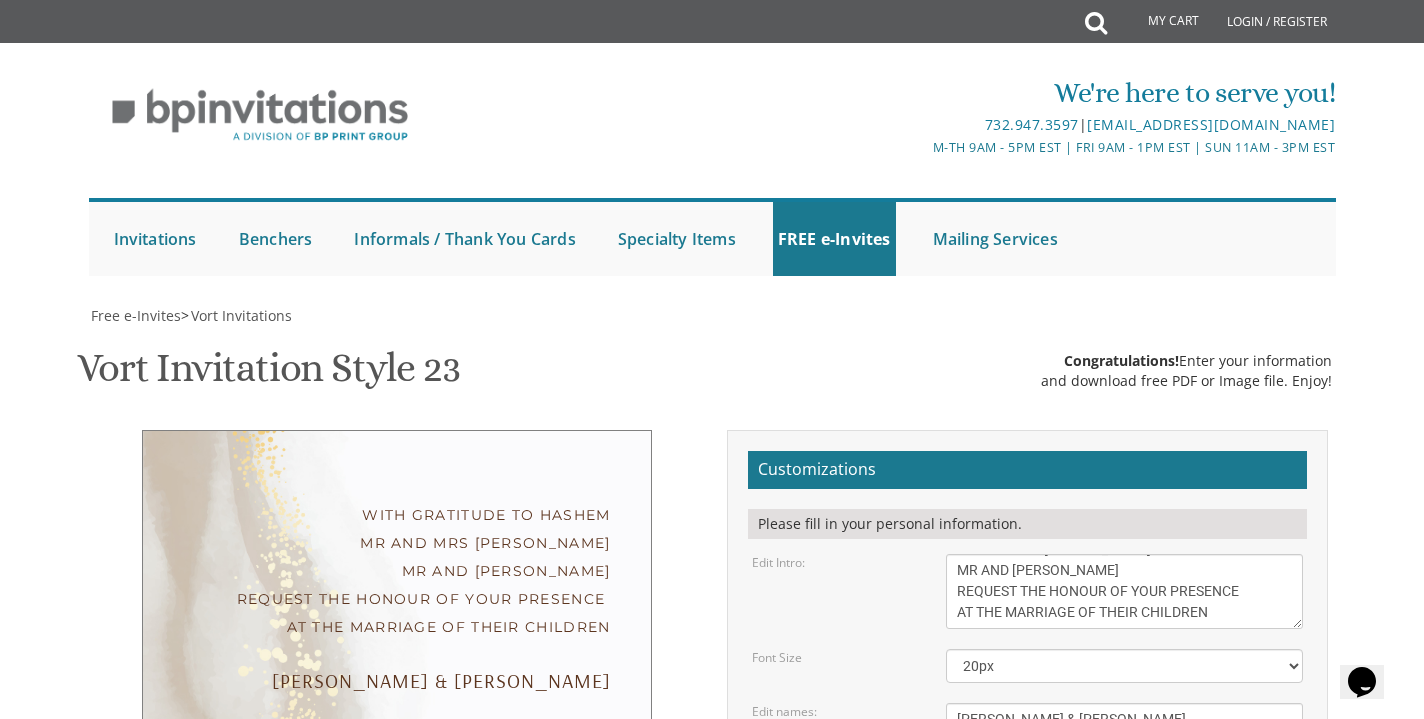 click on "Monday, February 7th
Seven-thirty PM
Bais Pinchos Simcha Hall
1951 New Central Avenue
Lakewood, New Jersey" at bounding box center (1125, 814) 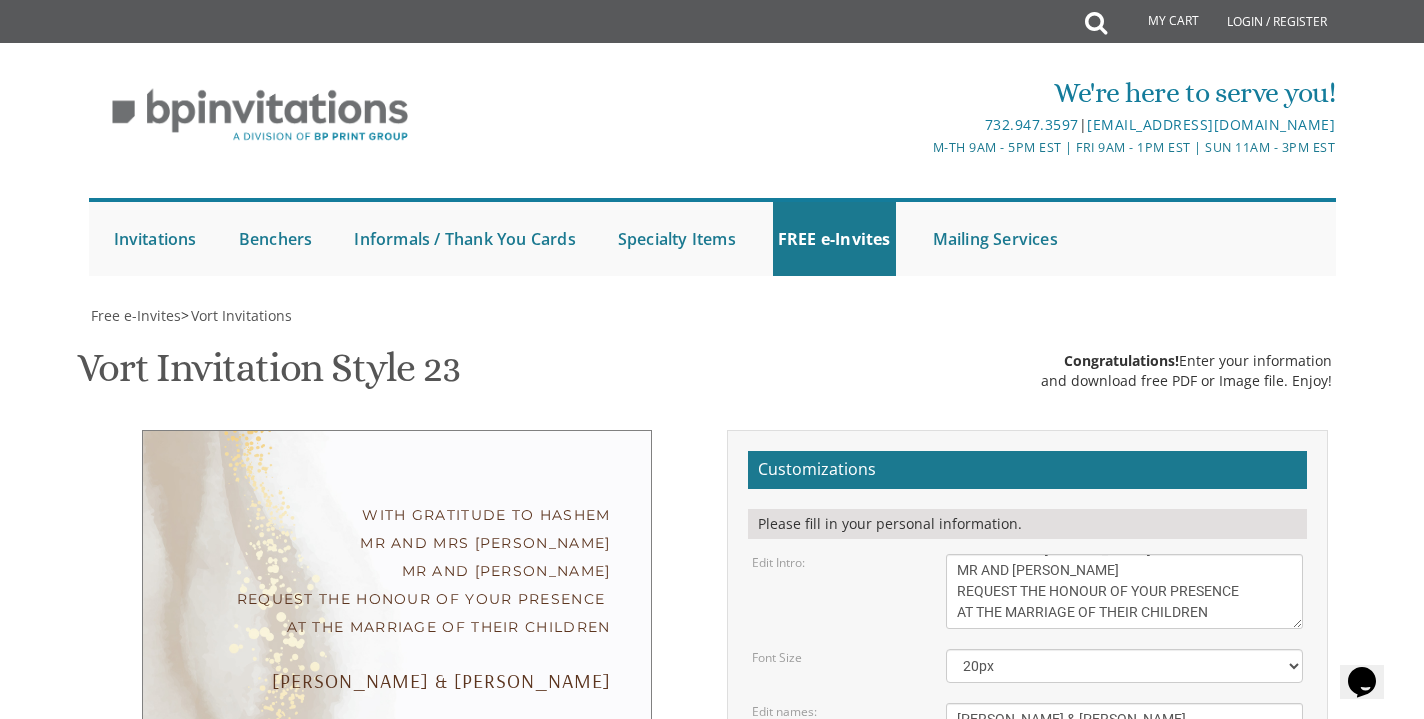 drag, startPoint x: 1109, startPoint y: 472, endPoint x: 919, endPoint y: 374, distance: 213.78494 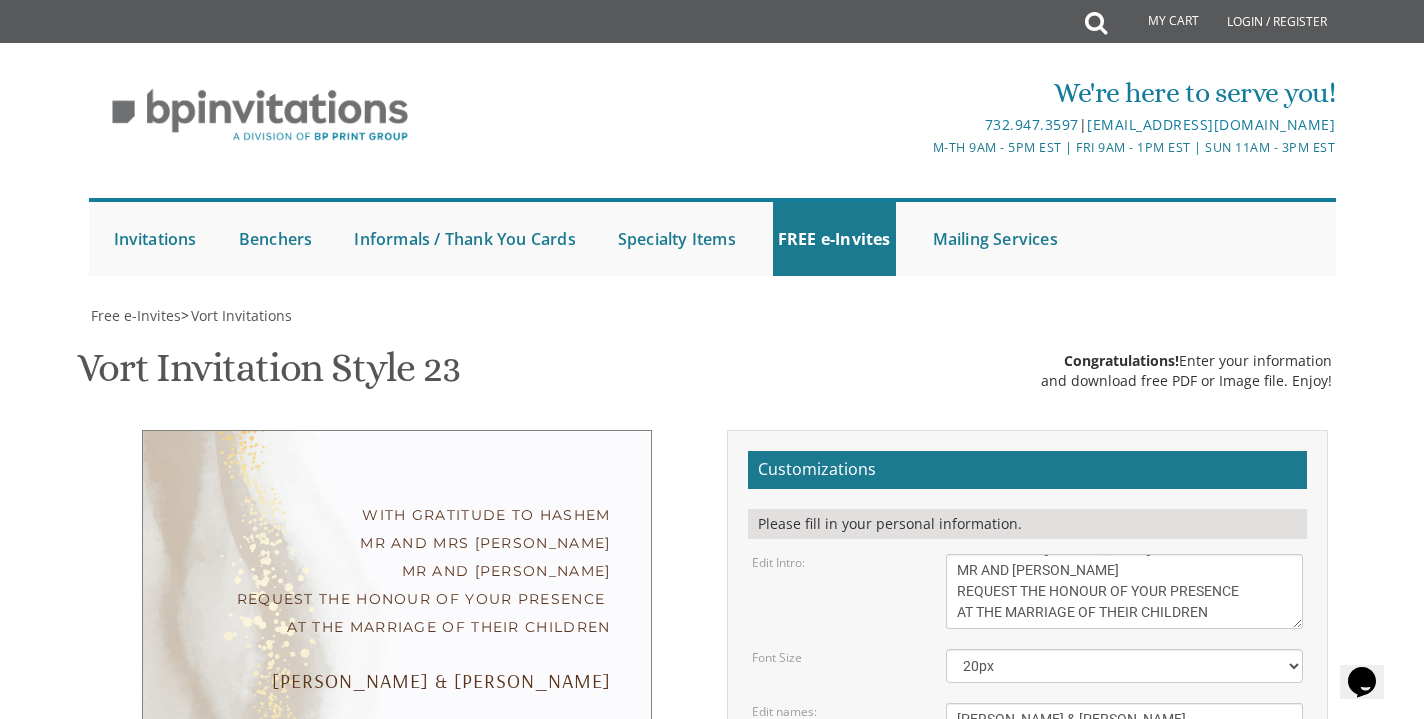 paste on "MONDAY, THE EIGHTEENTH OF AUGUST
TWO THOUSAND AND TWENTY FIVE
RECEPTION AT SIX THIRTY
CHUPAH AT SEVEN THIRTY
EAGLE RIDGE GOLF CLUB
2 AUGUSTA BLVD									                                                                                                                                                                 LAKEWOOD, NJ, 08701" 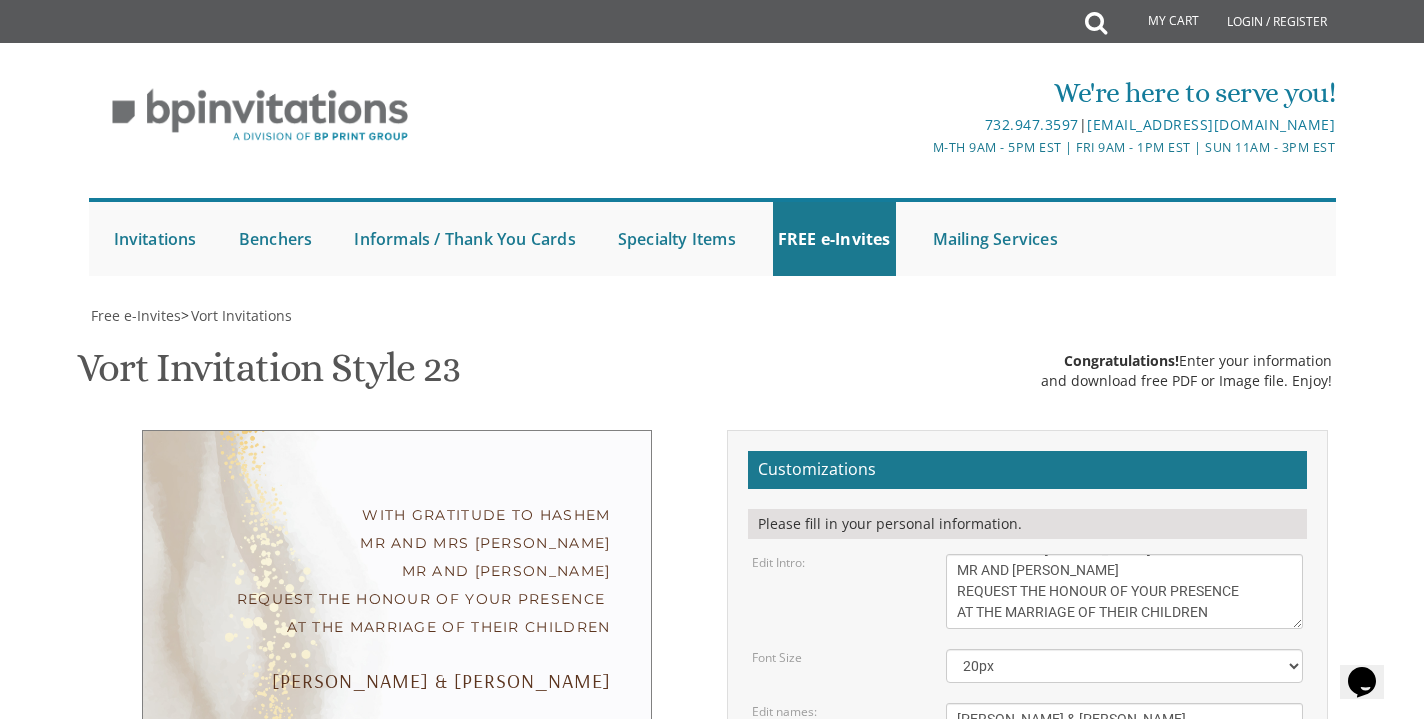 paste on "EAGLE RIDGE GOLF CLUB
2 AUGUSTA BLVD									                                                                                                                                                                 LAKEWOOD, NJ, 08701" 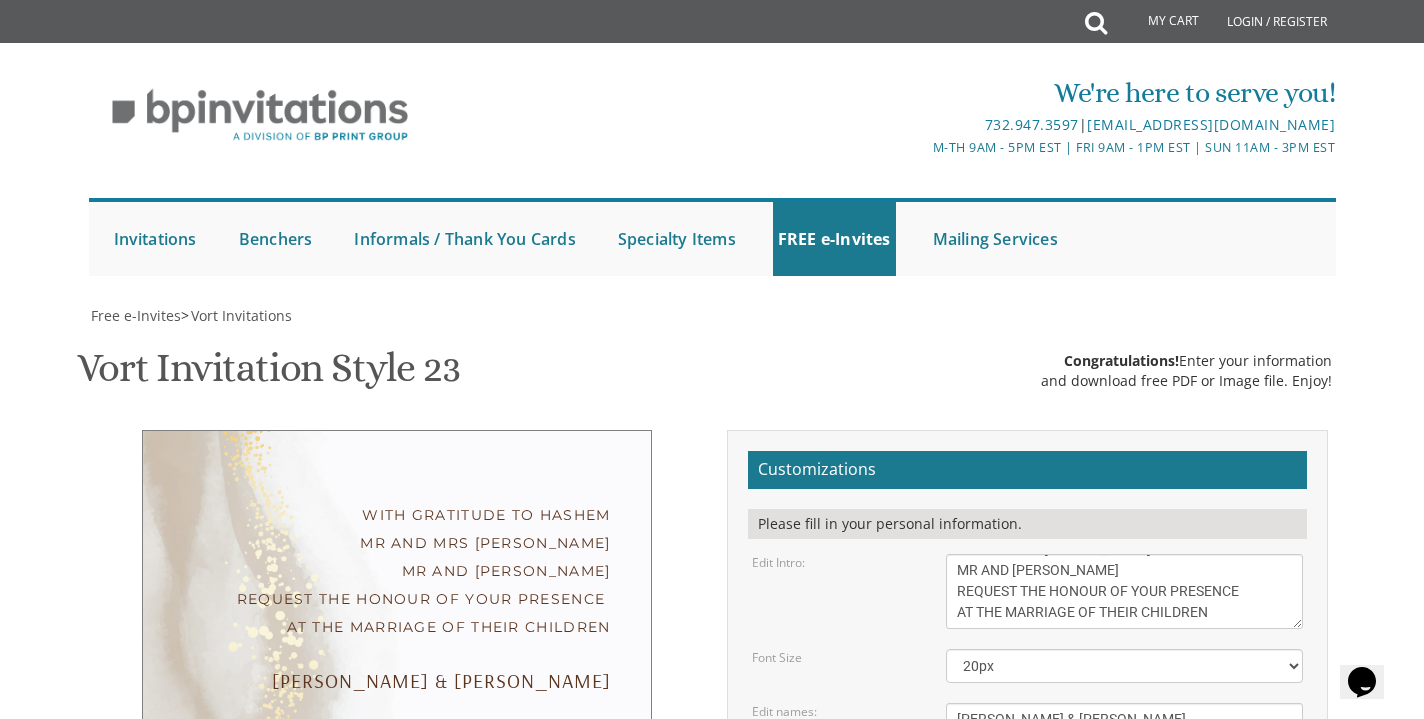 scroll, scrollTop: 551, scrollLeft: 0, axis: vertical 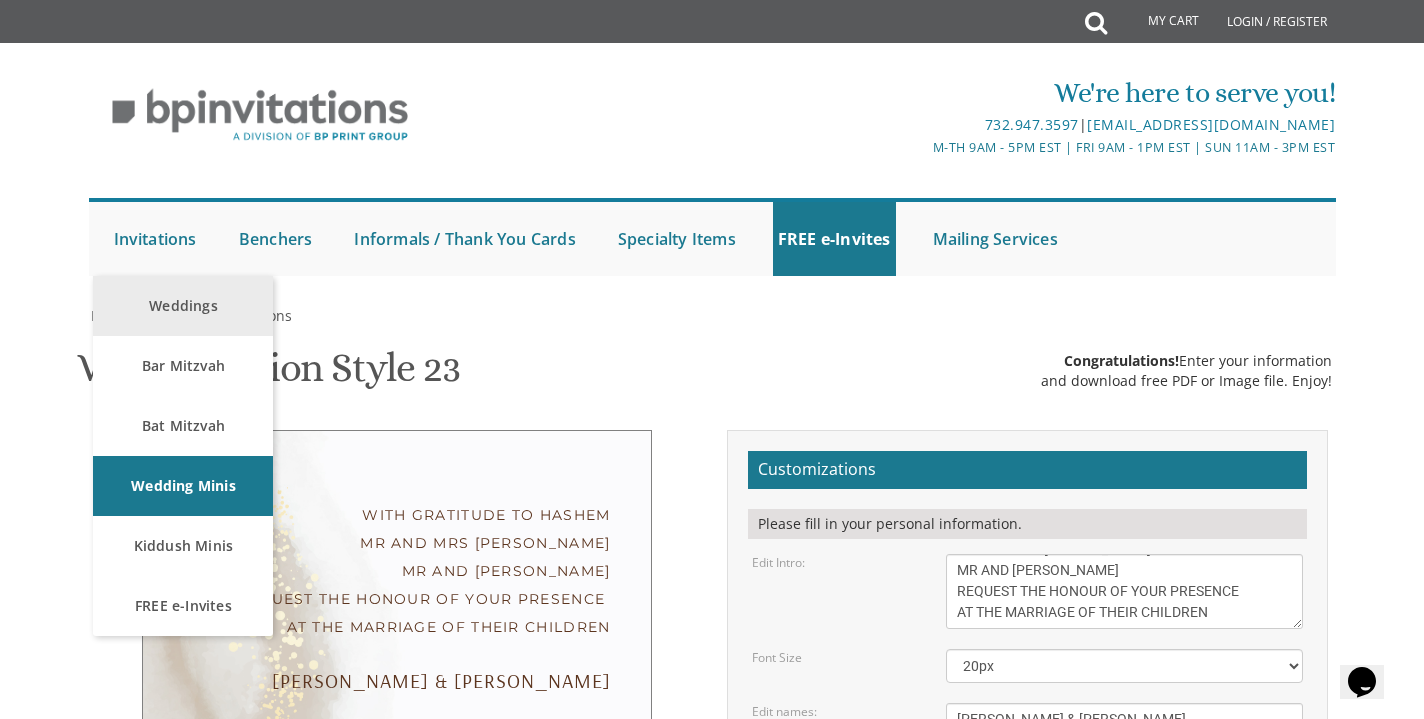 click on "Weddings" at bounding box center (183, 306) 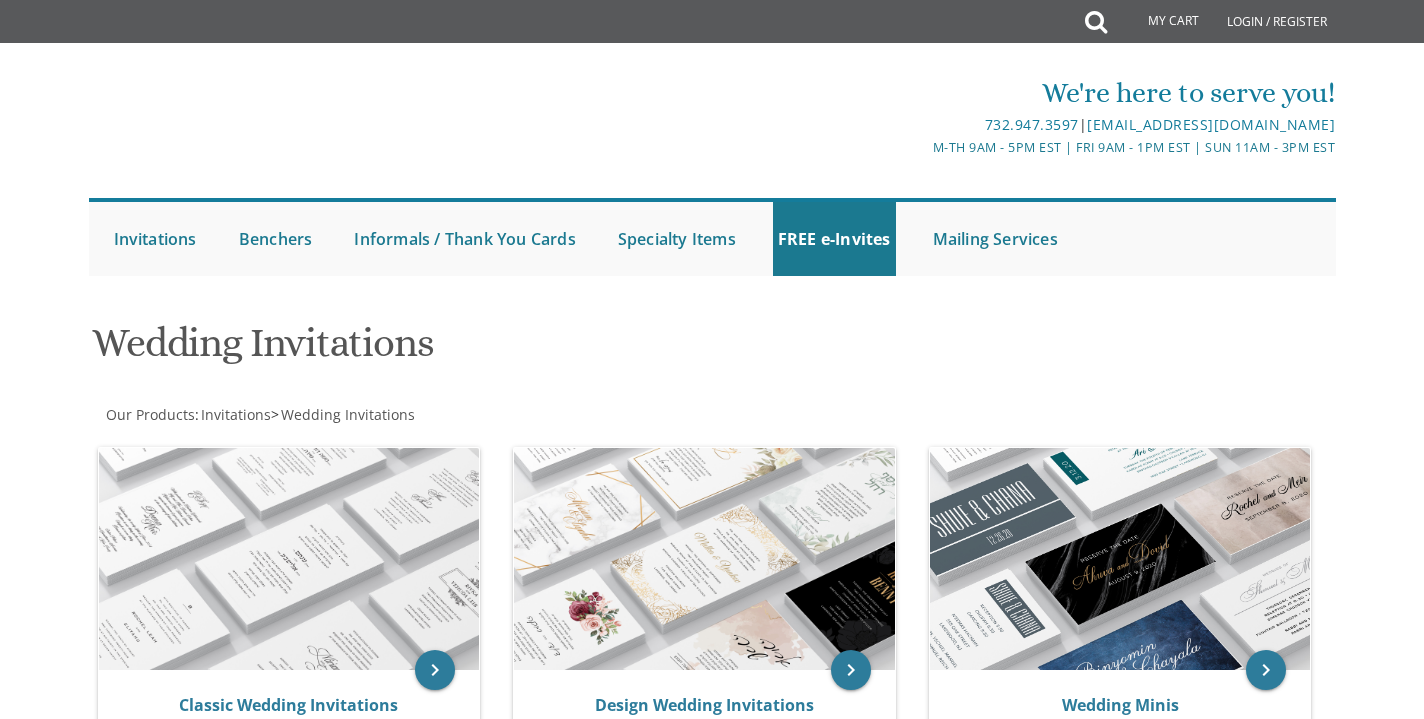 scroll, scrollTop: 0, scrollLeft: 0, axis: both 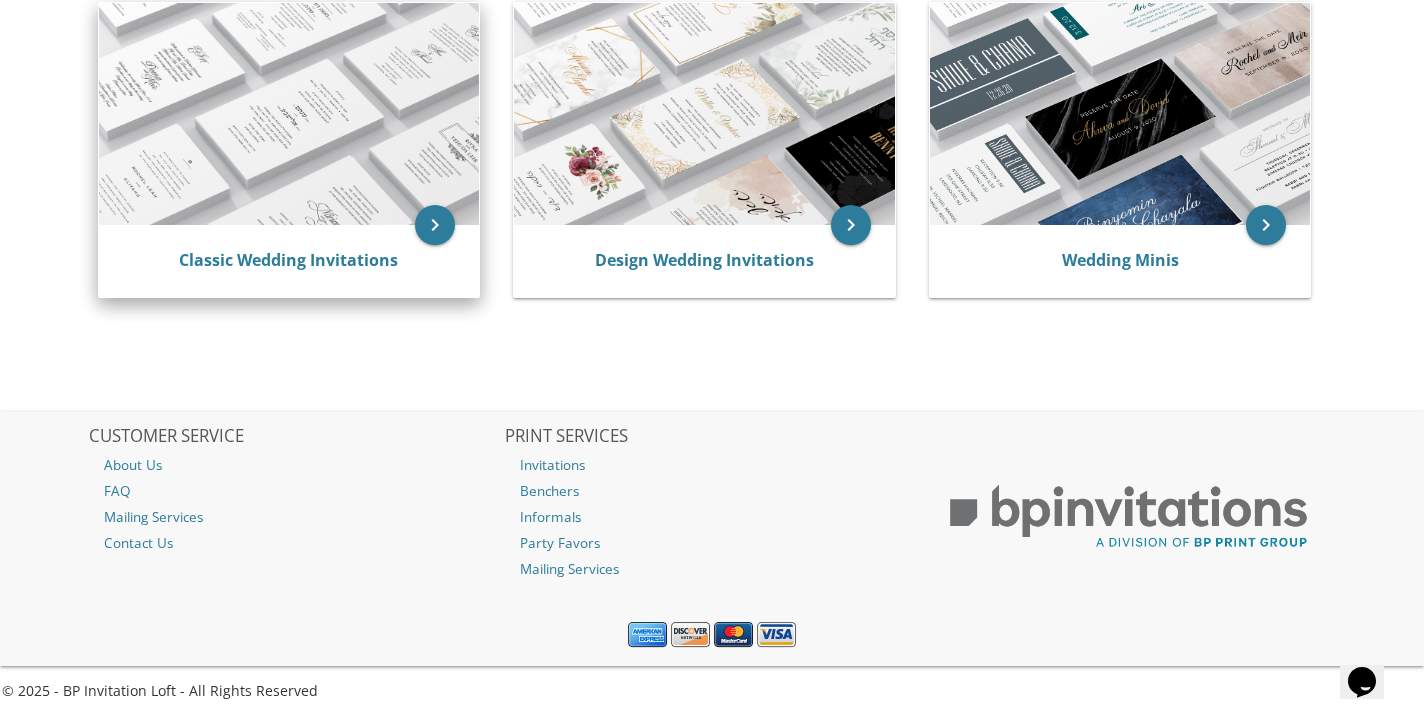 click on "Classic Wedding Invitations" at bounding box center [289, 261] 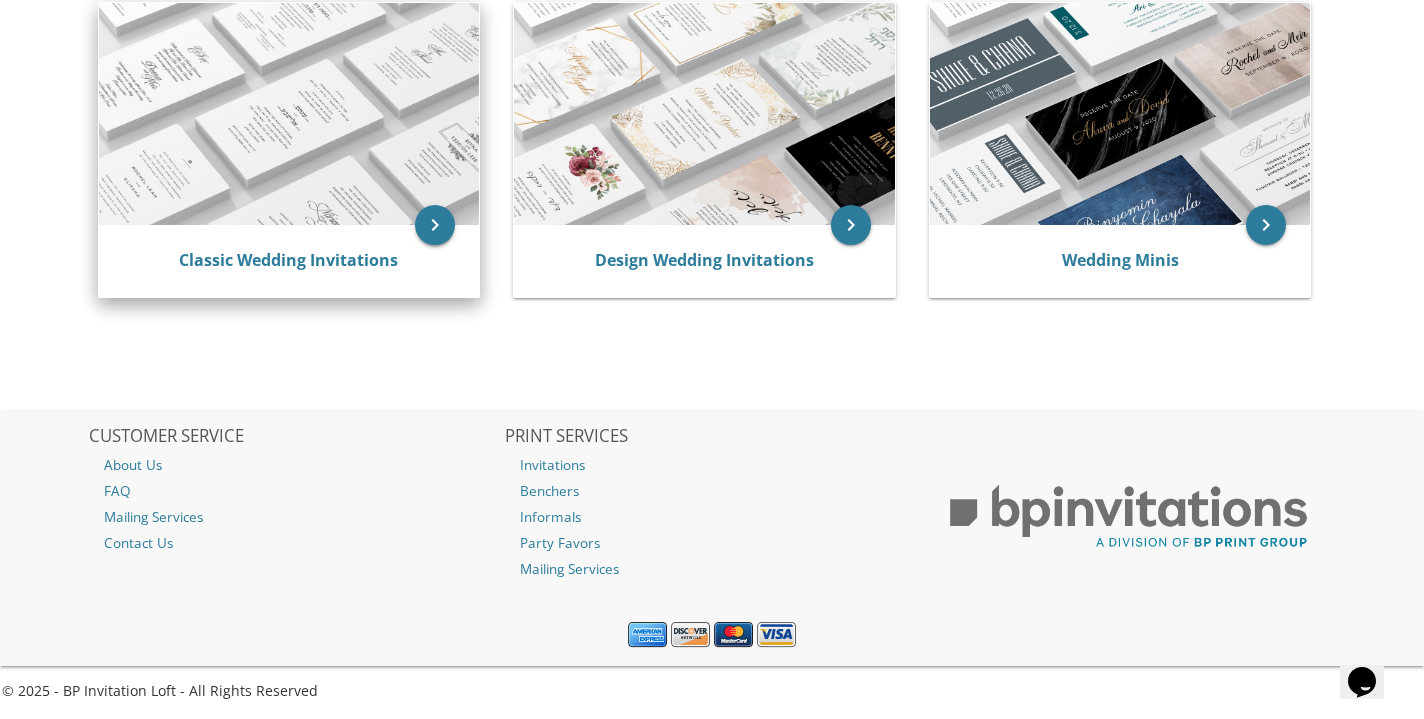 click on "keyboard_arrow_right" at bounding box center (435, 225) 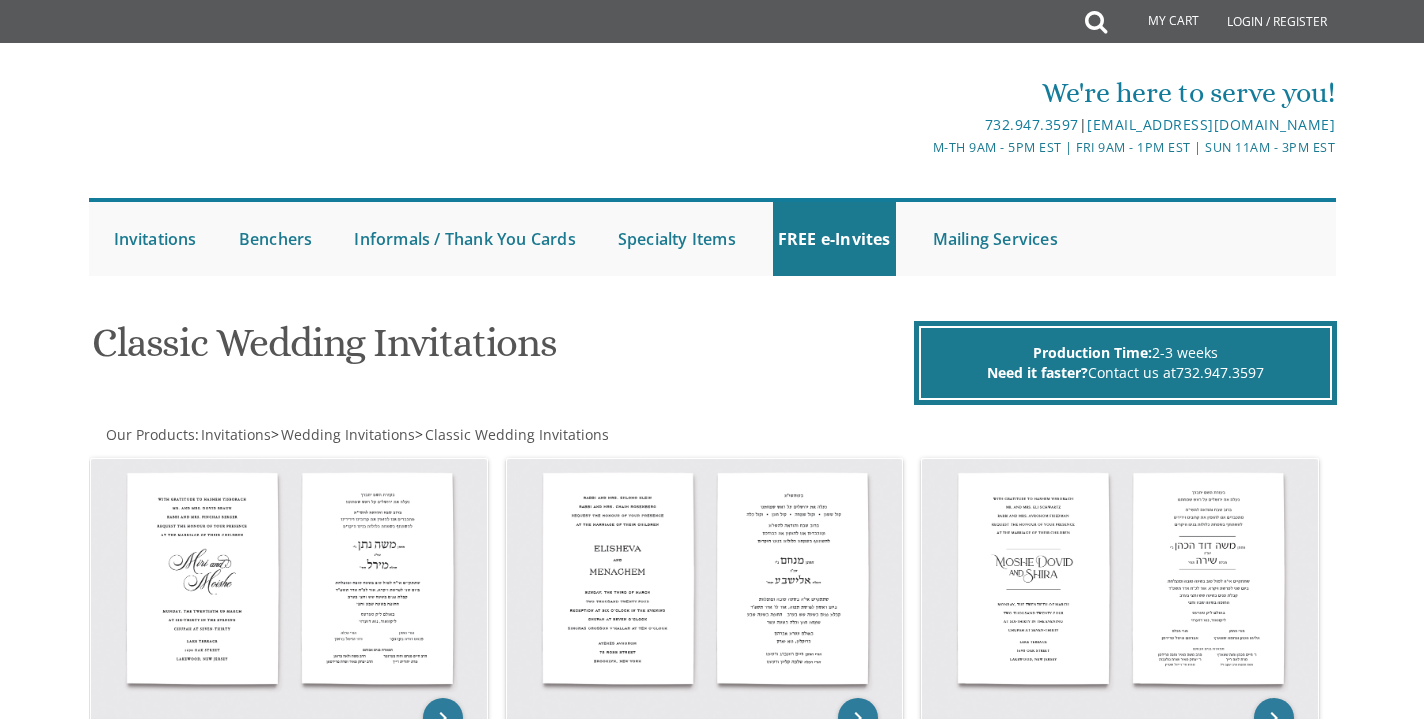 scroll, scrollTop: 0, scrollLeft: 0, axis: both 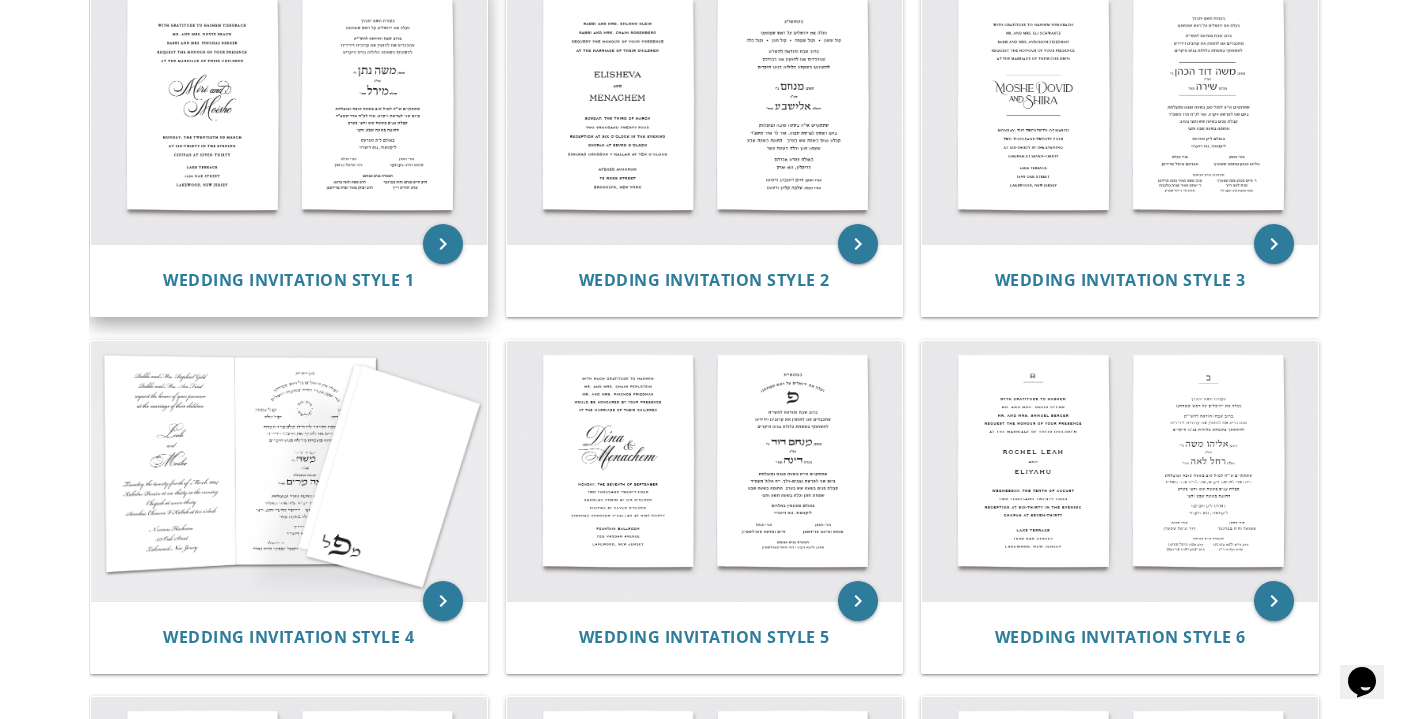 click at bounding box center [289, 115] 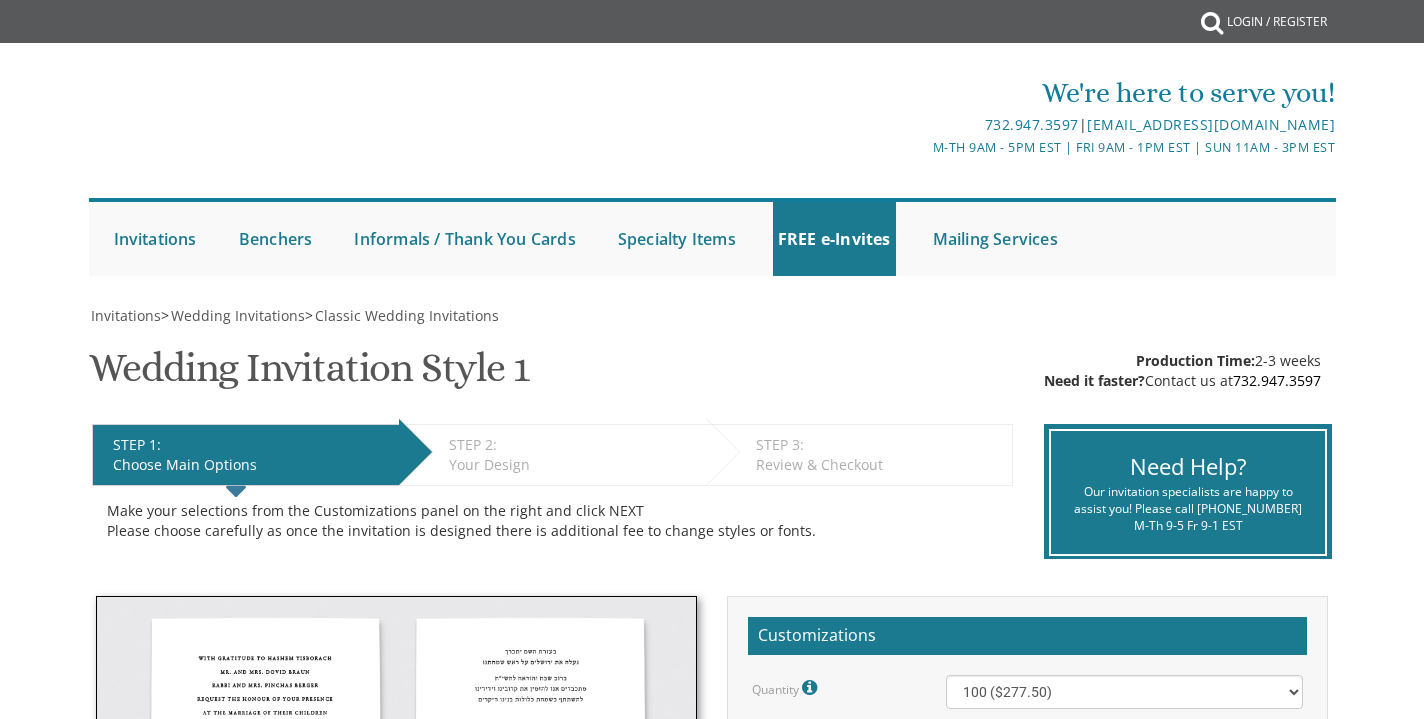 scroll, scrollTop: 0, scrollLeft: 0, axis: both 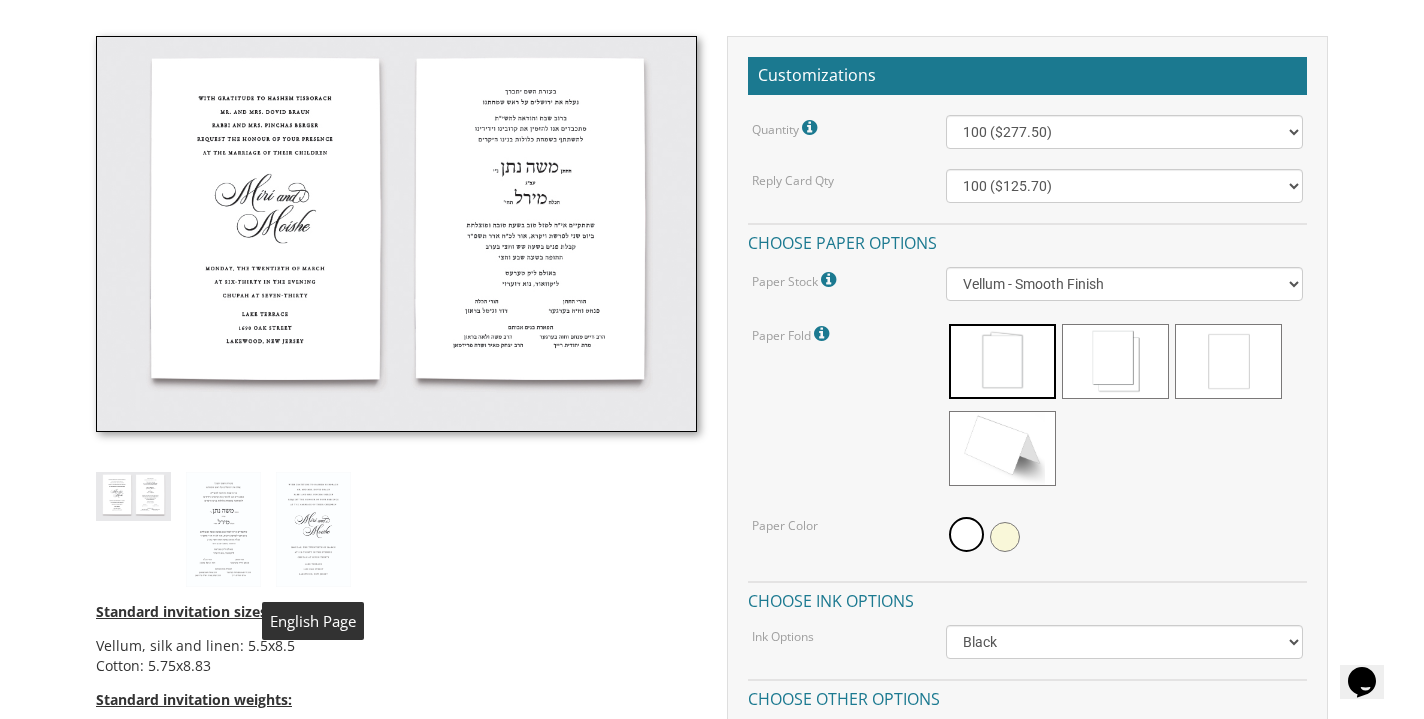 click at bounding box center (313, 530) 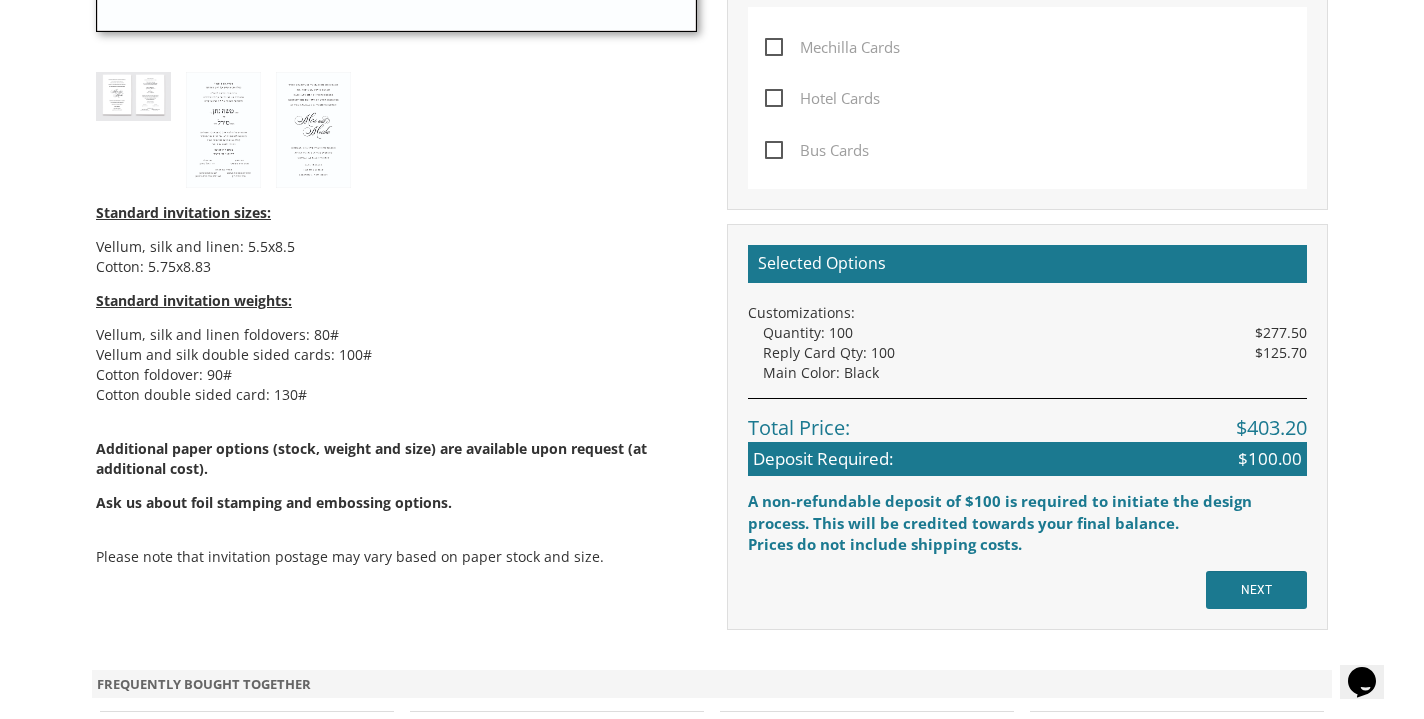 scroll, scrollTop: 1554, scrollLeft: 0, axis: vertical 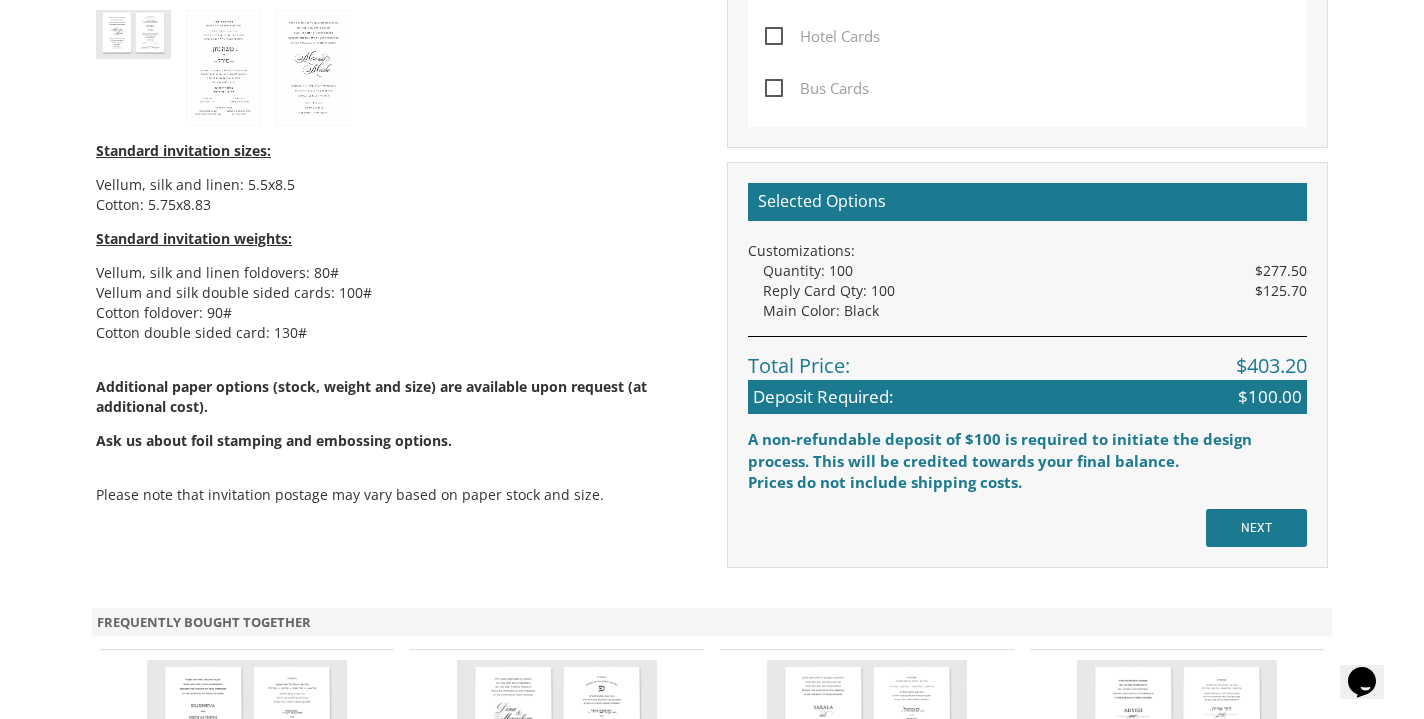 click on "NEXT" at bounding box center [1256, 528] 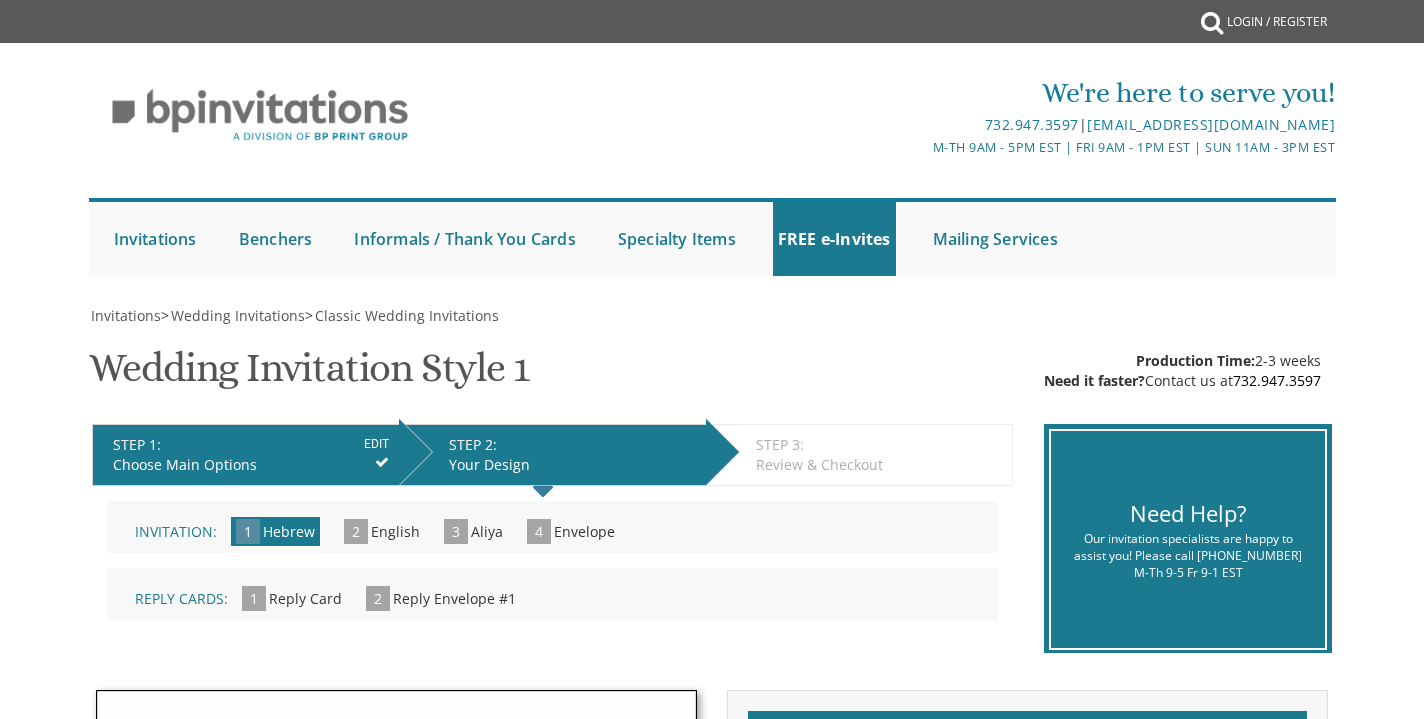 scroll, scrollTop: 0, scrollLeft: 0, axis: both 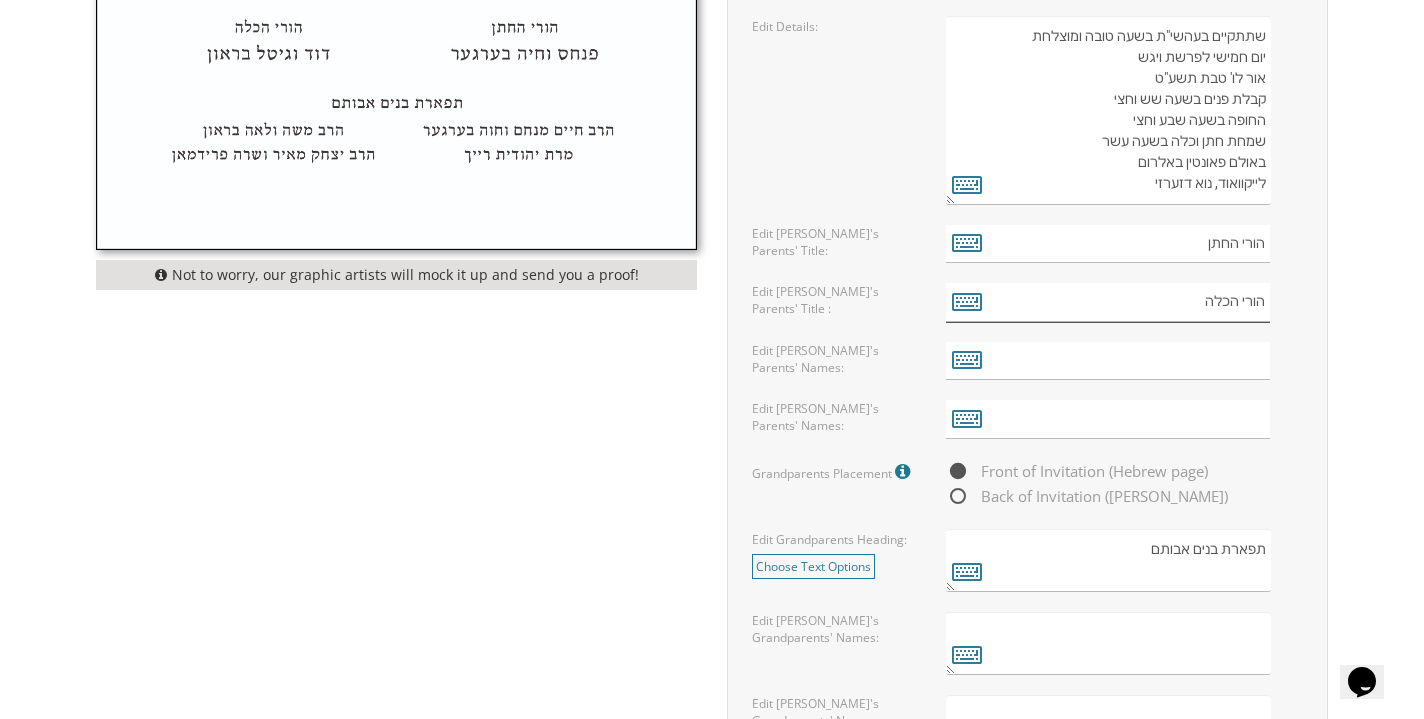 drag, startPoint x: 1182, startPoint y: 298, endPoint x: 1392, endPoint y: 286, distance: 210.34258 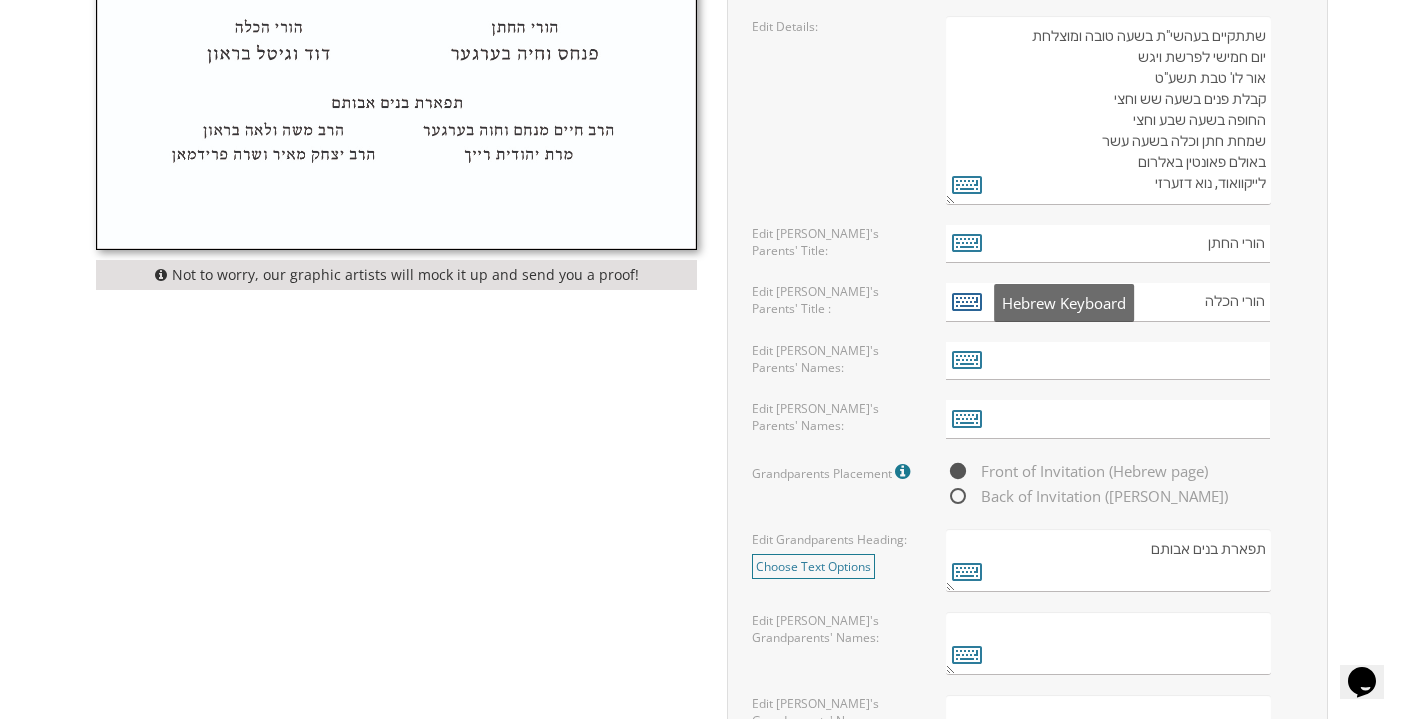 click at bounding box center [967, 301] 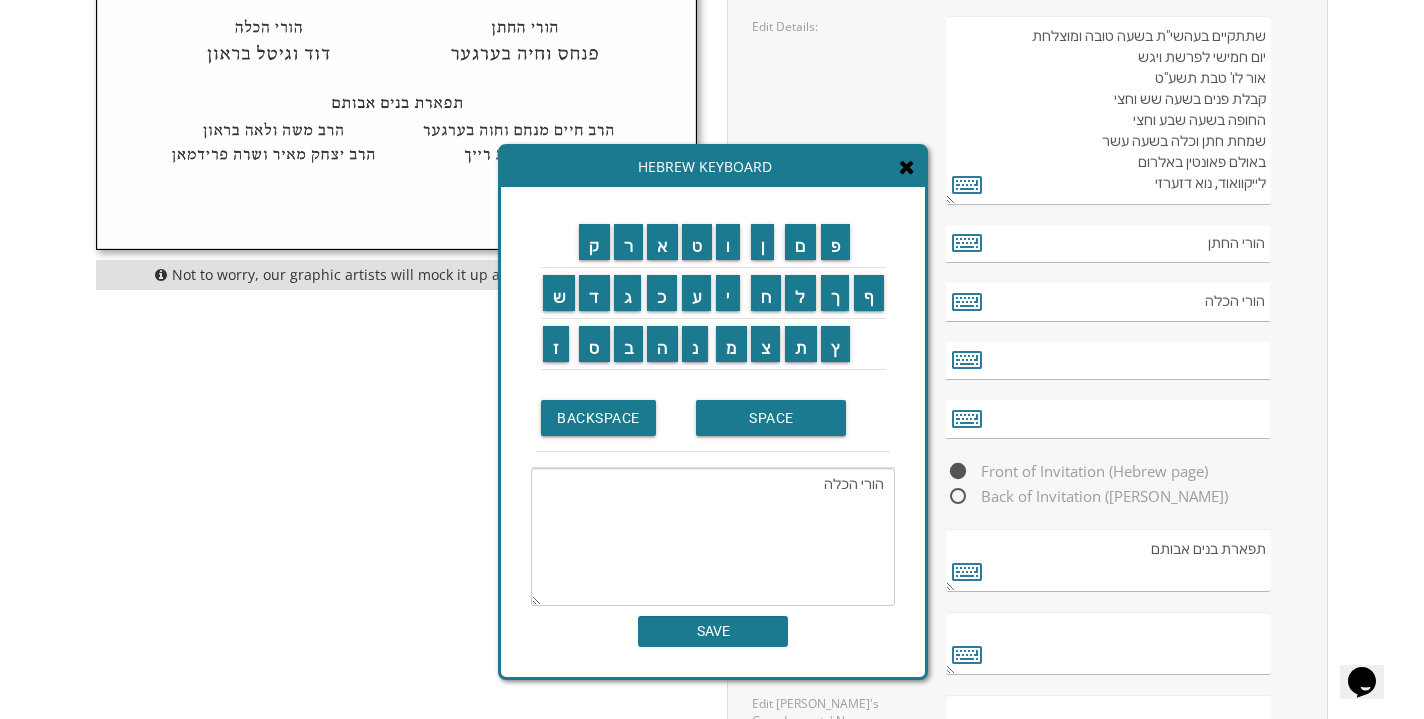 click at bounding box center (907, 167) 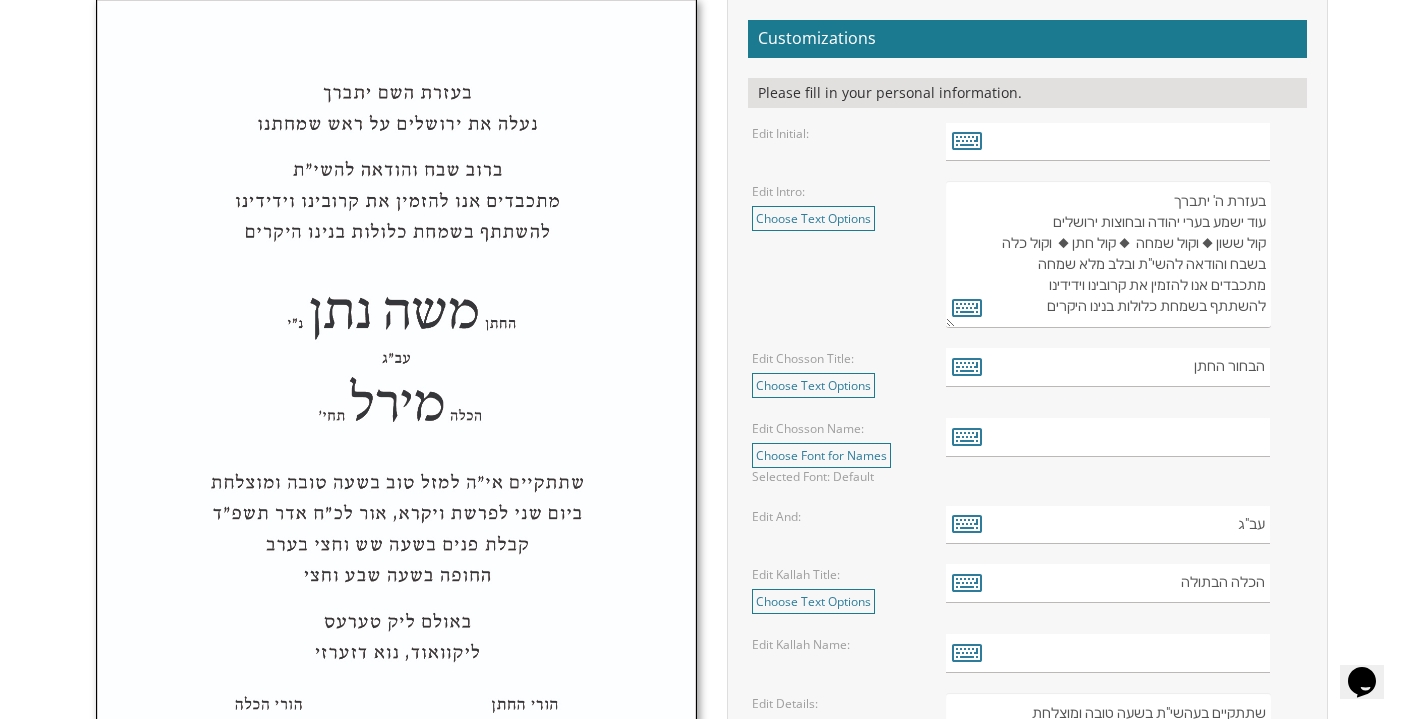 scroll, scrollTop: 691, scrollLeft: 0, axis: vertical 